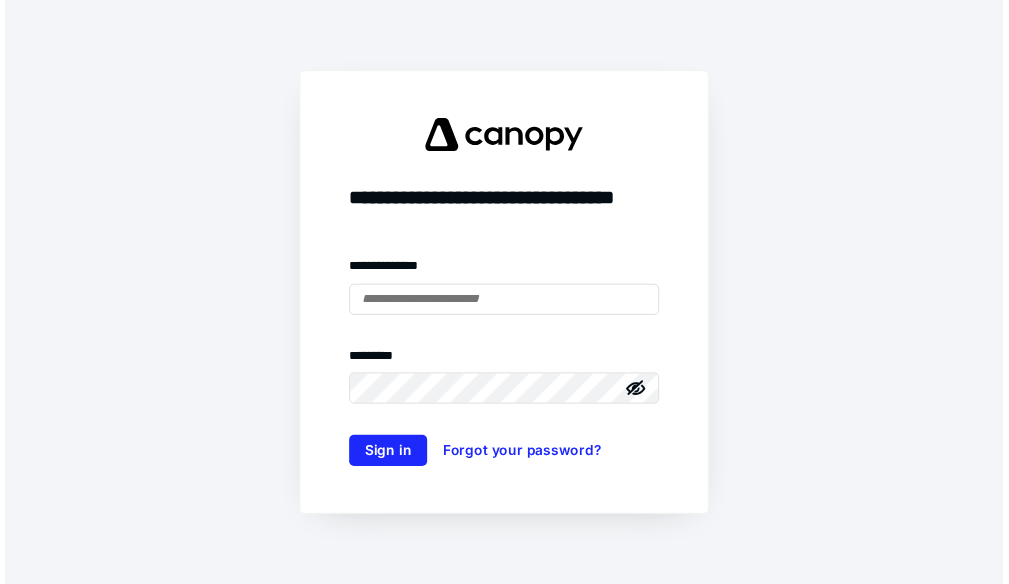 scroll, scrollTop: 0, scrollLeft: 0, axis: both 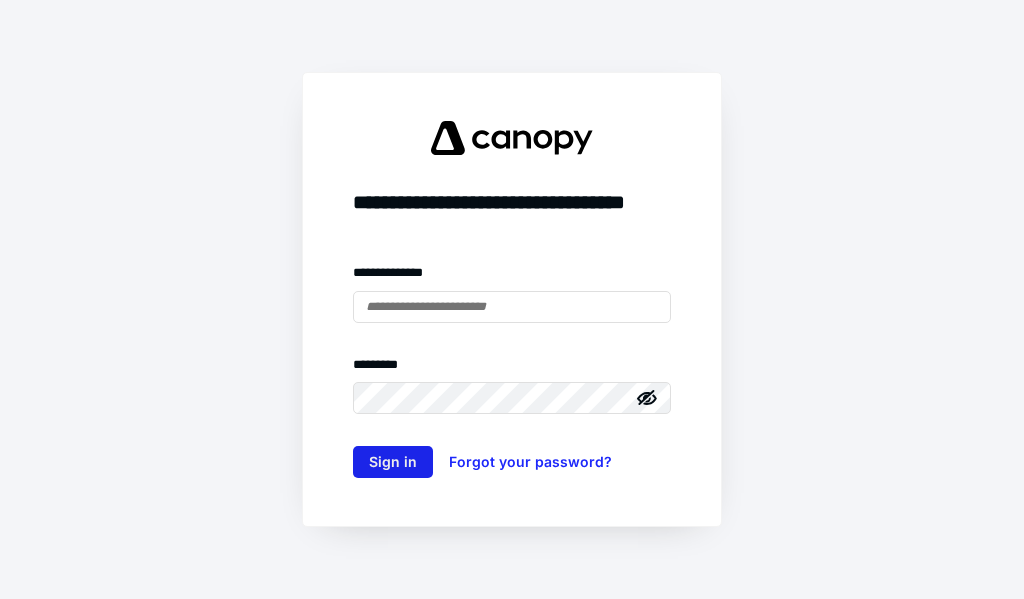 type on "**********" 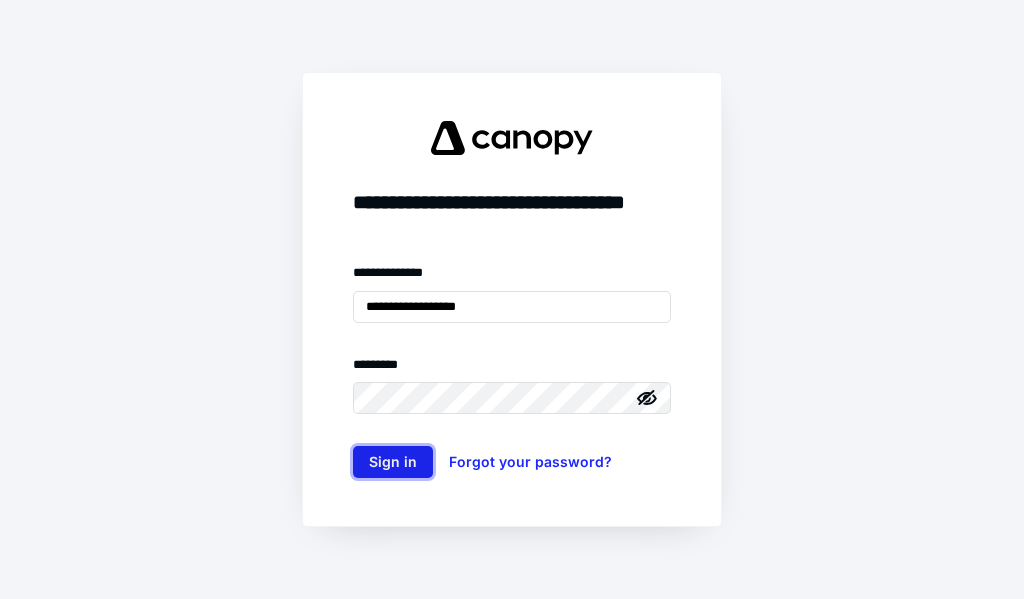 click on "Sign in" at bounding box center (393, 462) 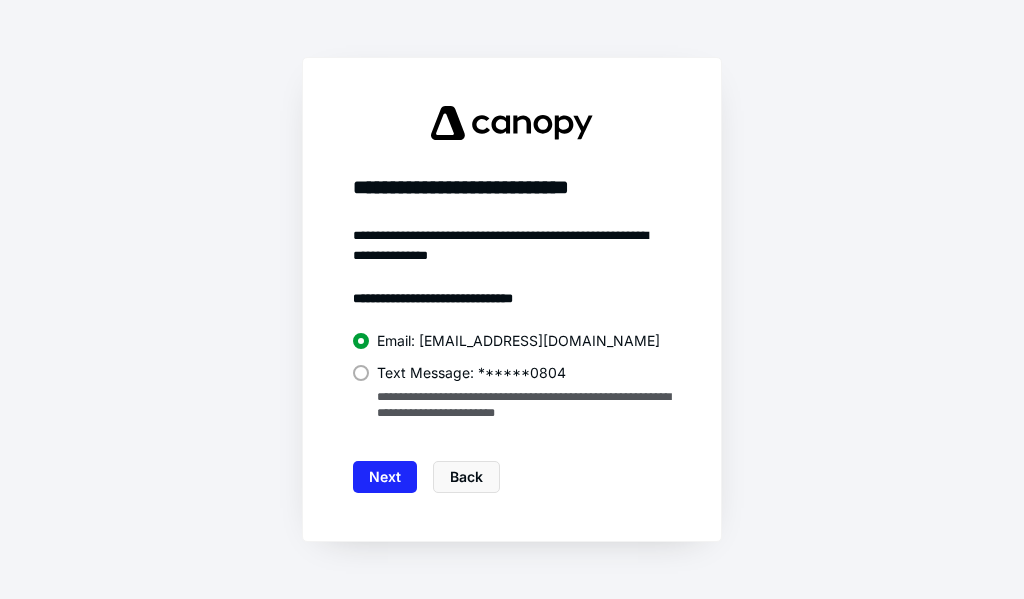 click on "Text Message: ******0804" at bounding box center [471, 373] 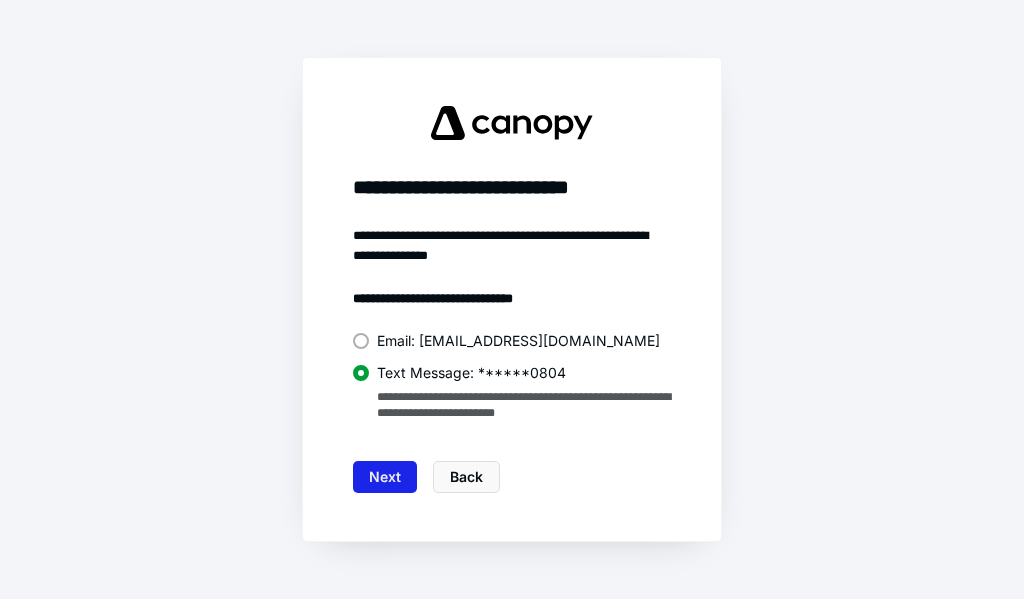 click on "Next" at bounding box center (385, 477) 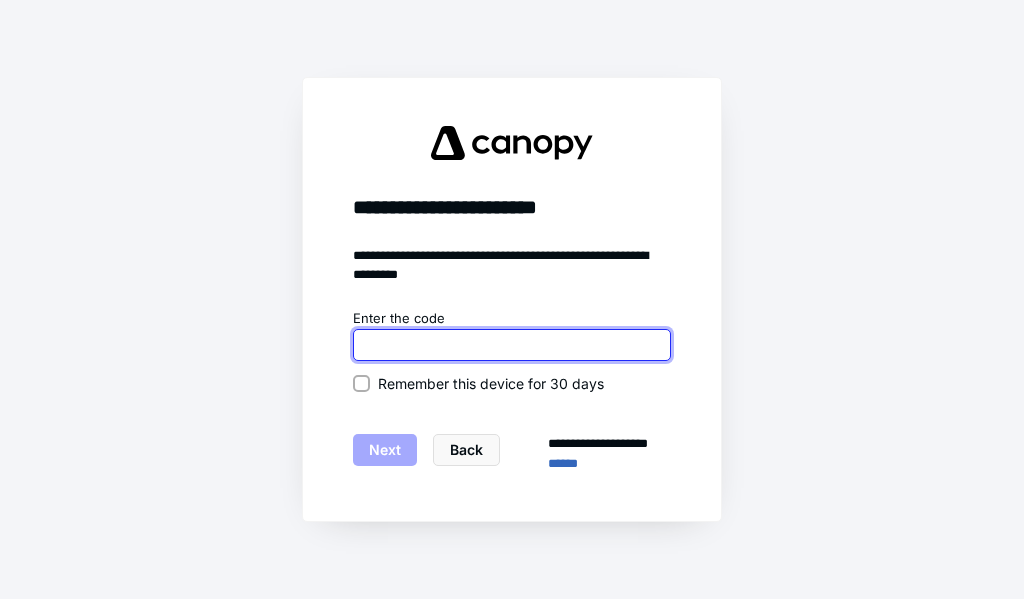 click at bounding box center [512, 345] 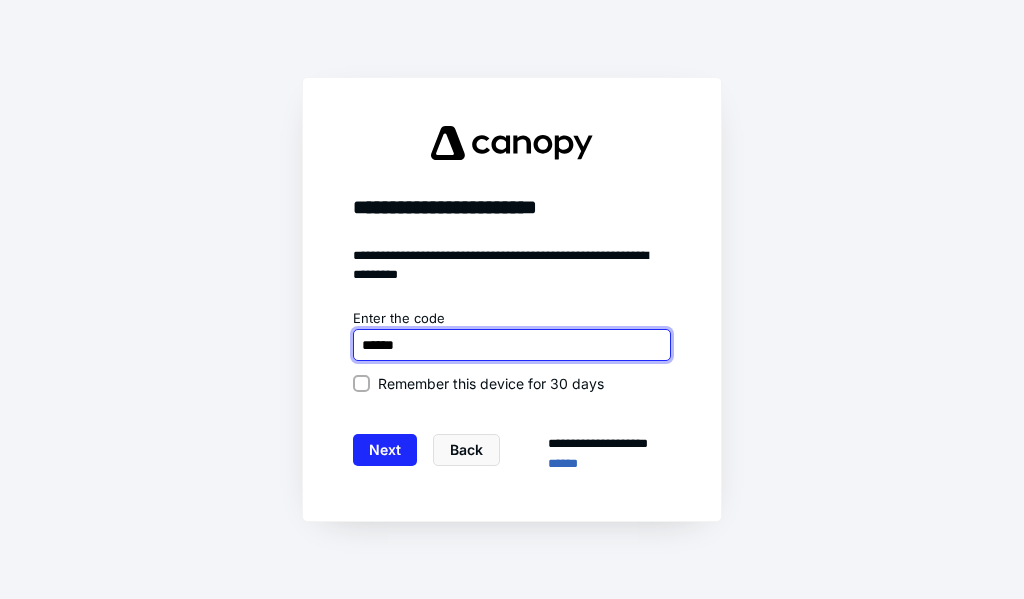 type on "******" 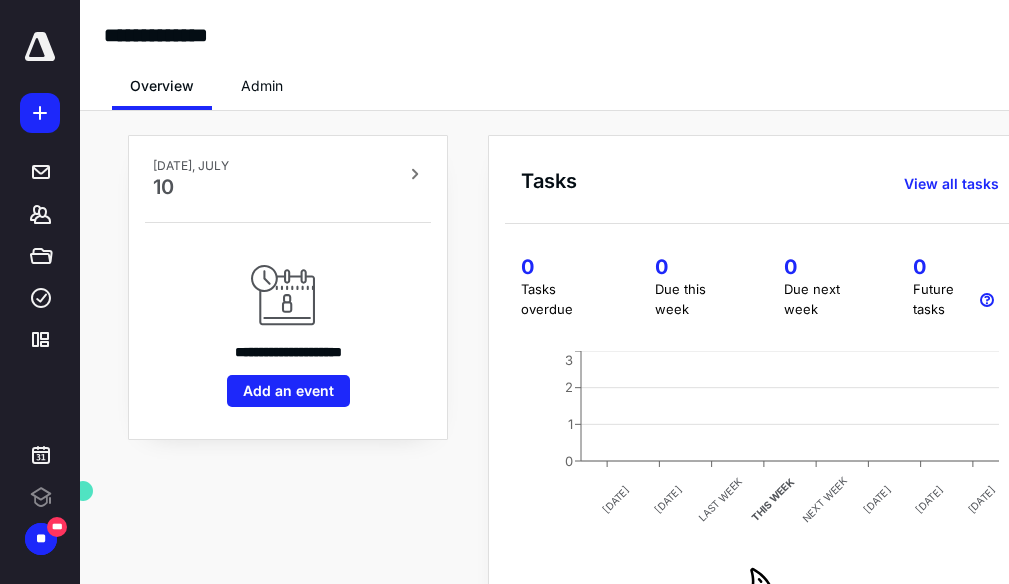 scroll, scrollTop: 0, scrollLeft: 0, axis: both 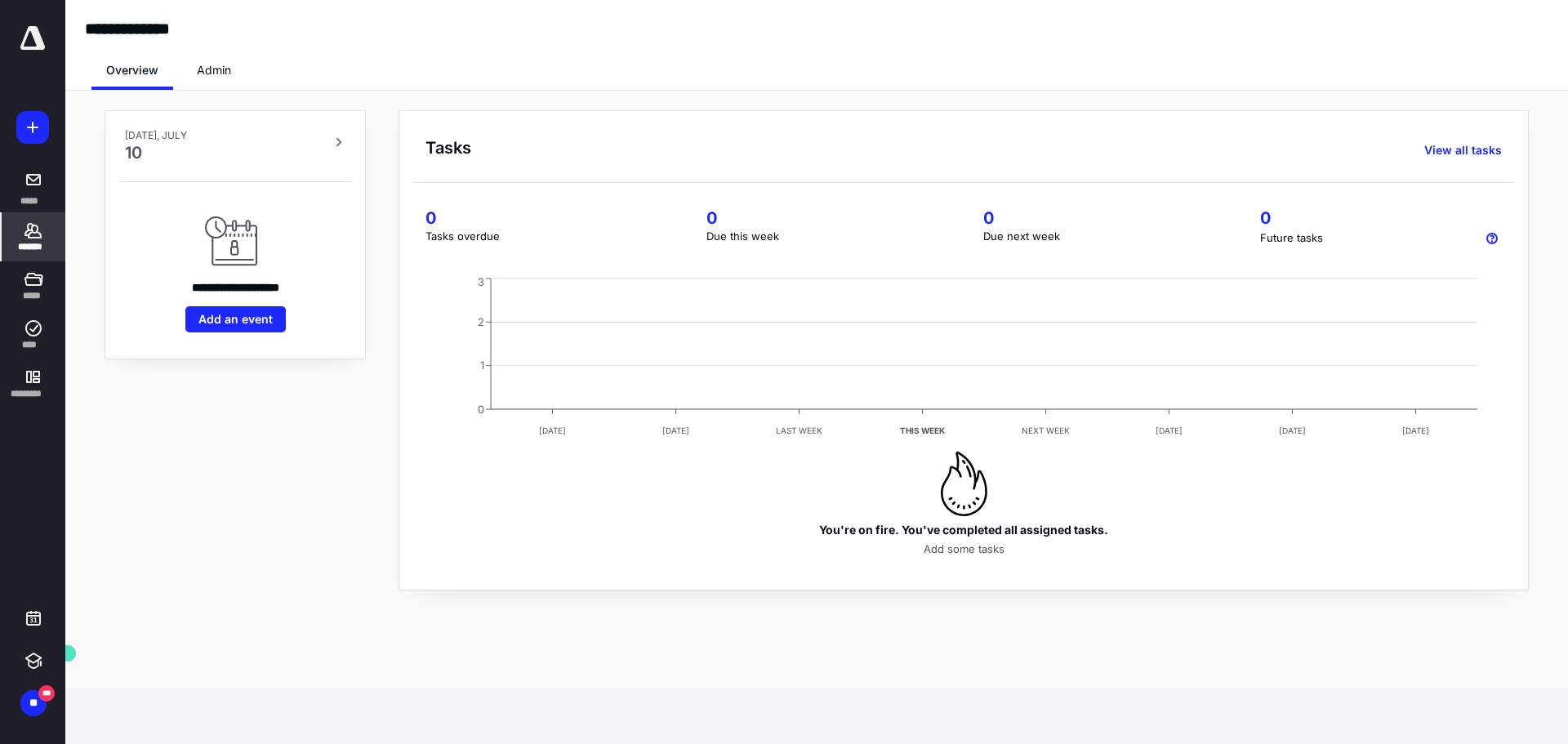 click on "*******" at bounding box center [33, 247] 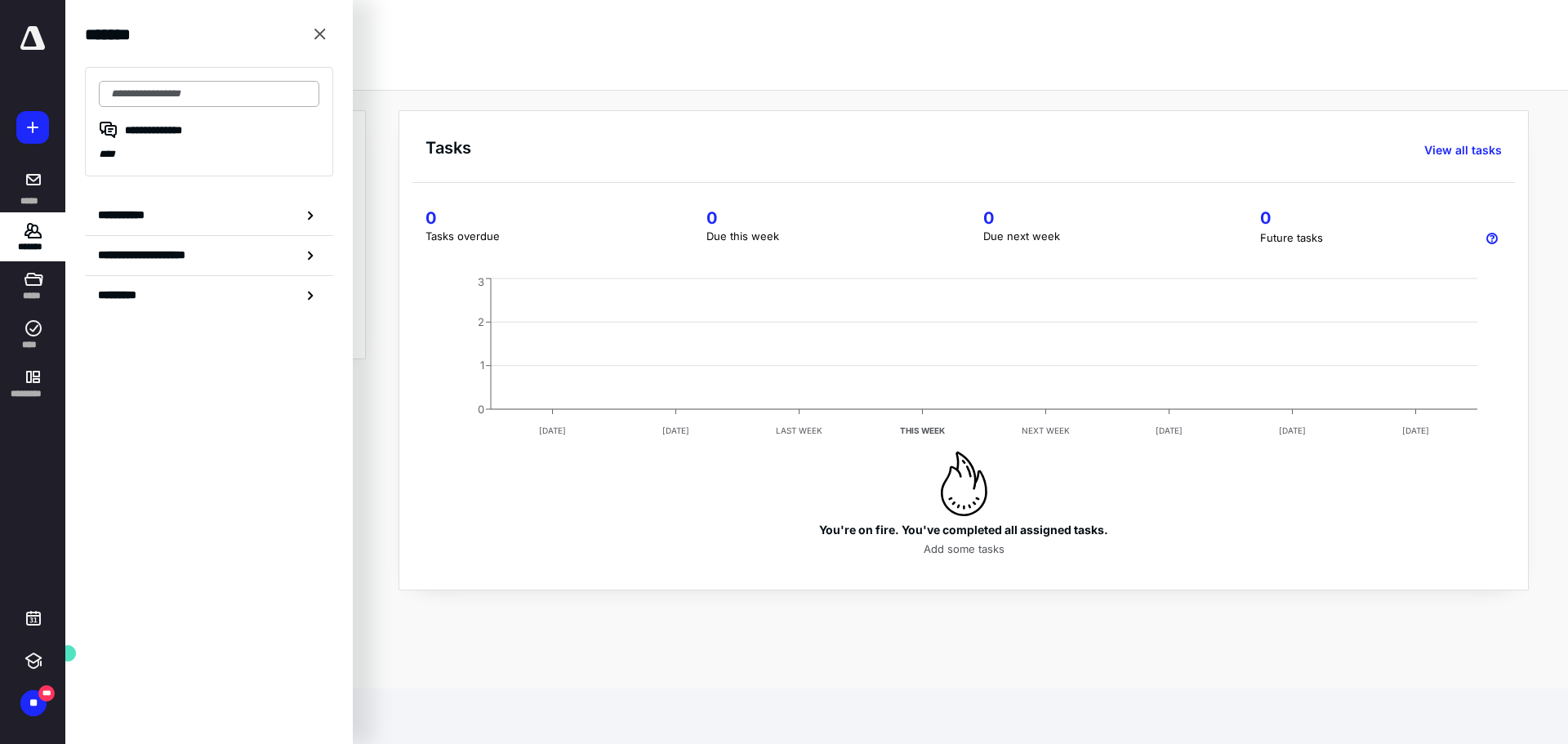 click at bounding box center [209, 94] 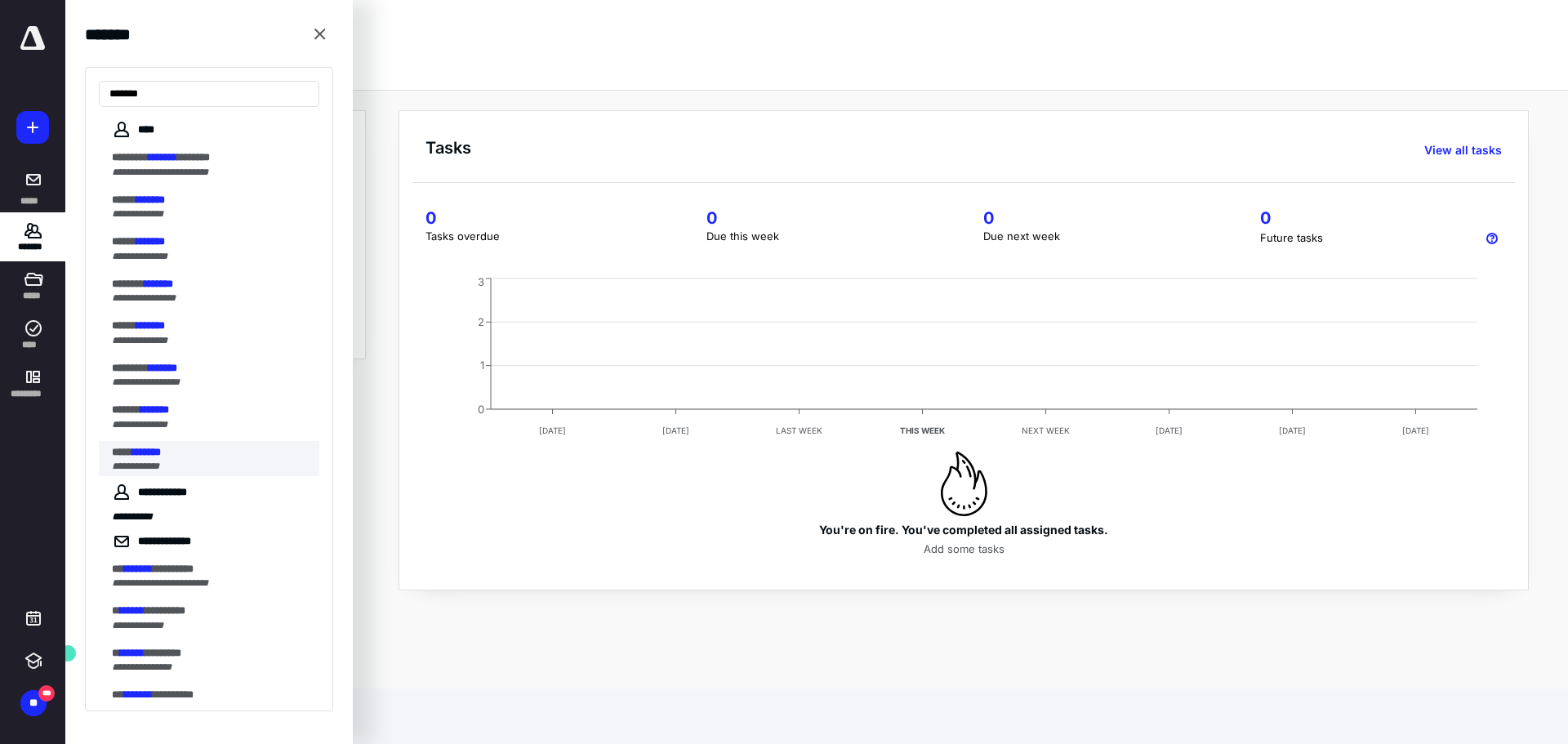 type on "*******" 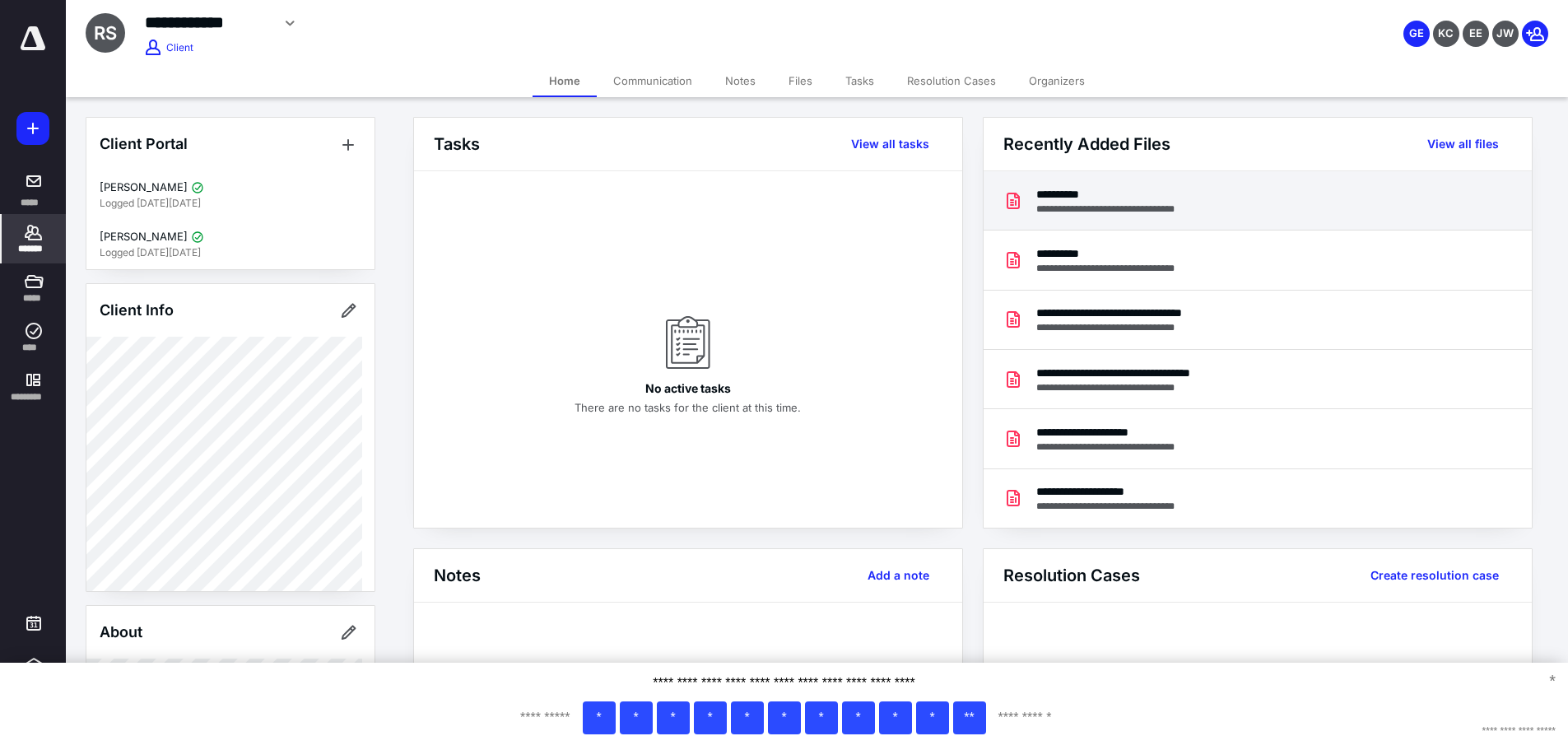 click on "**********" at bounding box center (1126, 209) 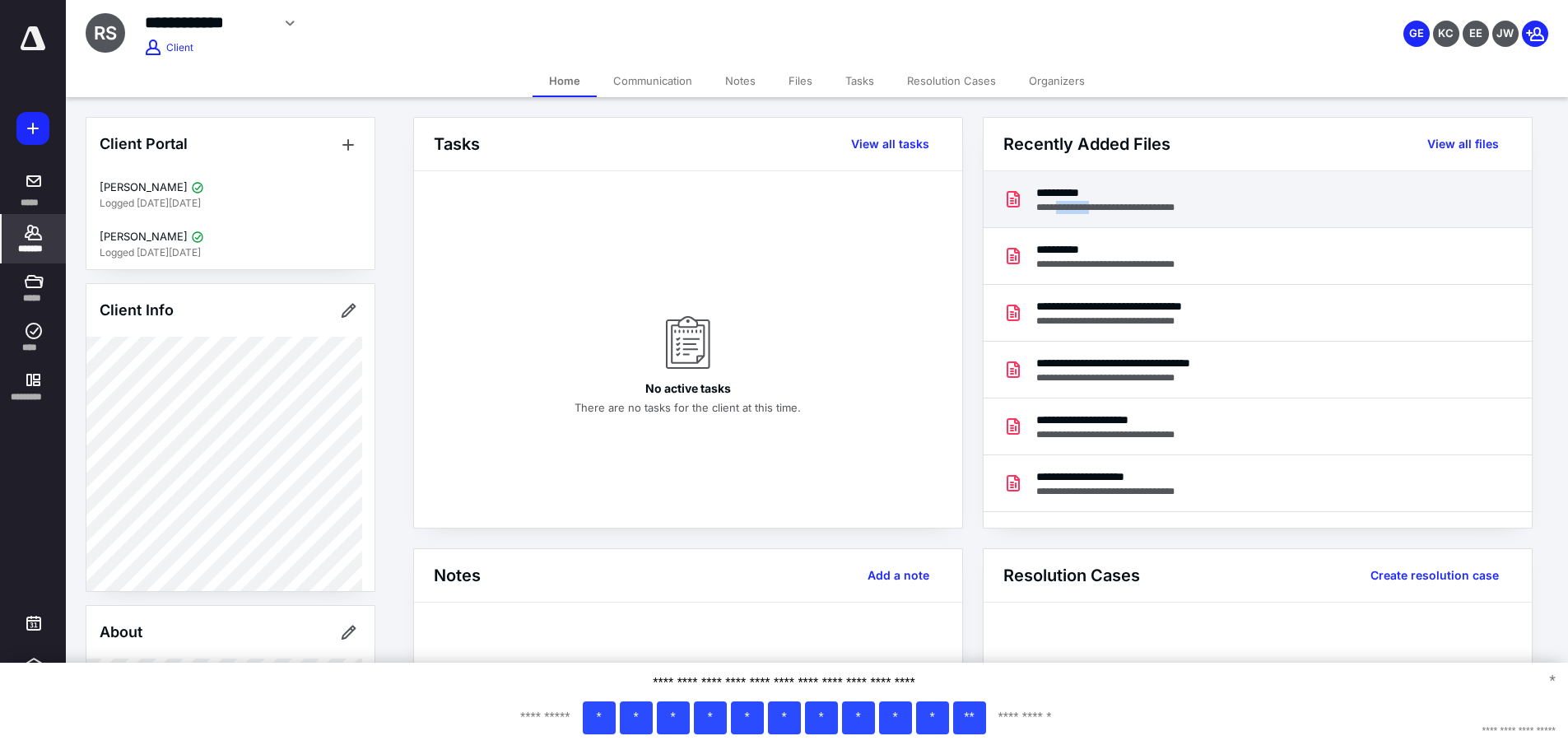 click on "**********" at bounding box center [1126, 207] 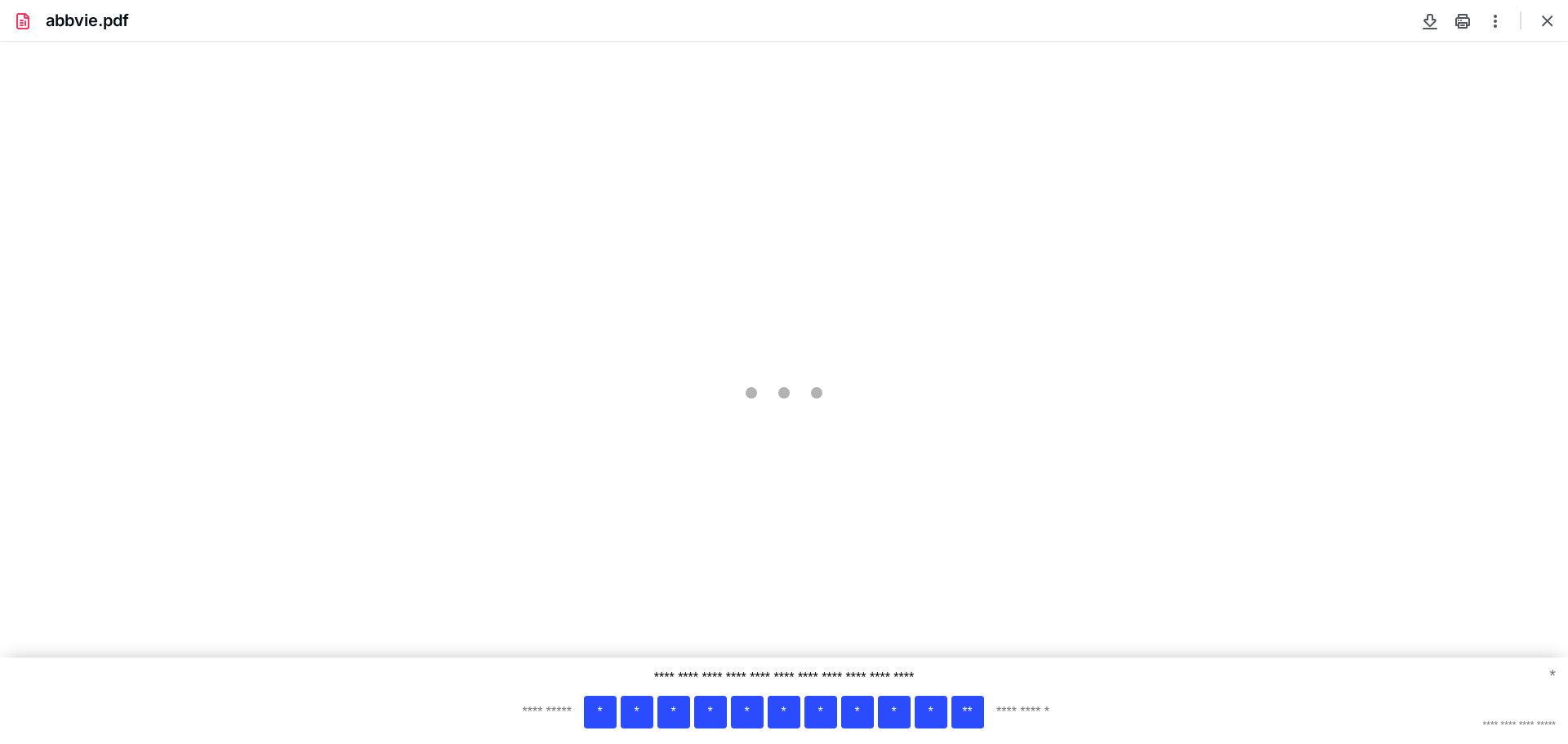 scroll, scrollTop: 0, scrollLeft: 0, axis: both 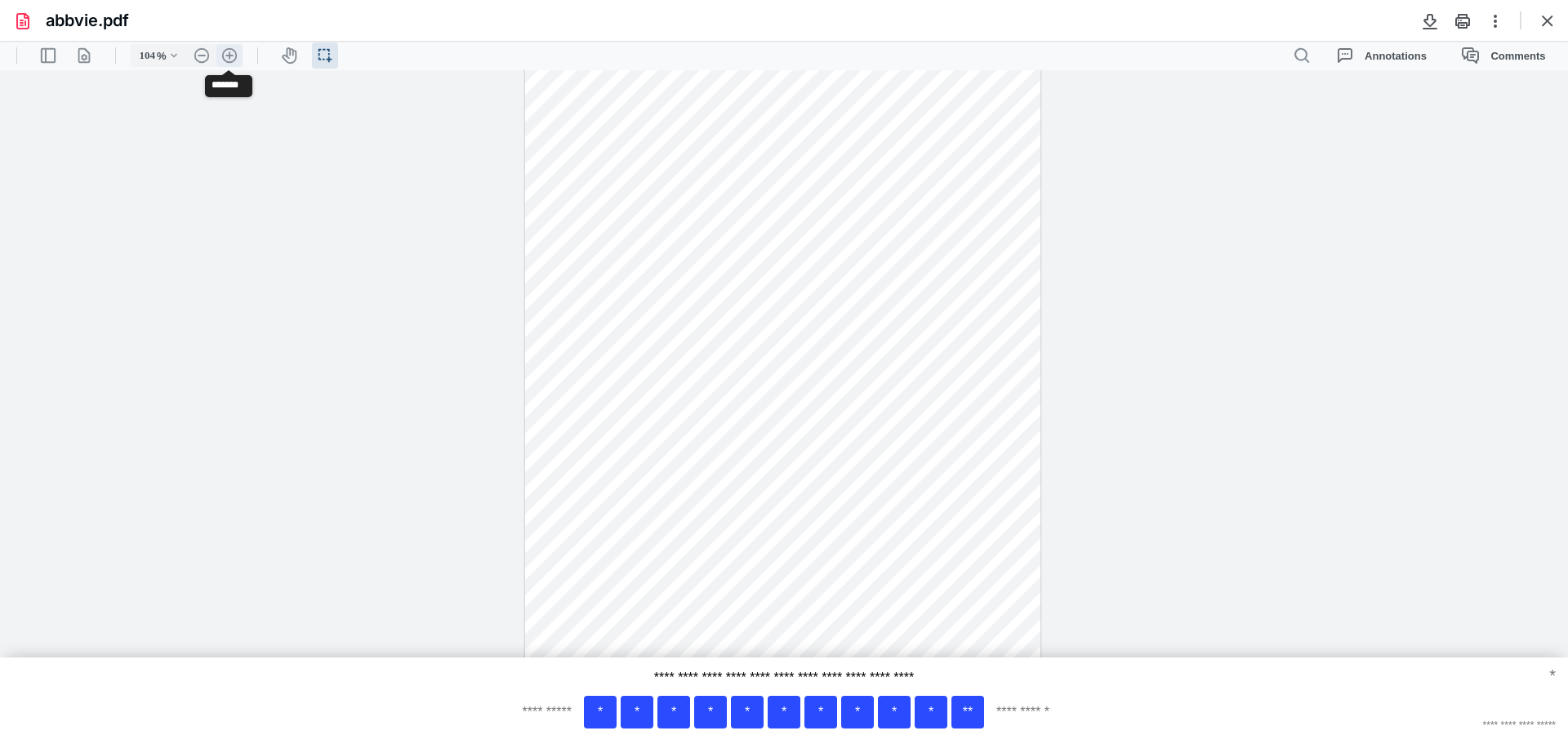 click on ".cls-1{fill:#abb0c4;} icon - header - zoom - in - line" at bounding box center [229, 56] 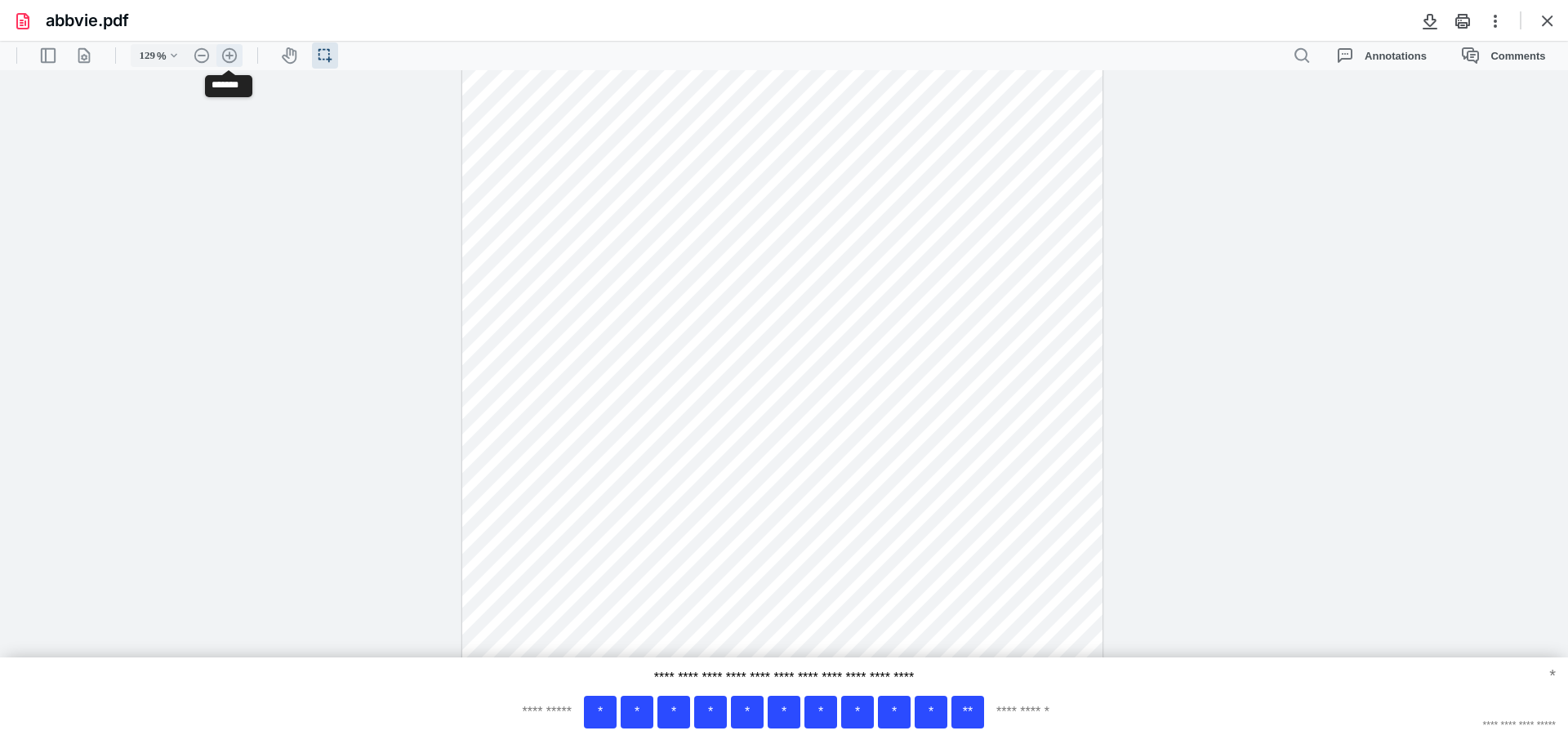 scroll, scrollTop: 118, scrollLeft: 0, axis: vertical 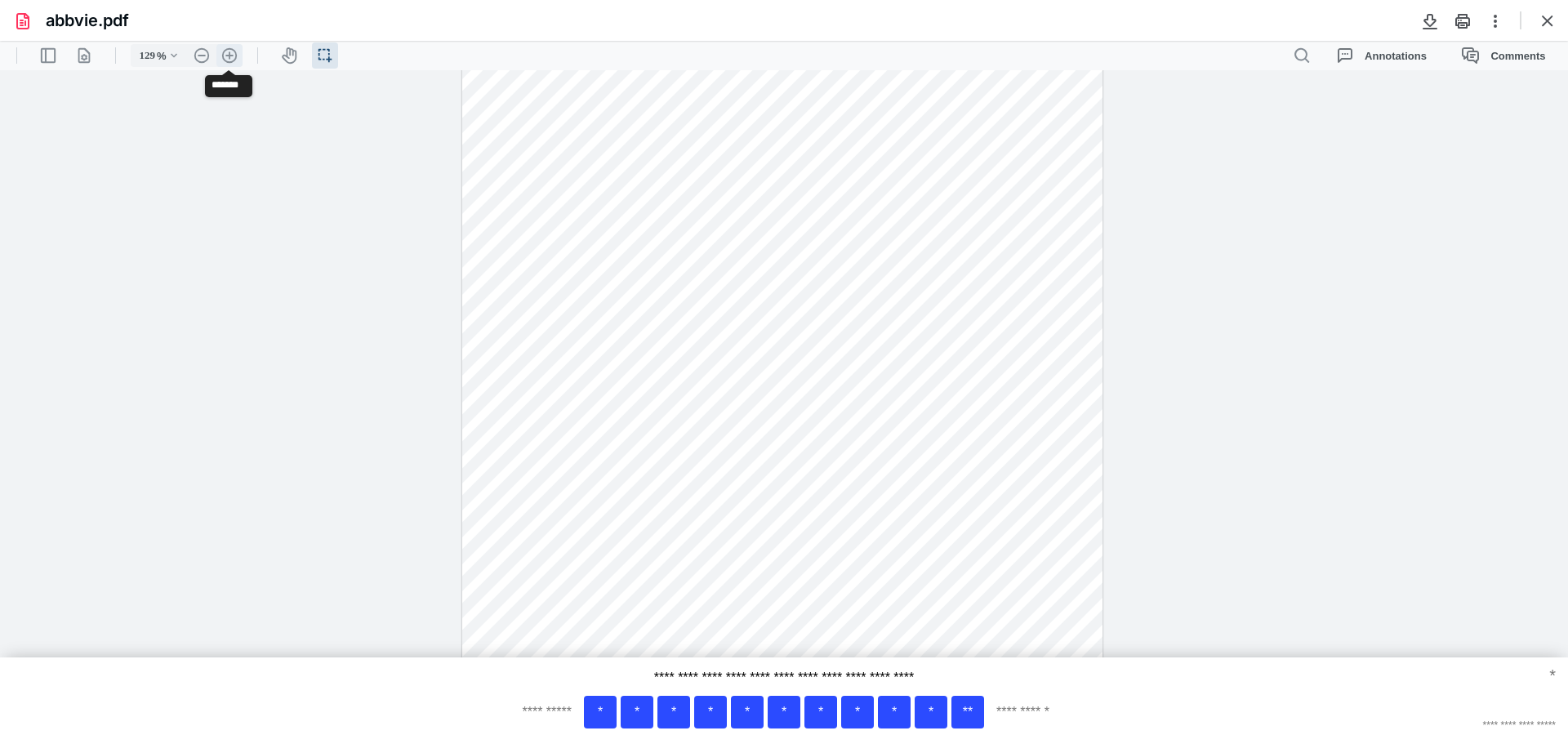 click on ".cls-1{fill:#abb0c4;} icon - header - zoom - in - line" at bounding box center (229, 56) 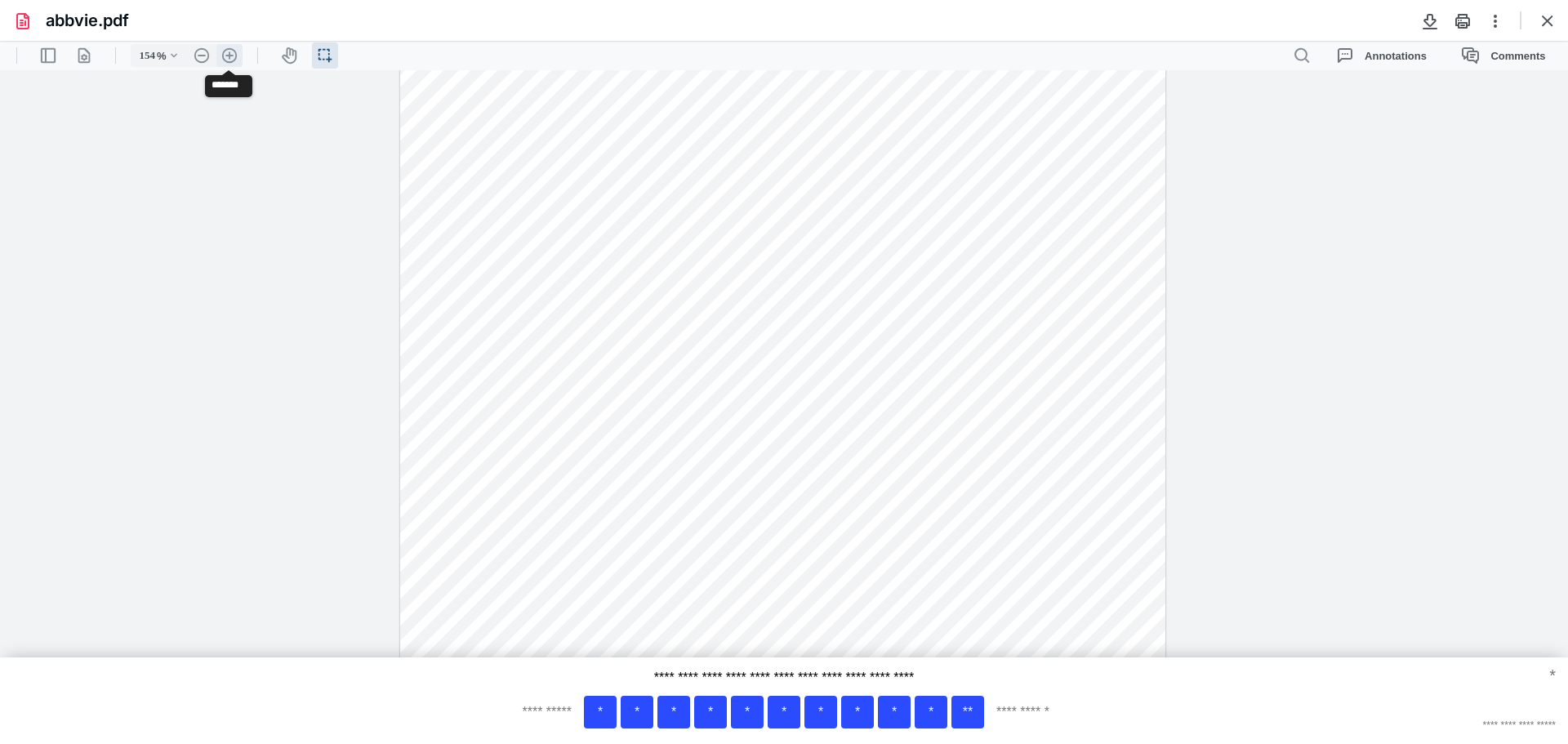 click on ".cls-1{fill:#abb0c4;} icon - header - zoom - in - line" at bounding box center (229, 56) 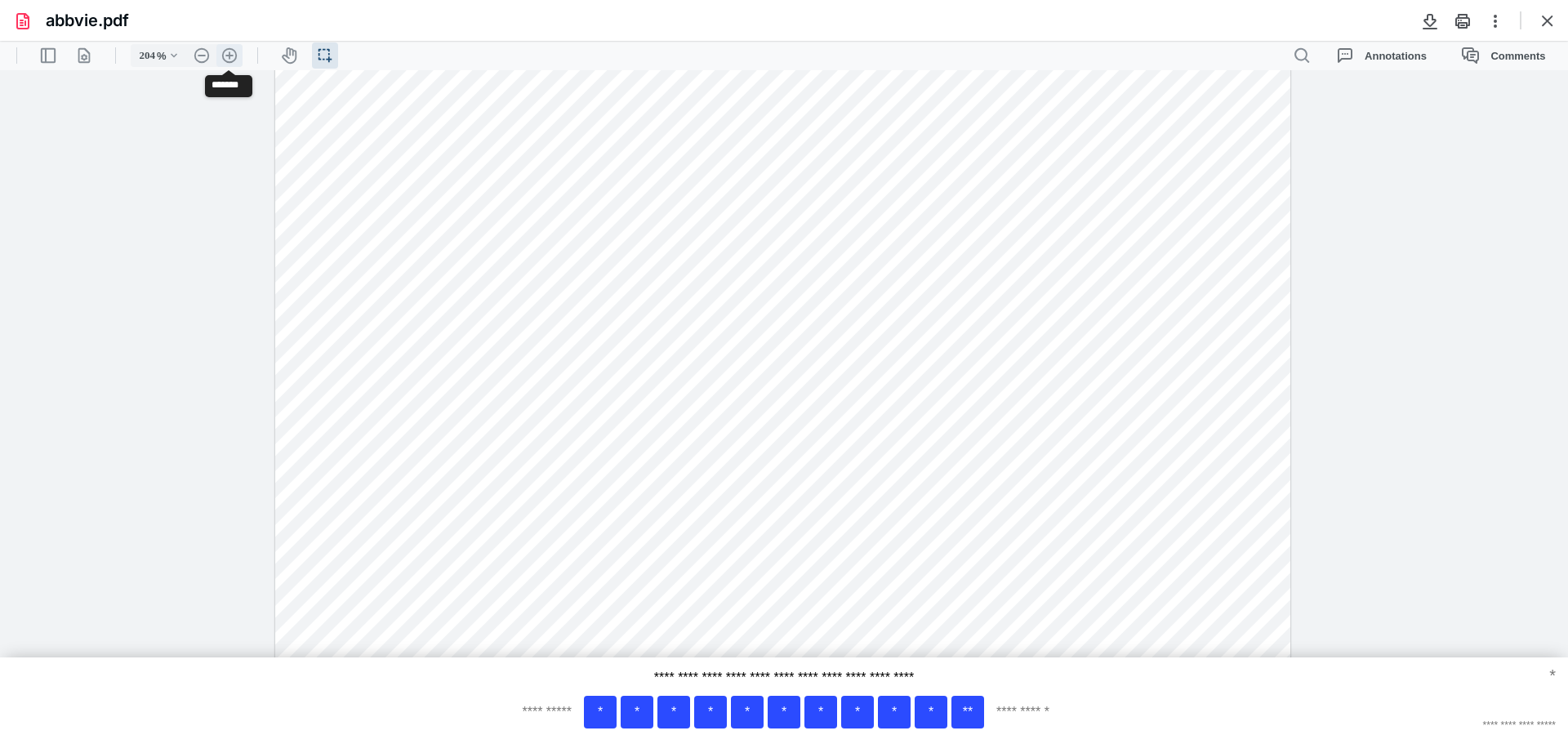click on ".cls-1{fill:#abb0c4;} icon - header - zoom - in - line" at bounding box center (229, 56) 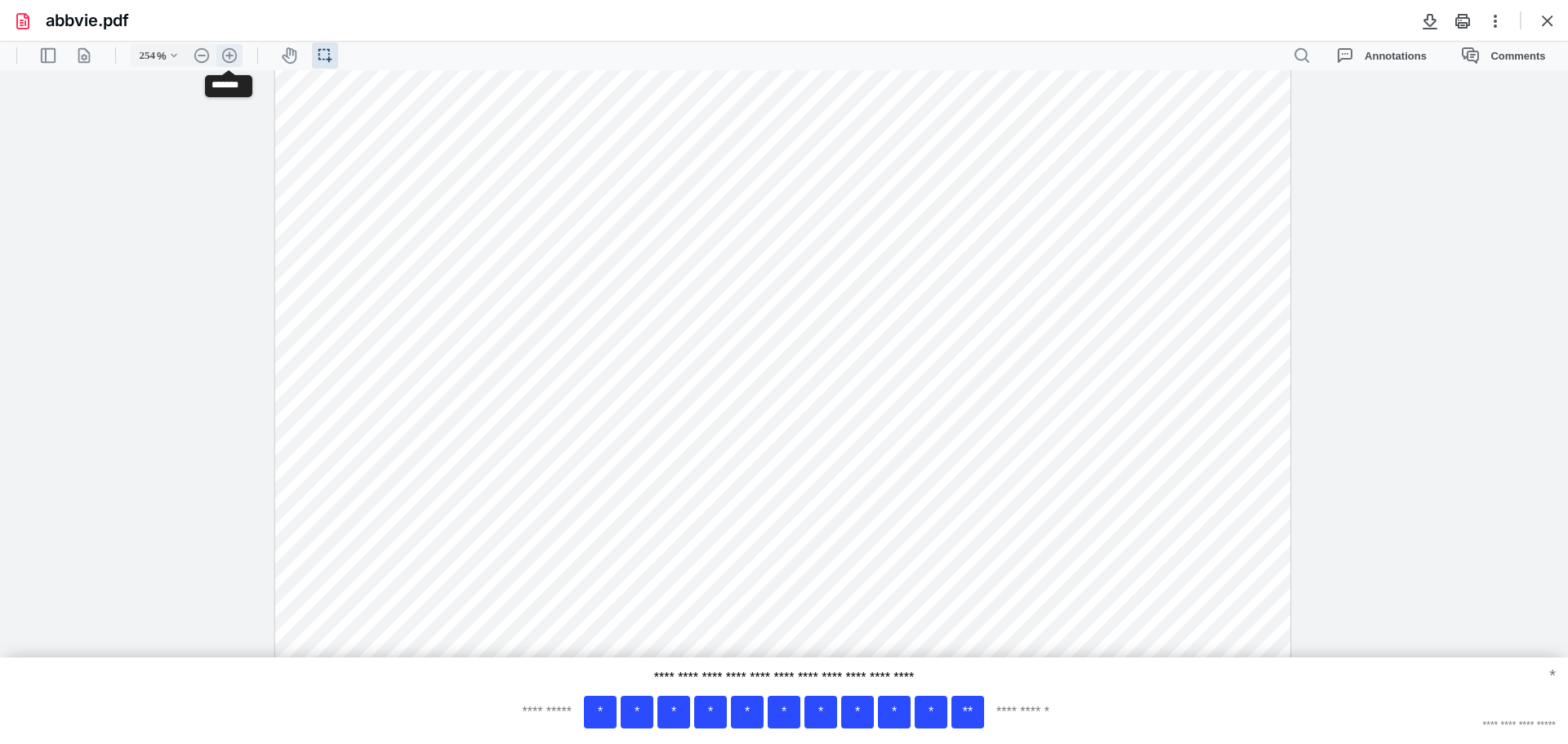 scroll, scrollTop: 547, scrollLeft: 0, axis: vertical 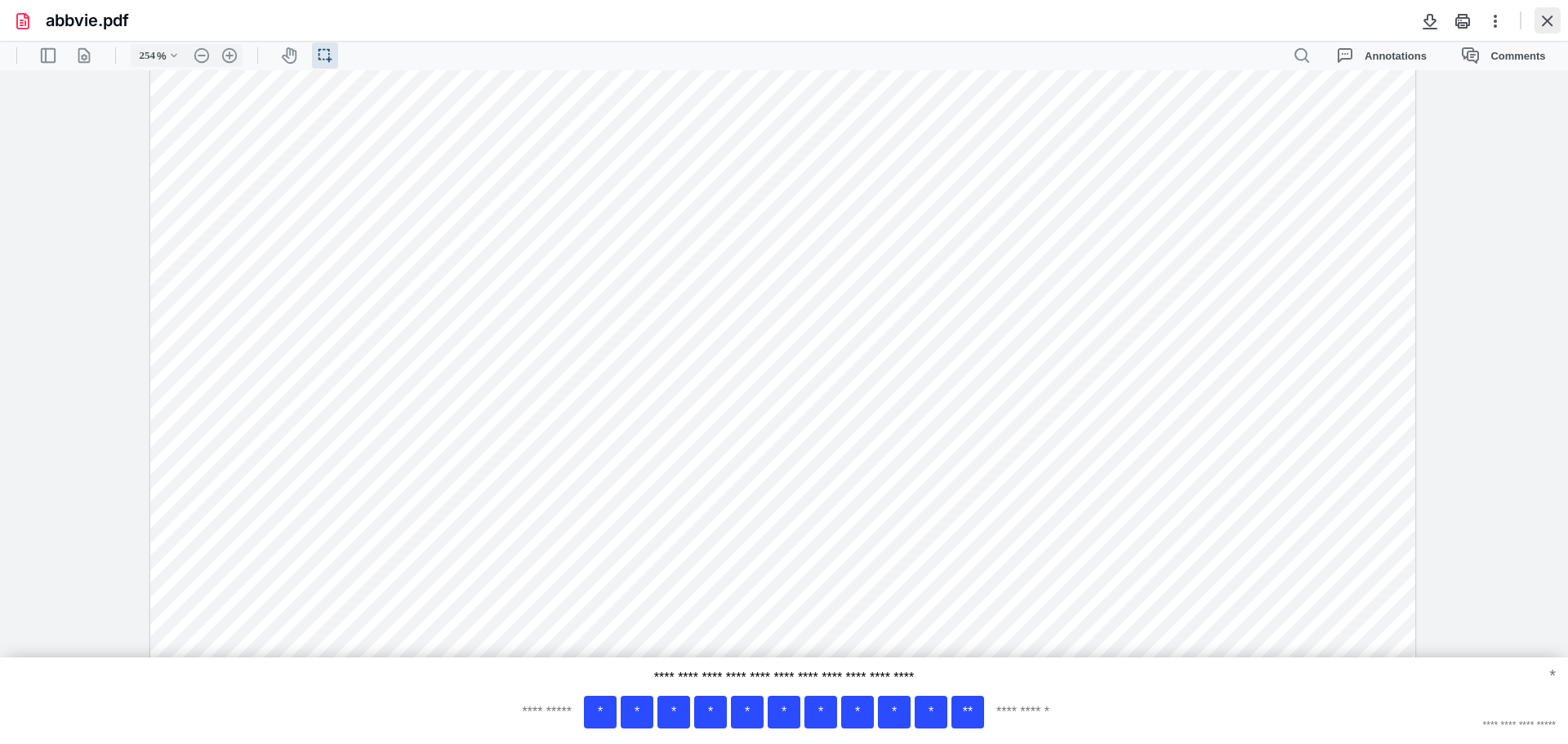 click at bounding box center [1548, 20] 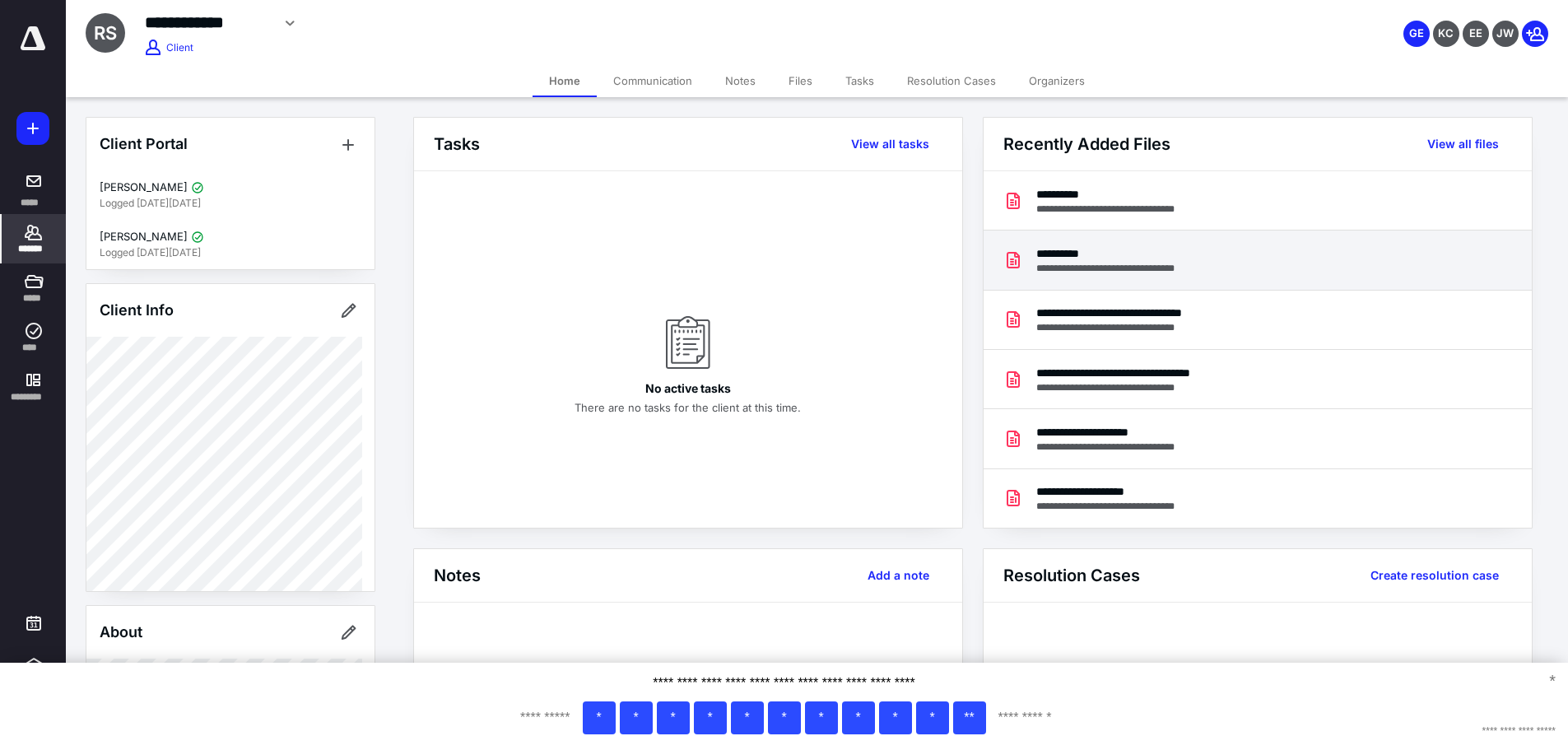 click on "**********" at bounding box center (1126, 254) 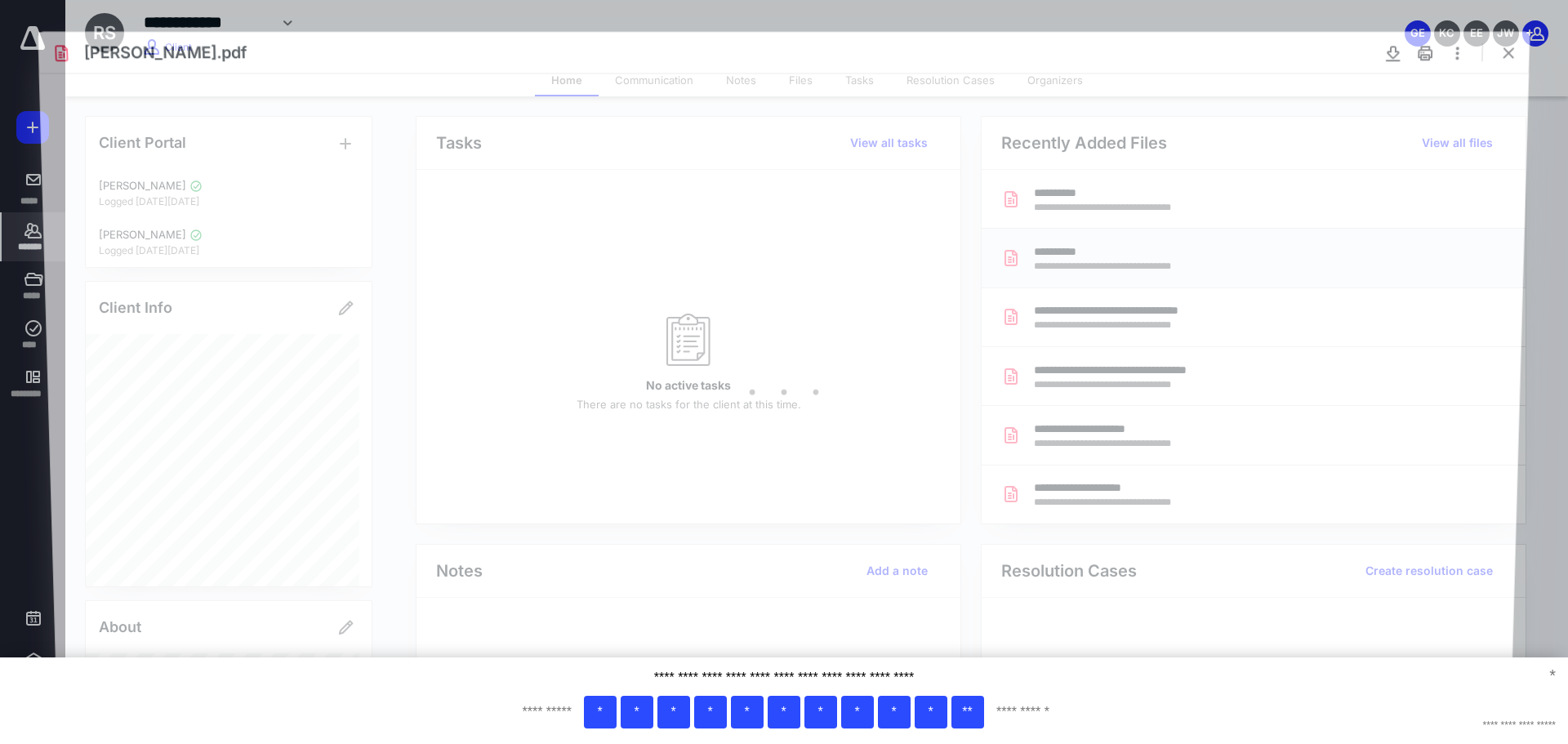 click at bounding box center (783, 388) 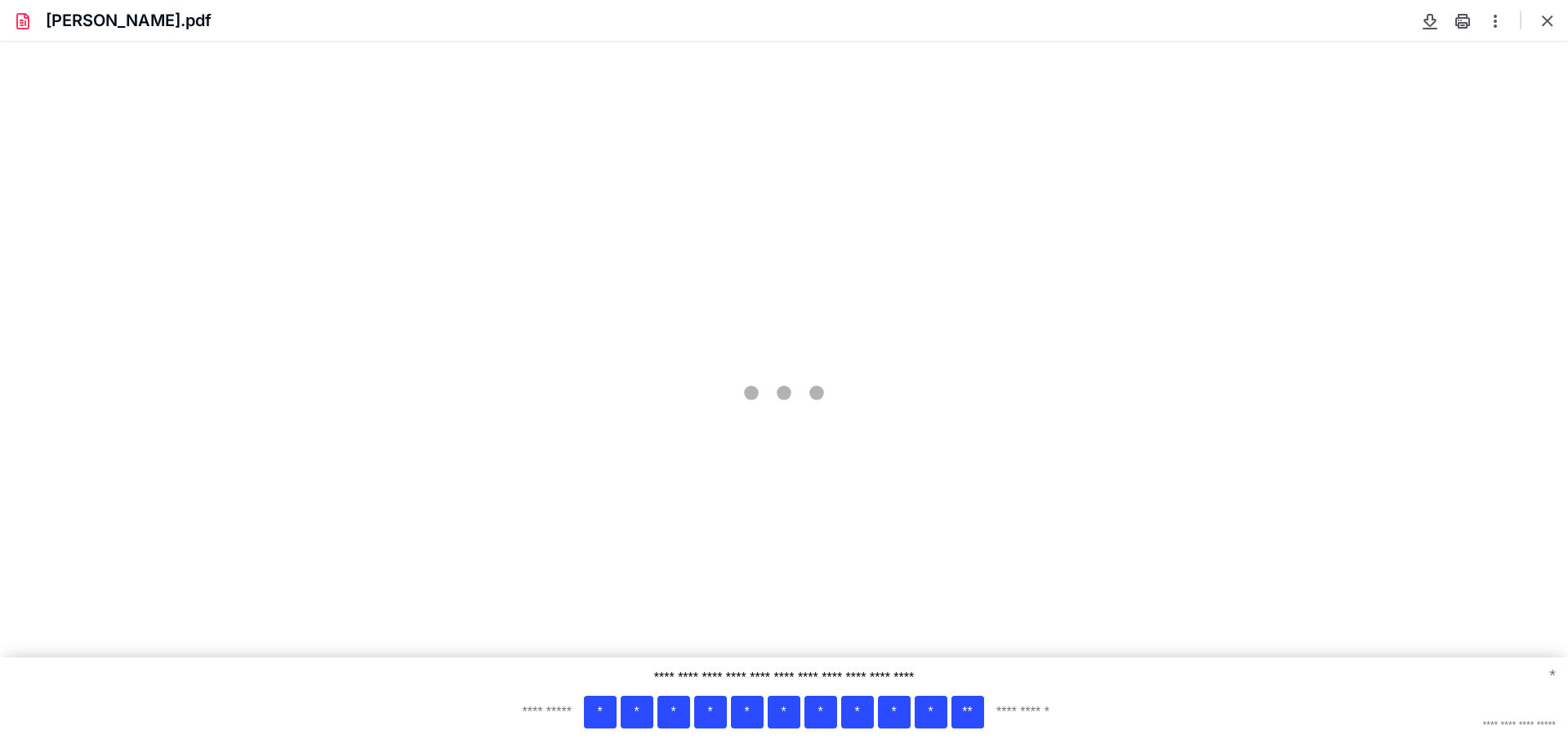 scroll, scrollTop: 0, scrollLeft: 0, axis: both 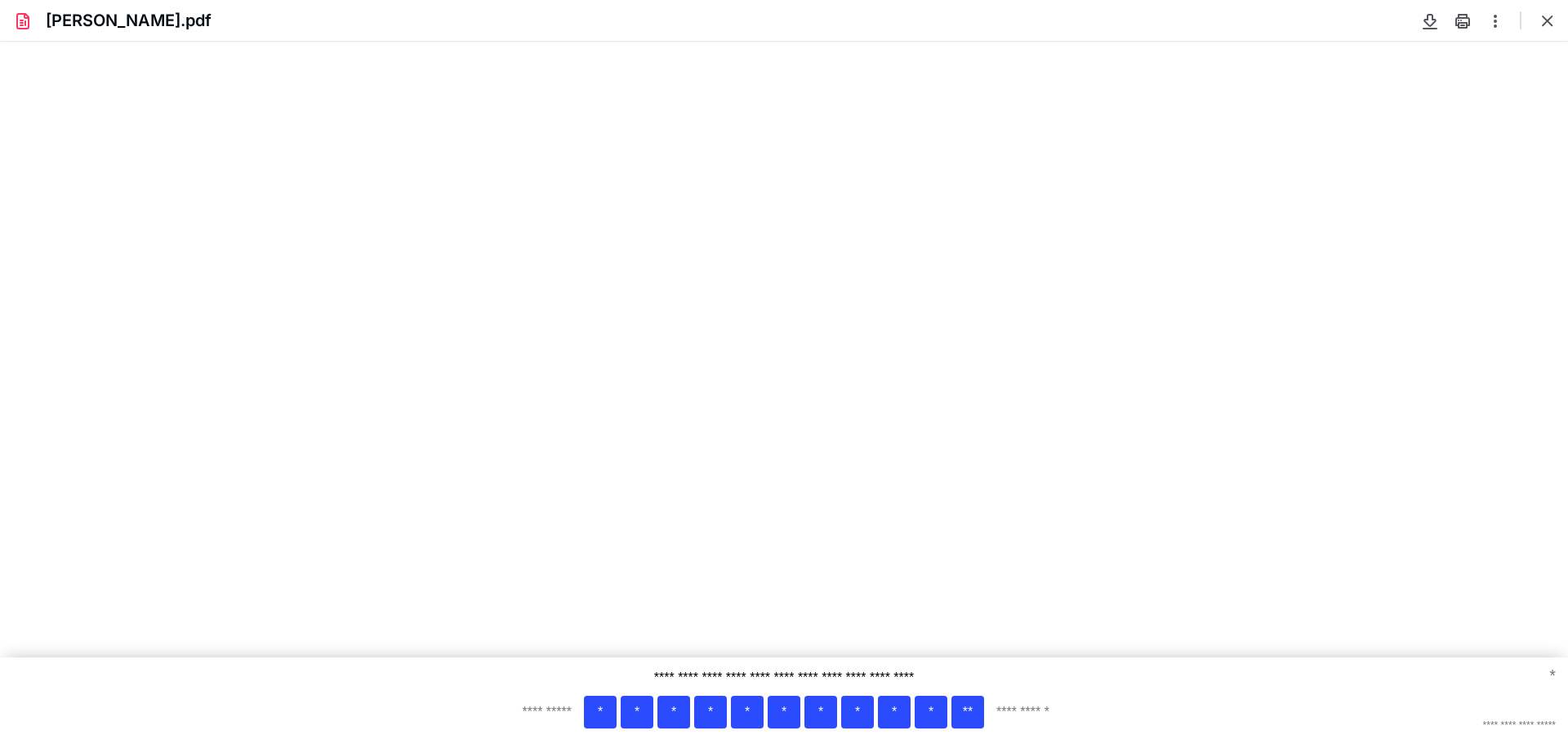 type on "104" 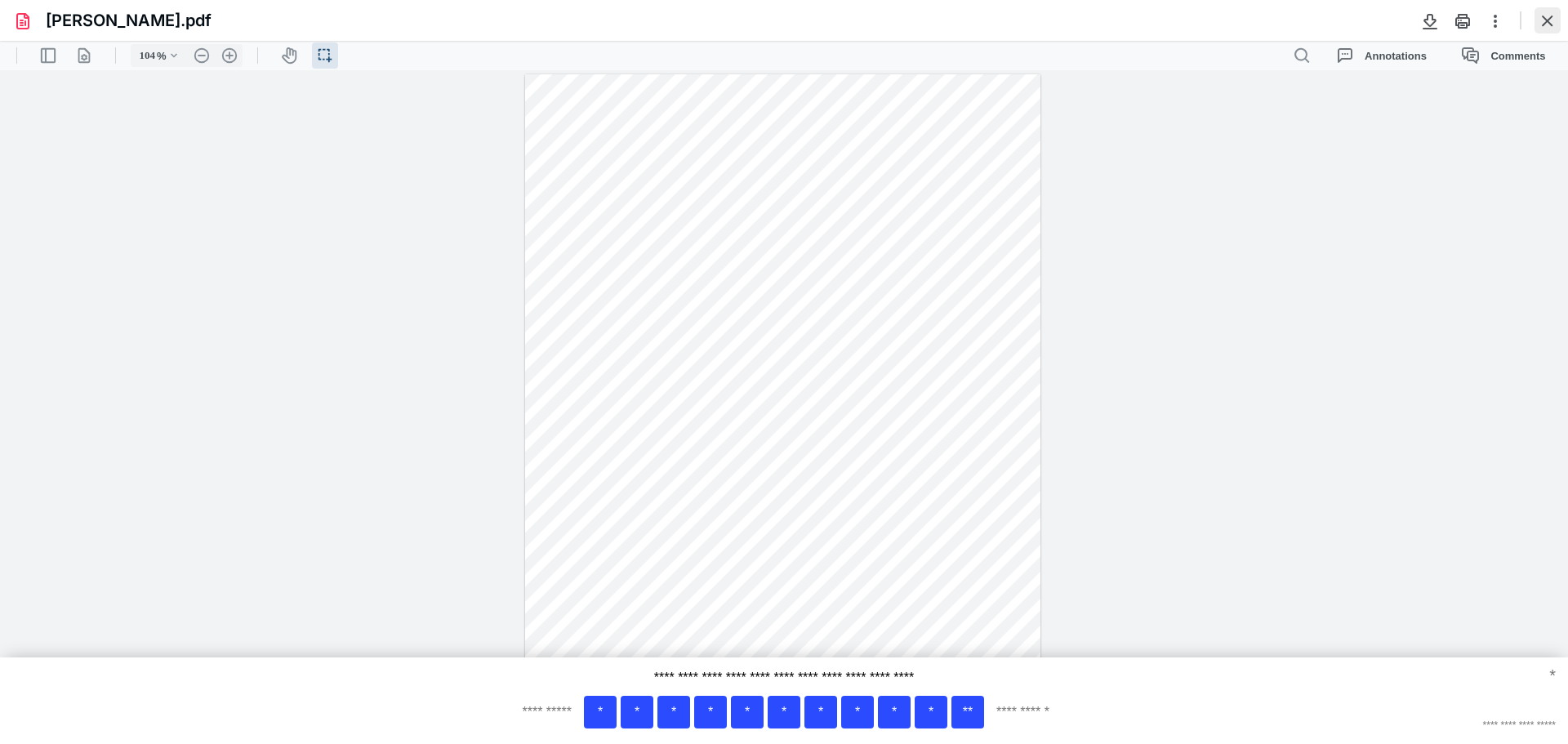 click at bounding box center [1548, 20] 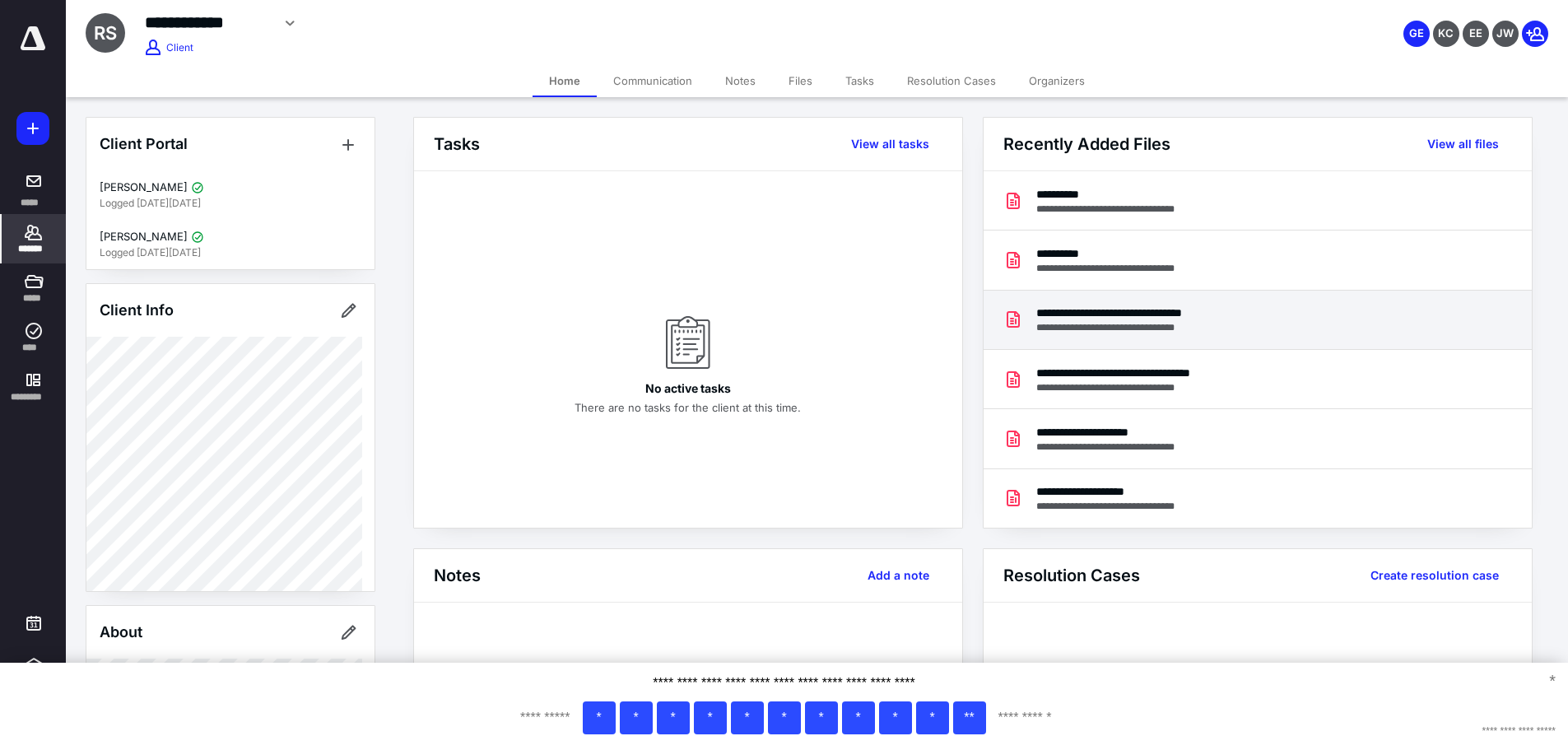 click on "**********" at bounding box center [1146, 328] 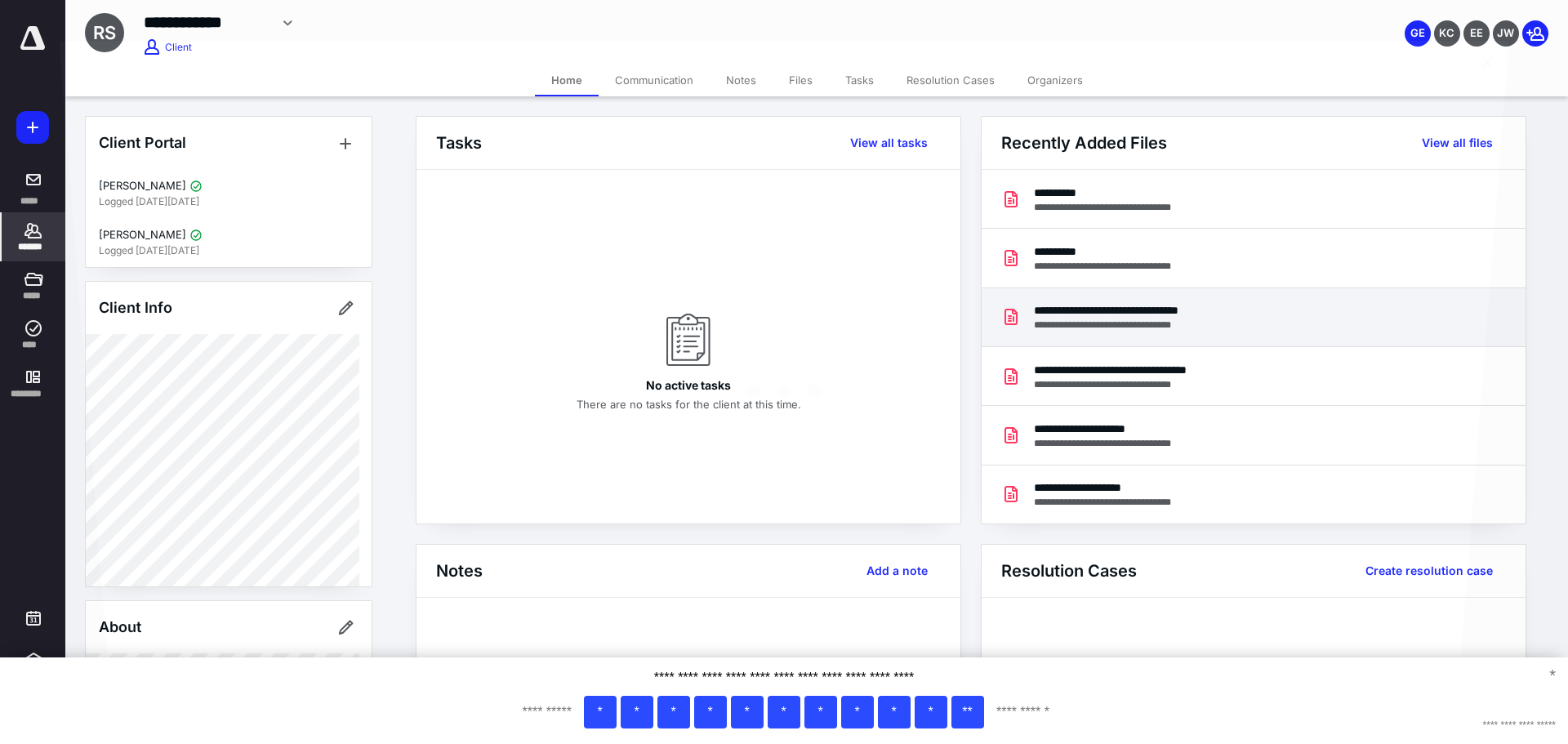 click at bounding box center (784, 381) 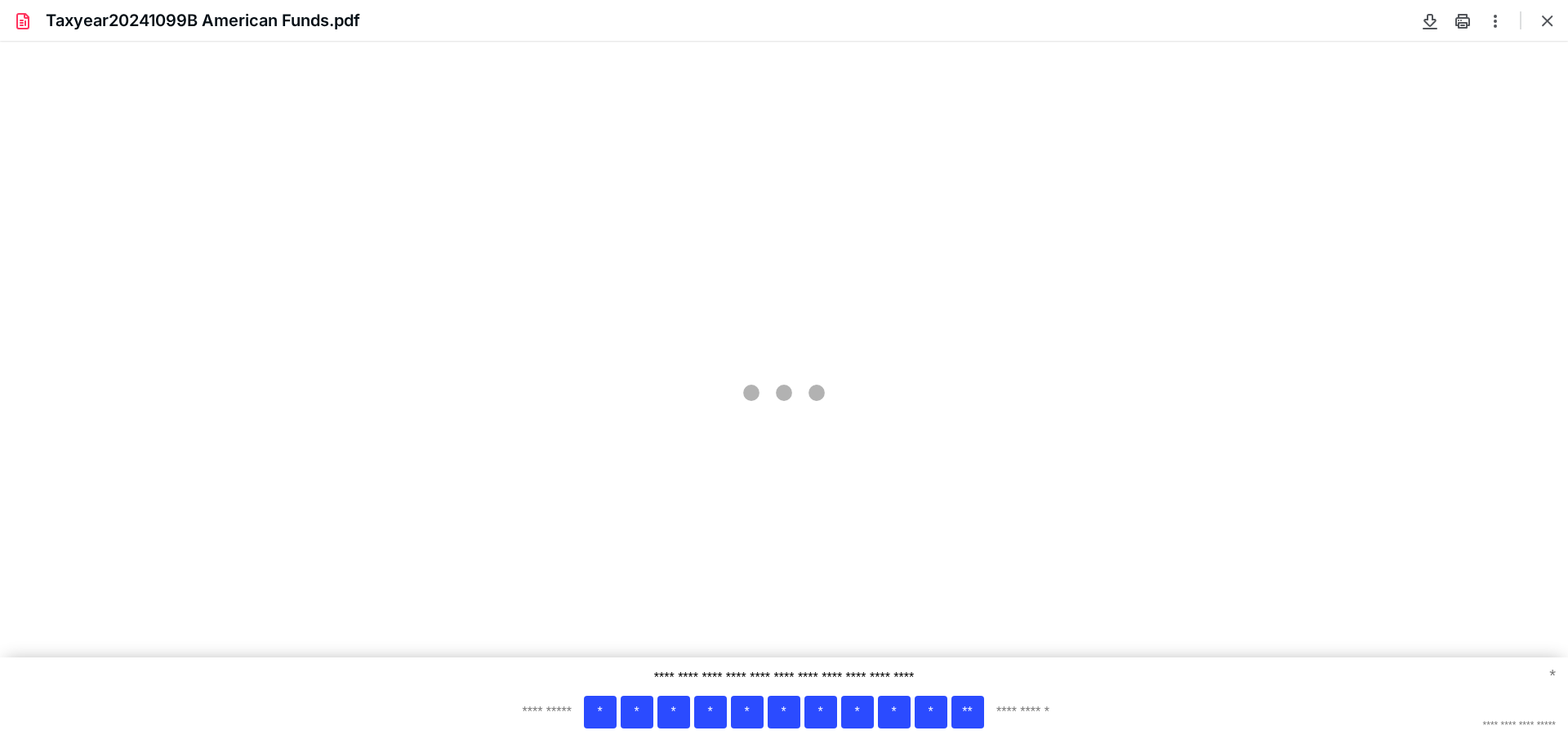 scroll, scrollTop: 0, scrollLeft: 0, axis: both 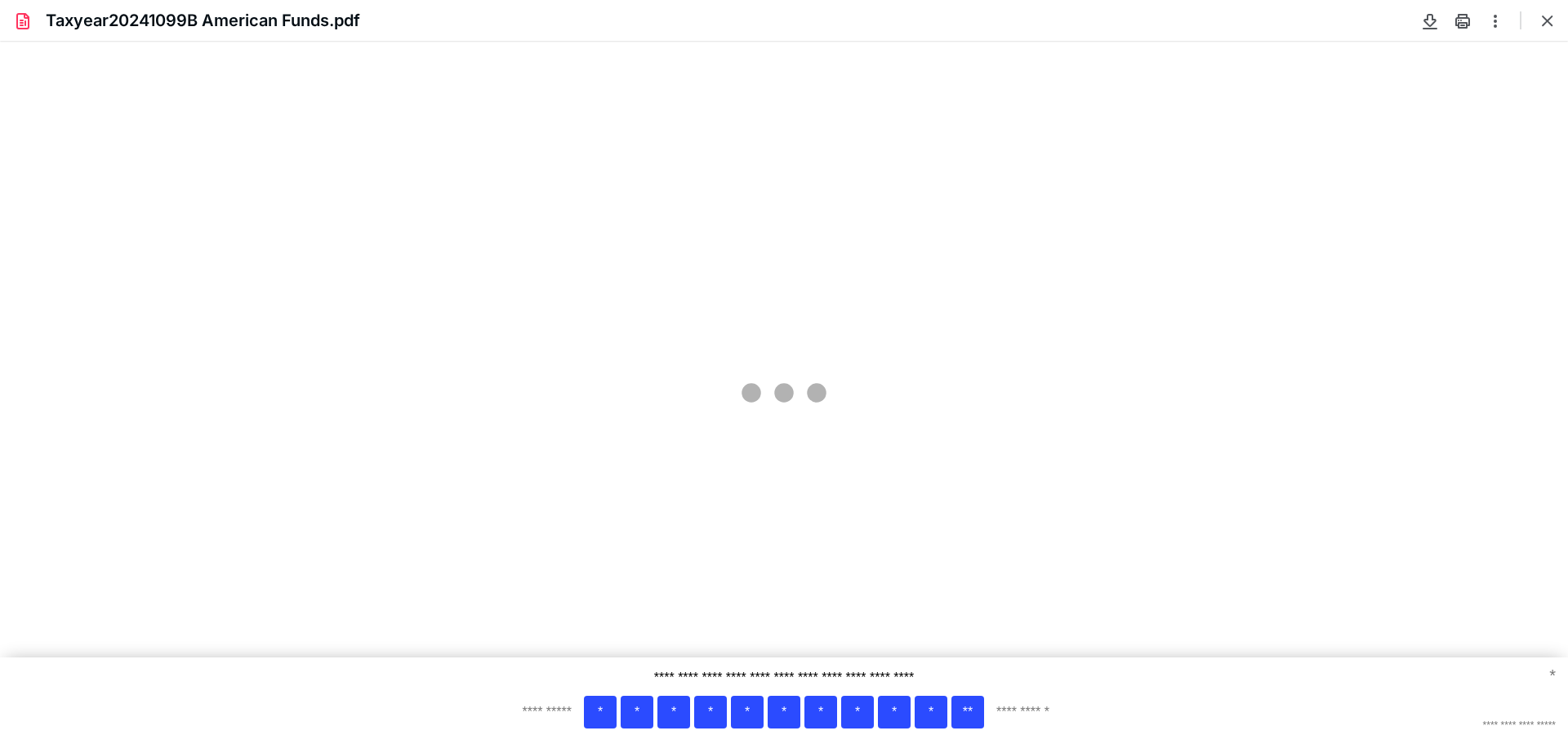 type on "104" 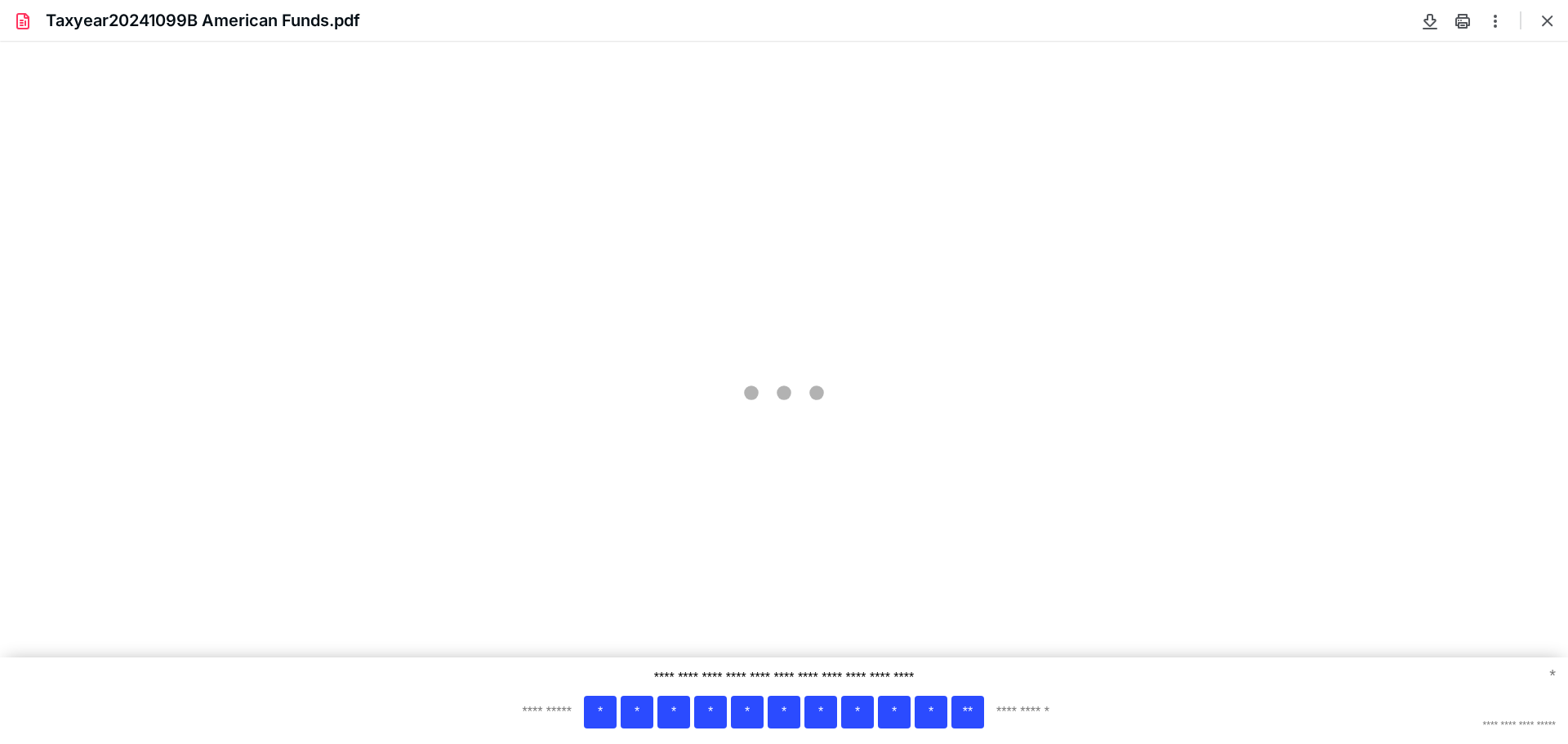scroll, scrollTop: 33, scrollLeft: 0, axis: vertical 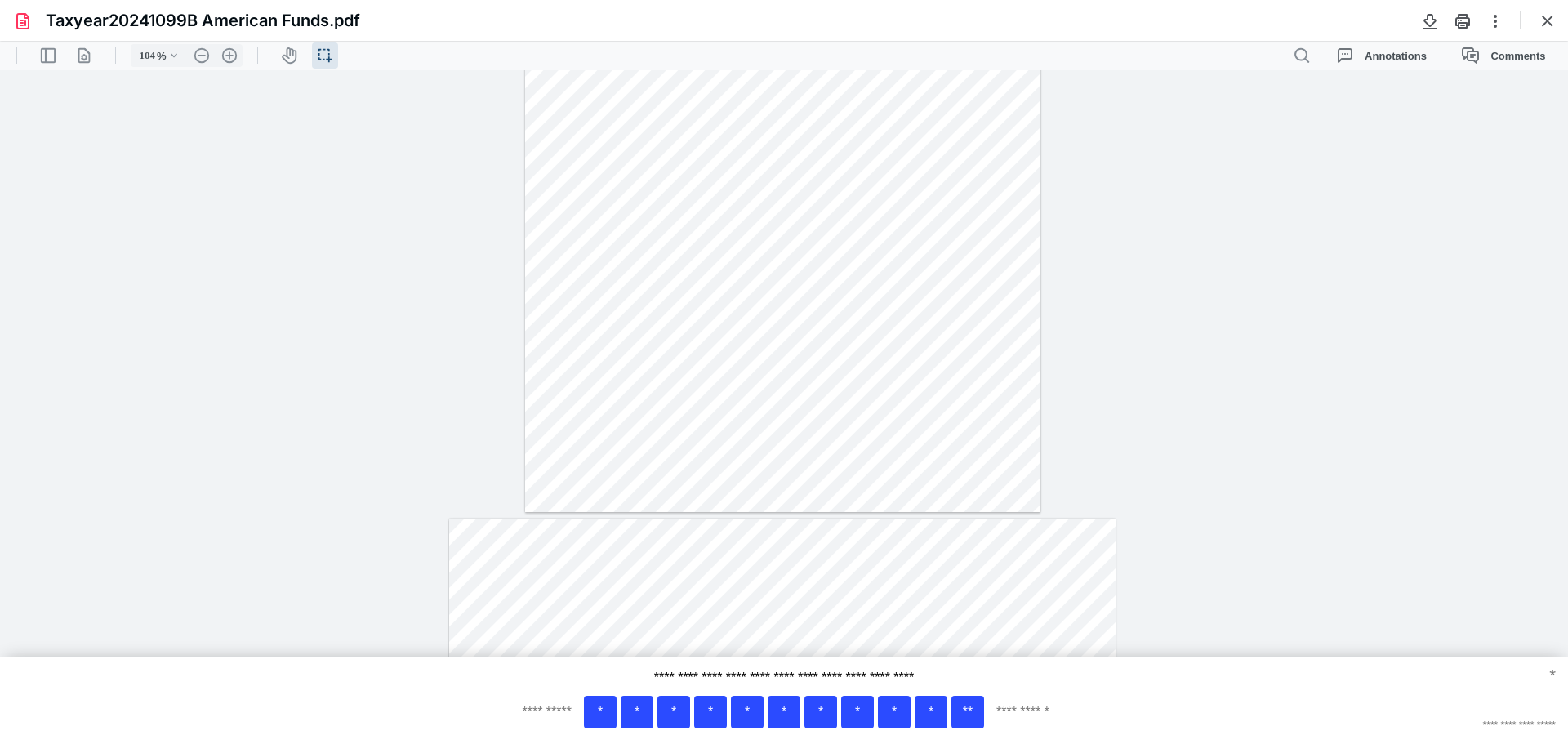 type on "*" 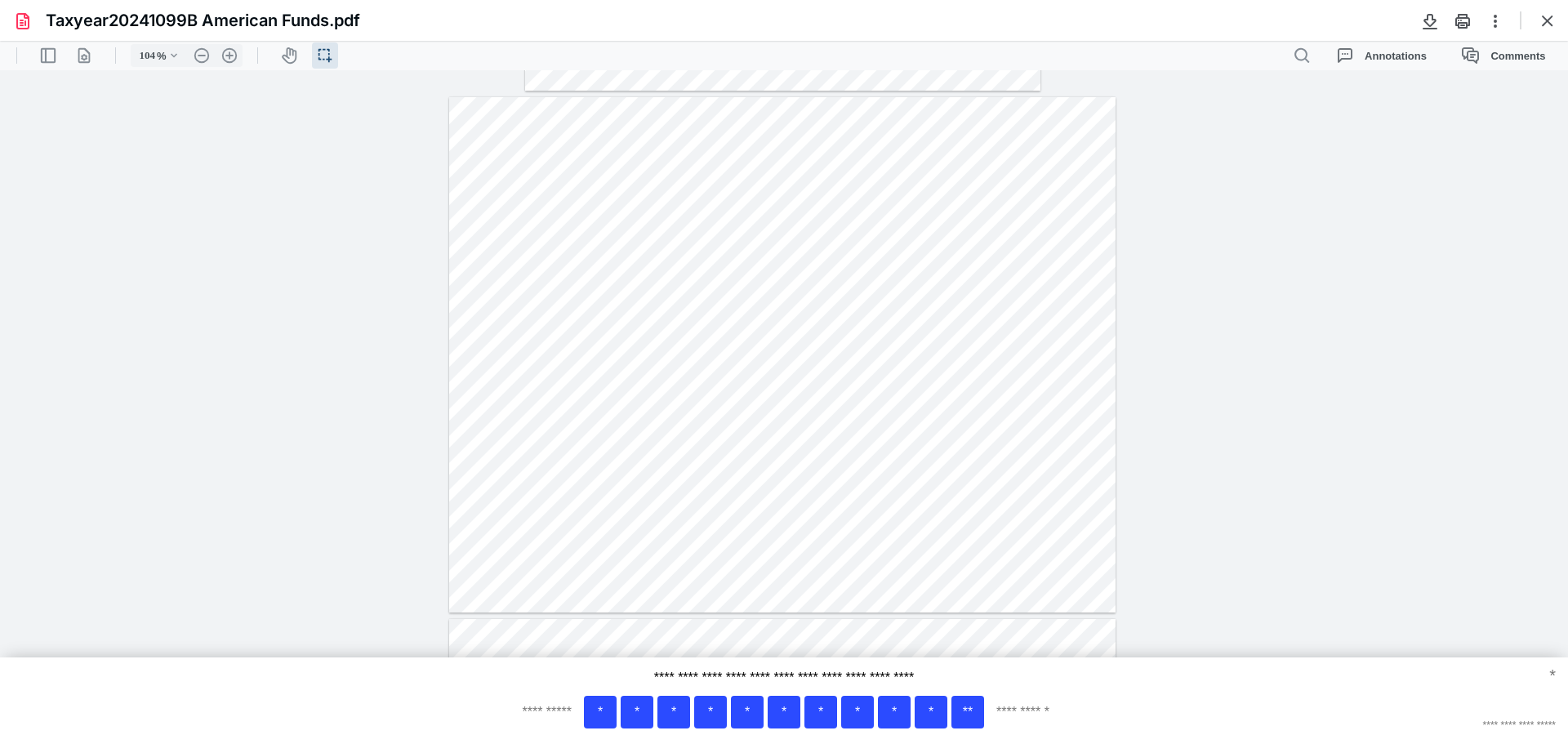 scroll, scrollTop: 686, scrollLeft: 0, axis: vertical 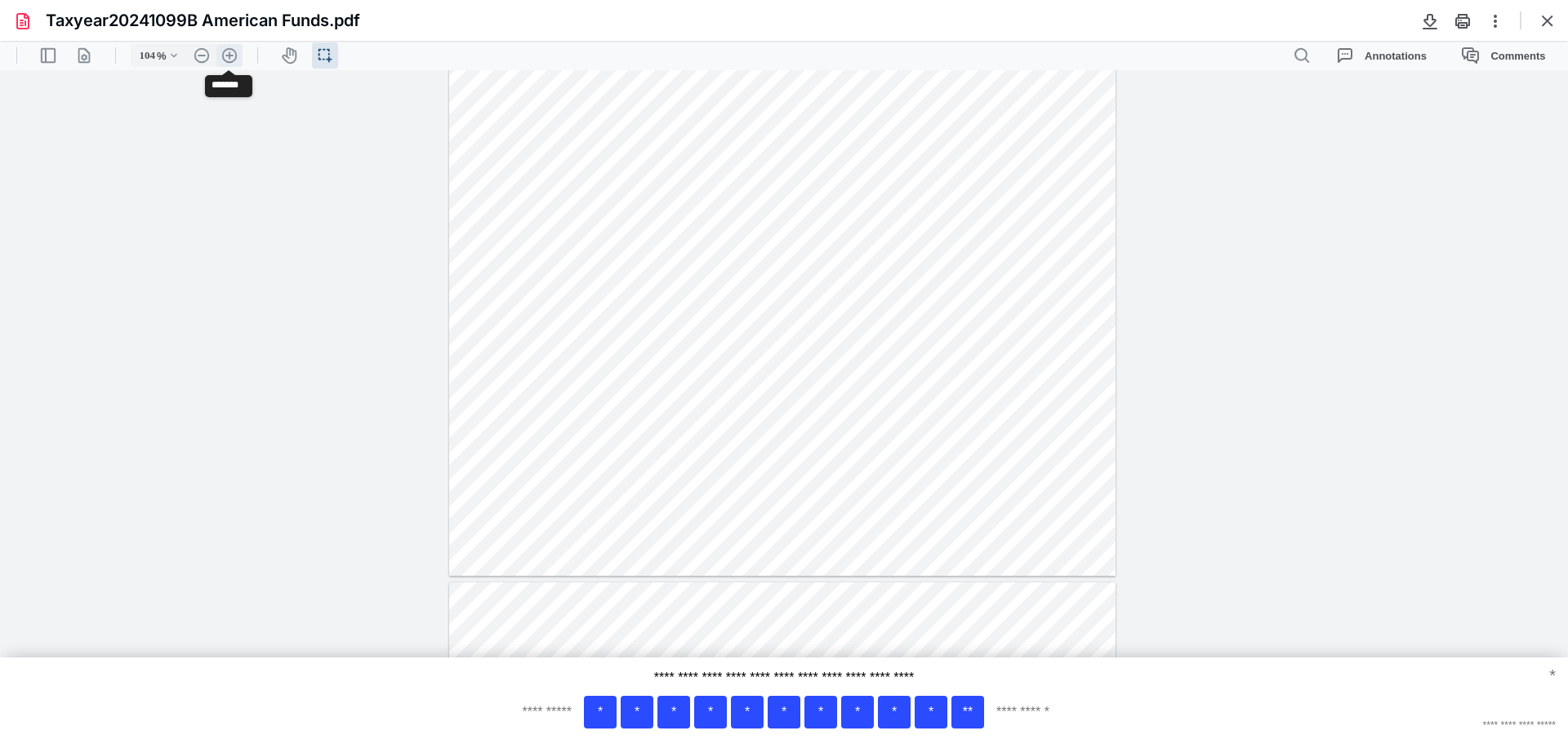 click on ".cls-1{fill:#abb0c4;} icon - header - zoom - in - line" at bounding box center [229, 56] 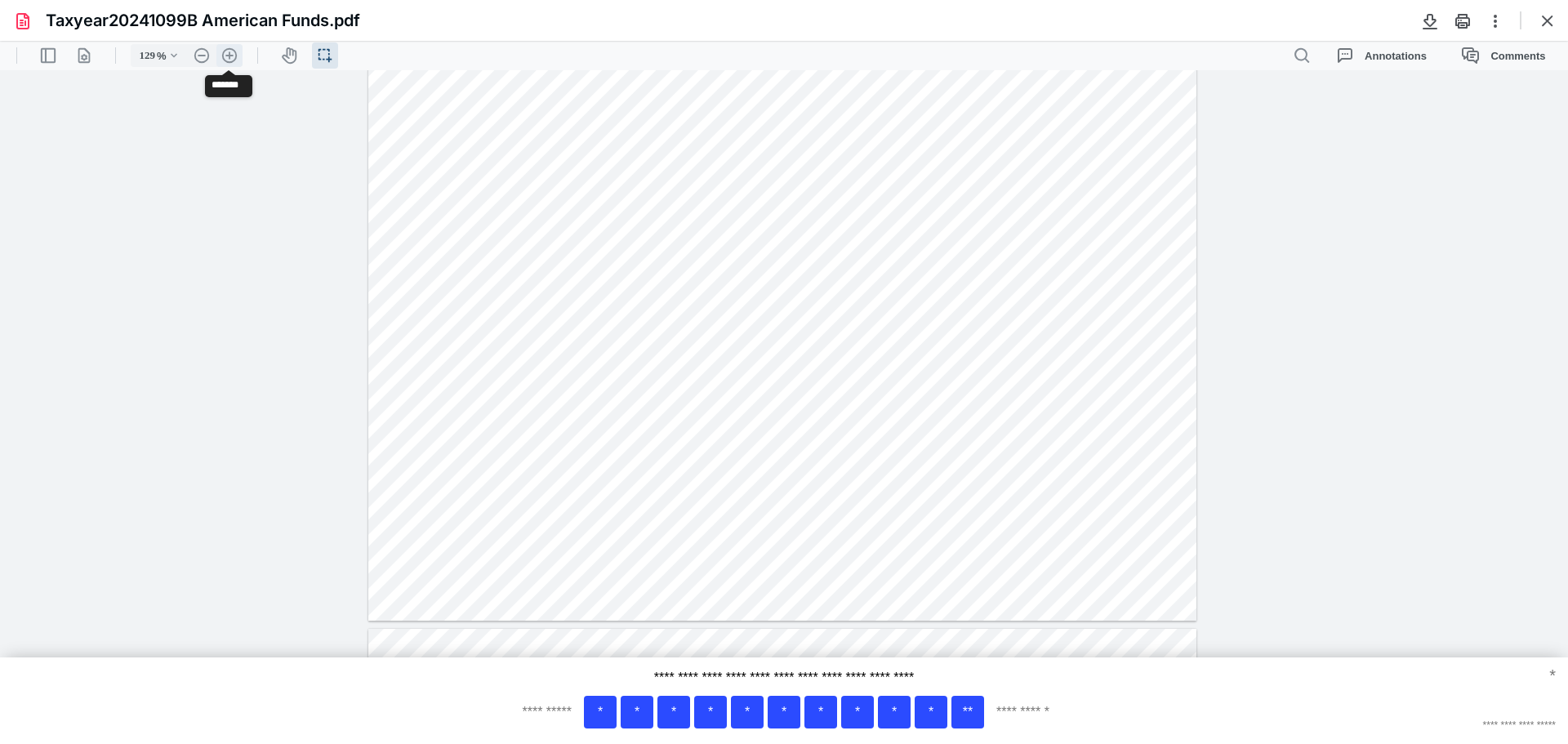 click on ".cls-1{fill:#abb0c4;} icon - header - zoom - in - line" at bounding box center [229, 56] 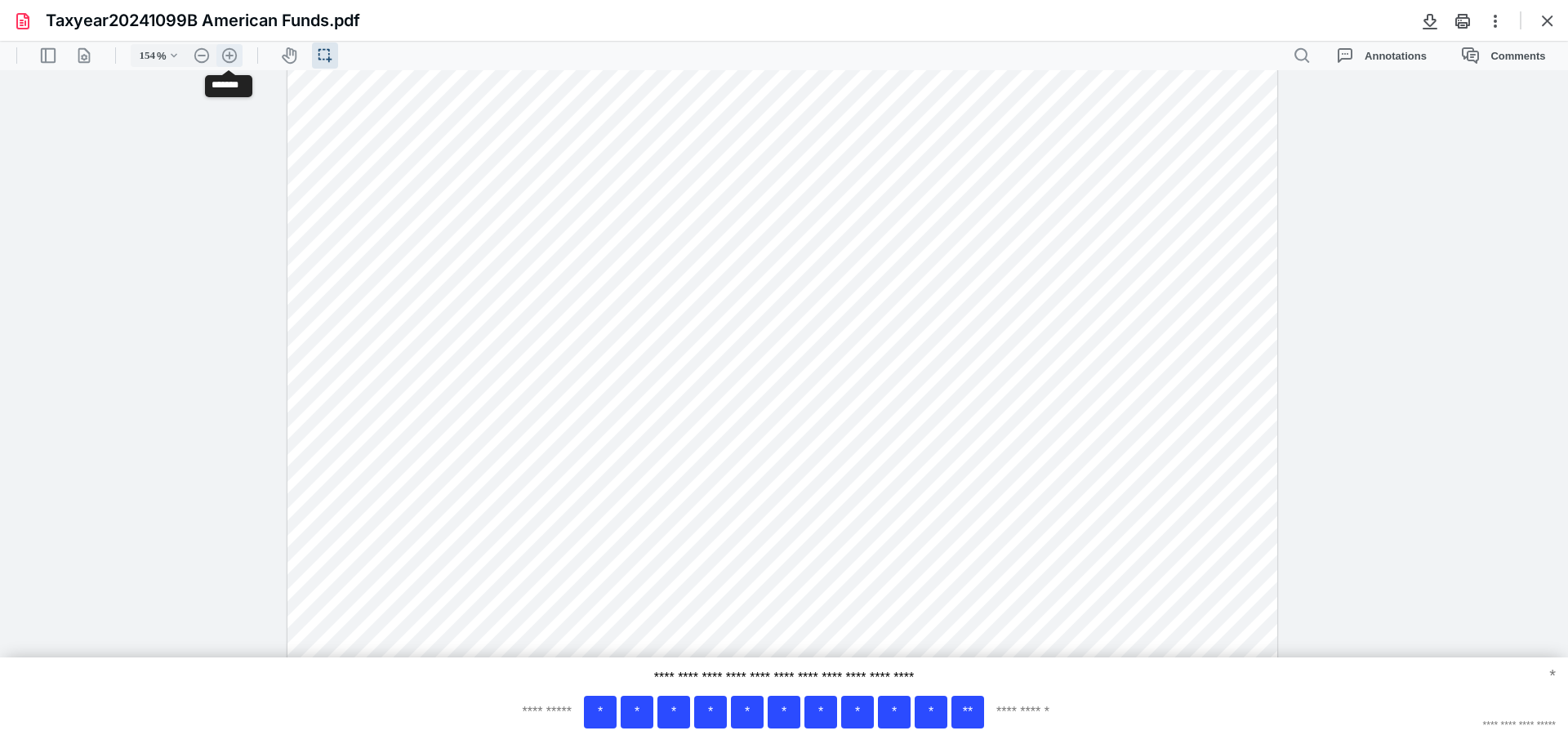click on ".cls-1{fill:#abb0c4;} icon - header - zoom - in - line" at bounding box center [229, 56] 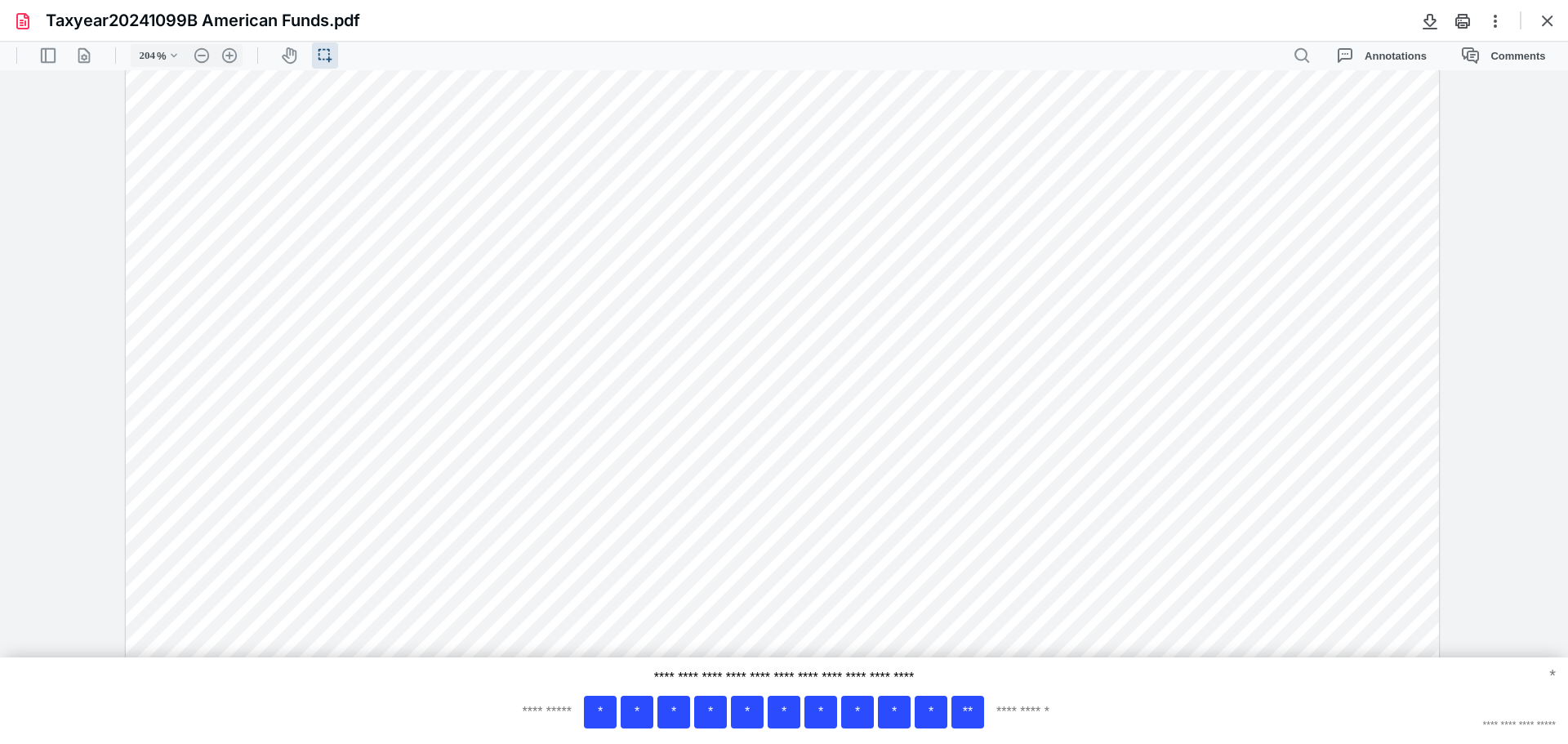 scroll, scrollTop: 2709, scrollLeft: 0, axis: vertical 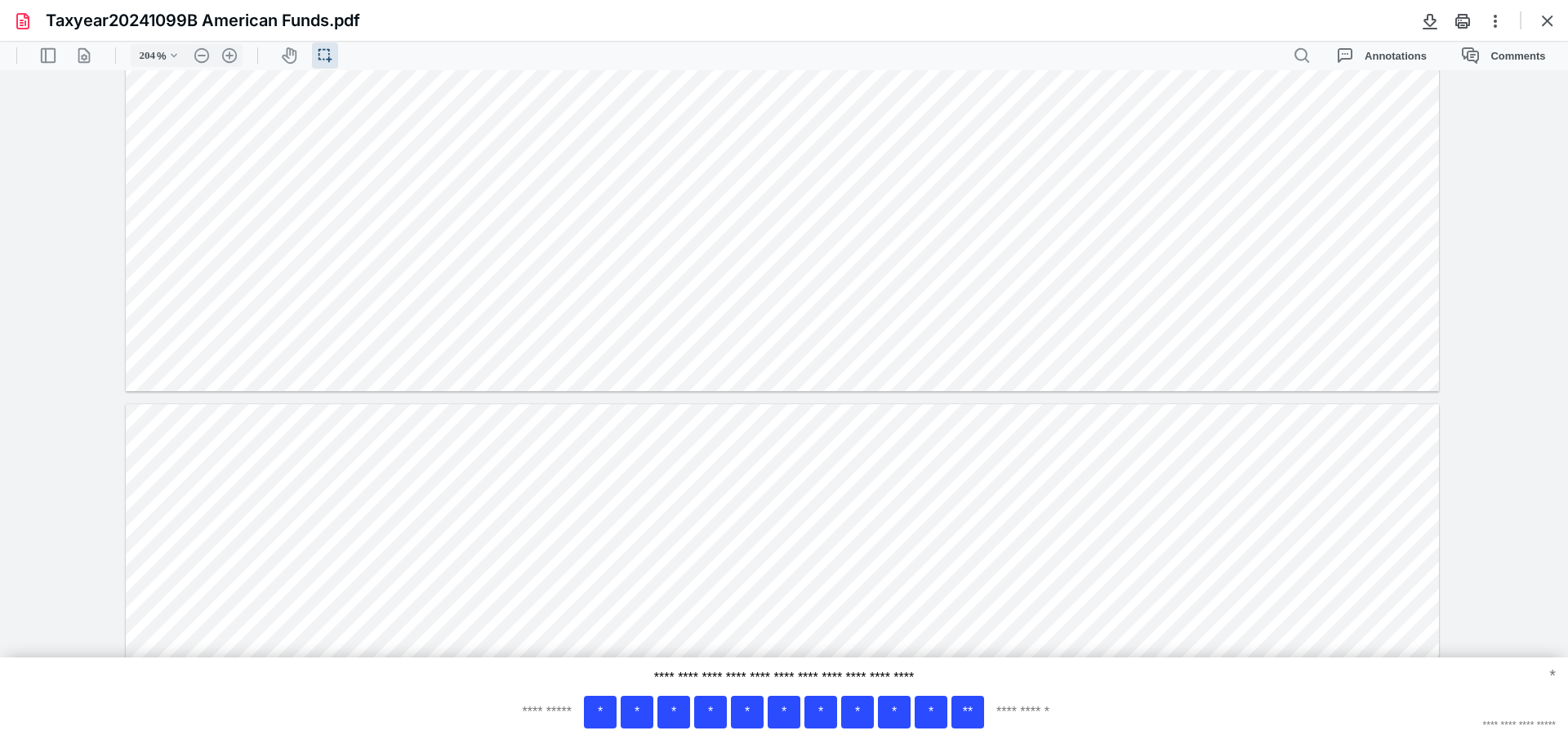 type on "*" 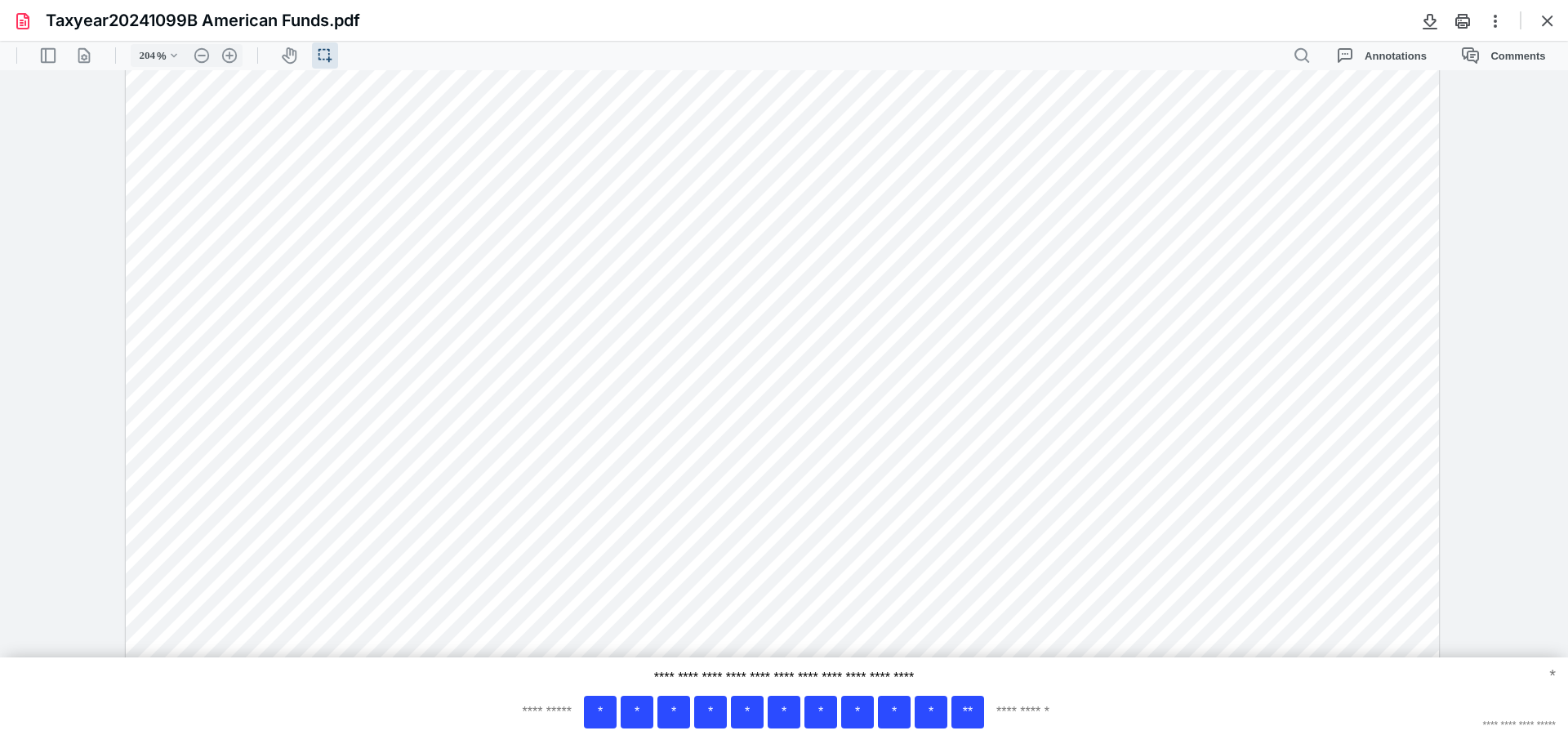 scroll, scrollTop: 1647, scrollLeft: 0, axis: vertical 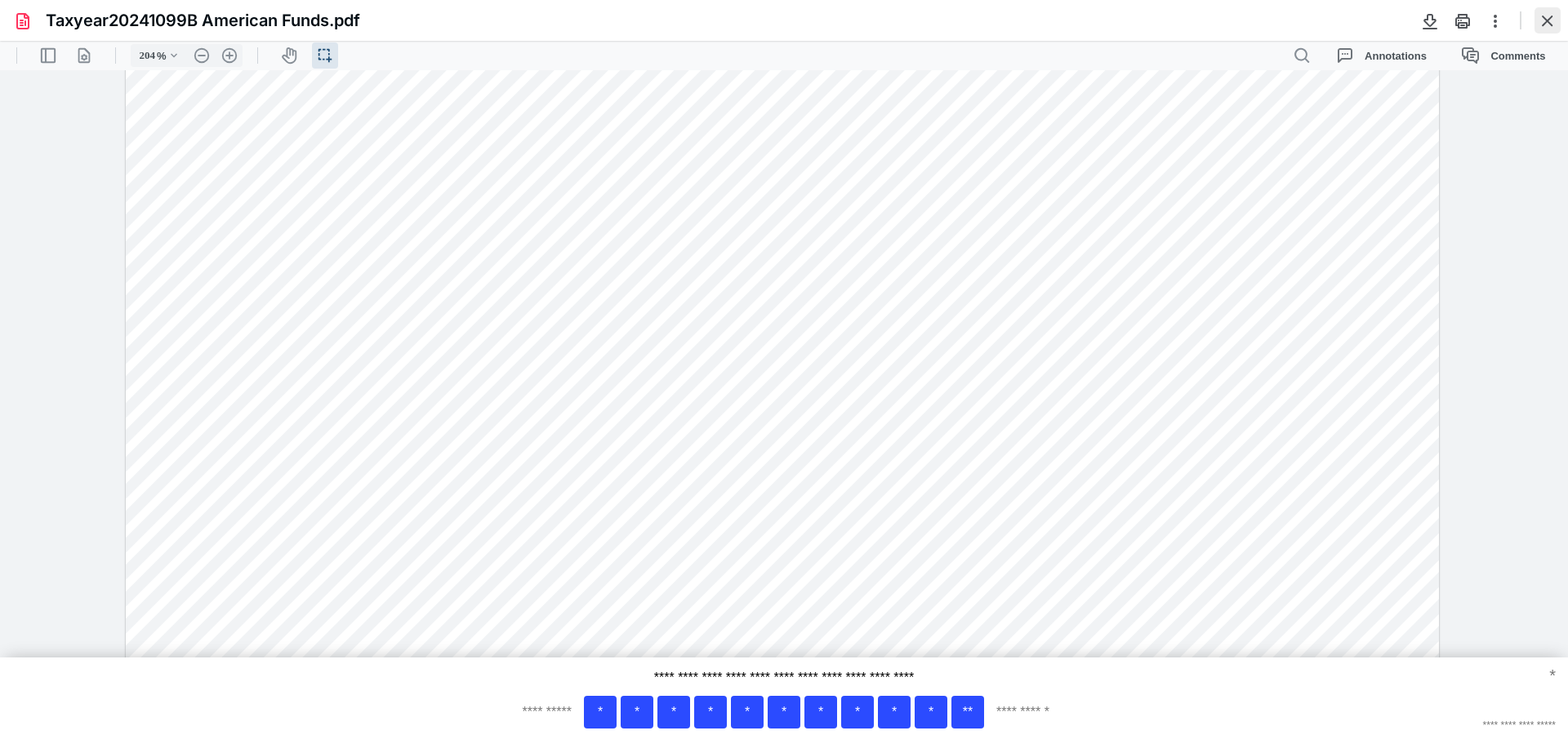 click at bounding box center [1548, 20] 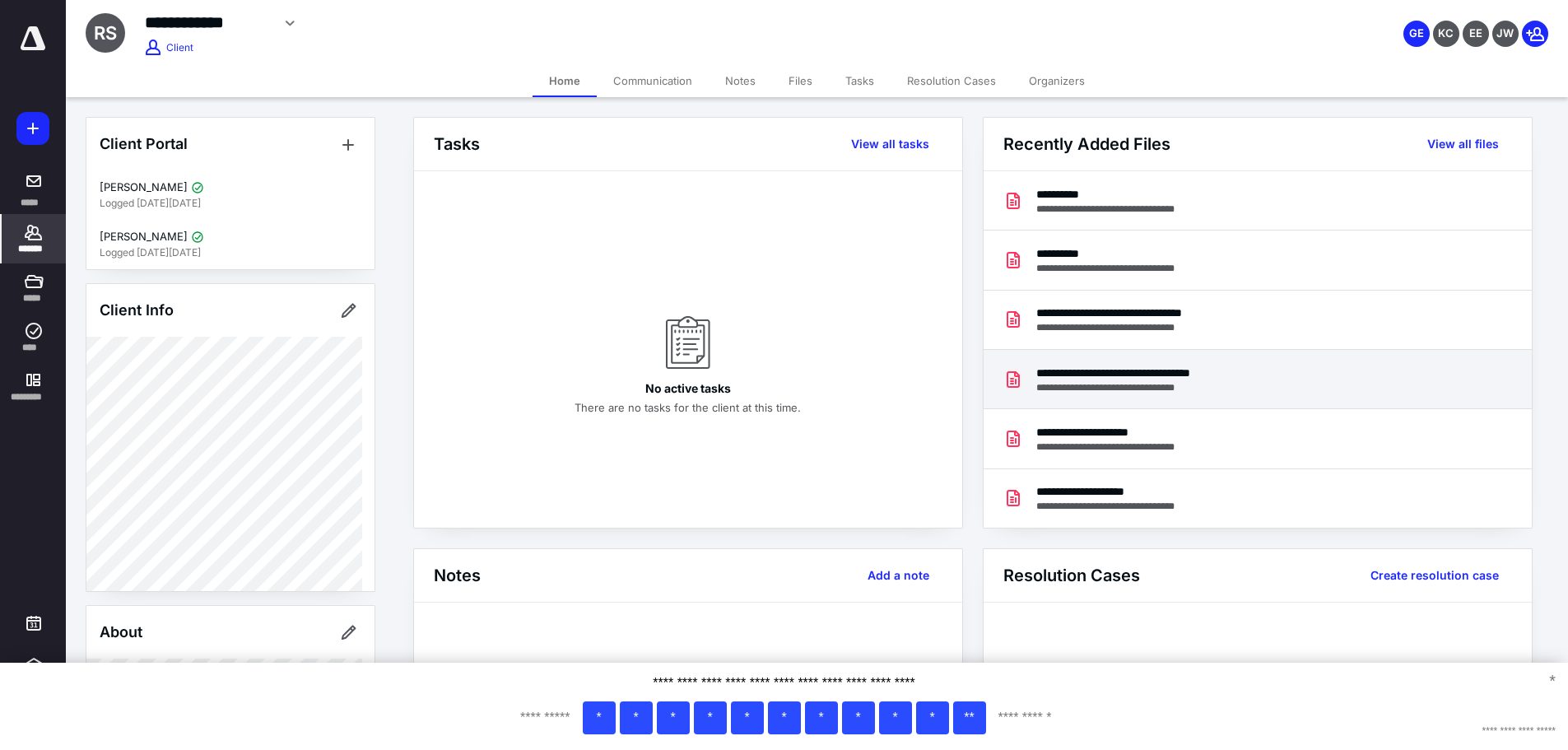 click on "**********" at bounding box center (1152, 388) 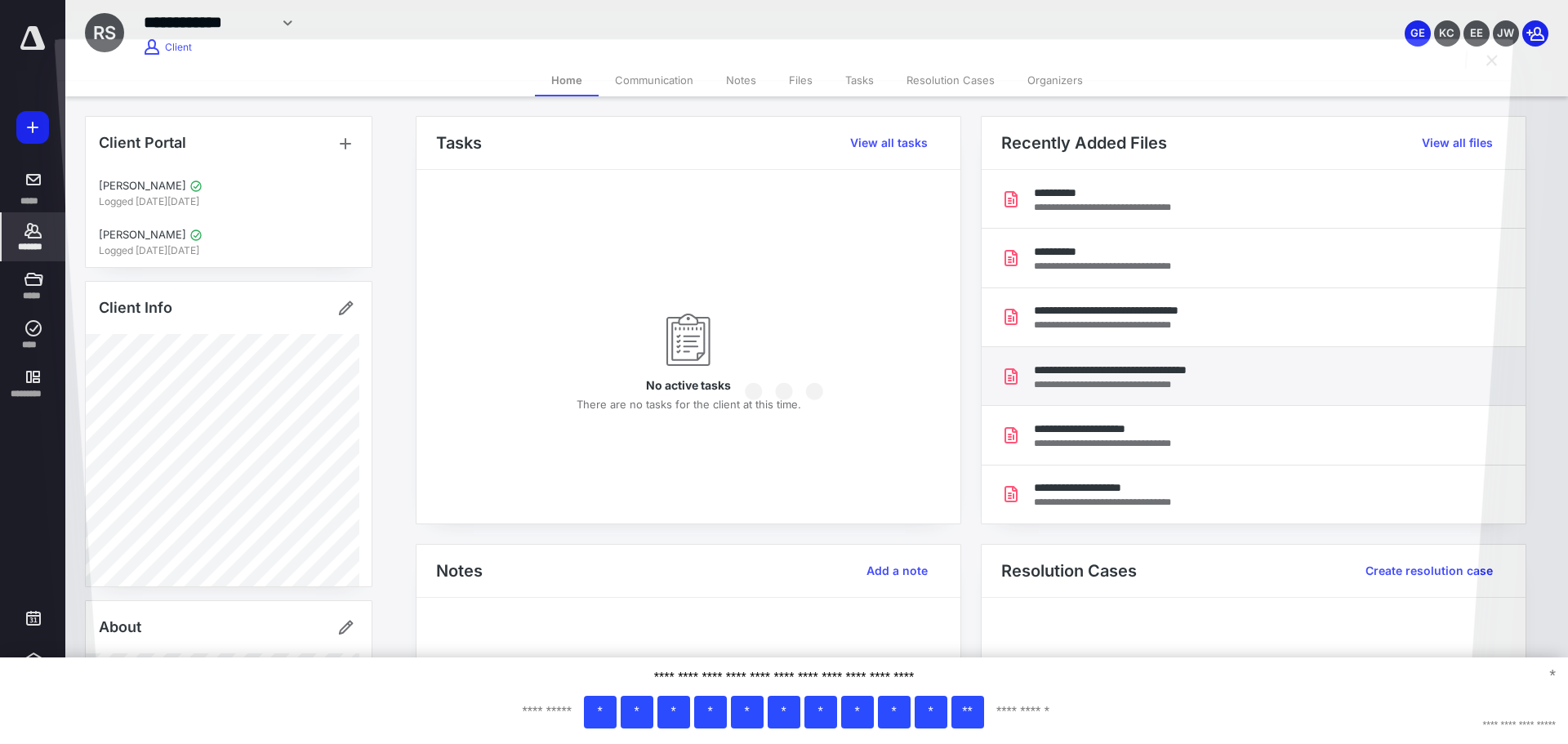 click at bounding box center [784, 382] 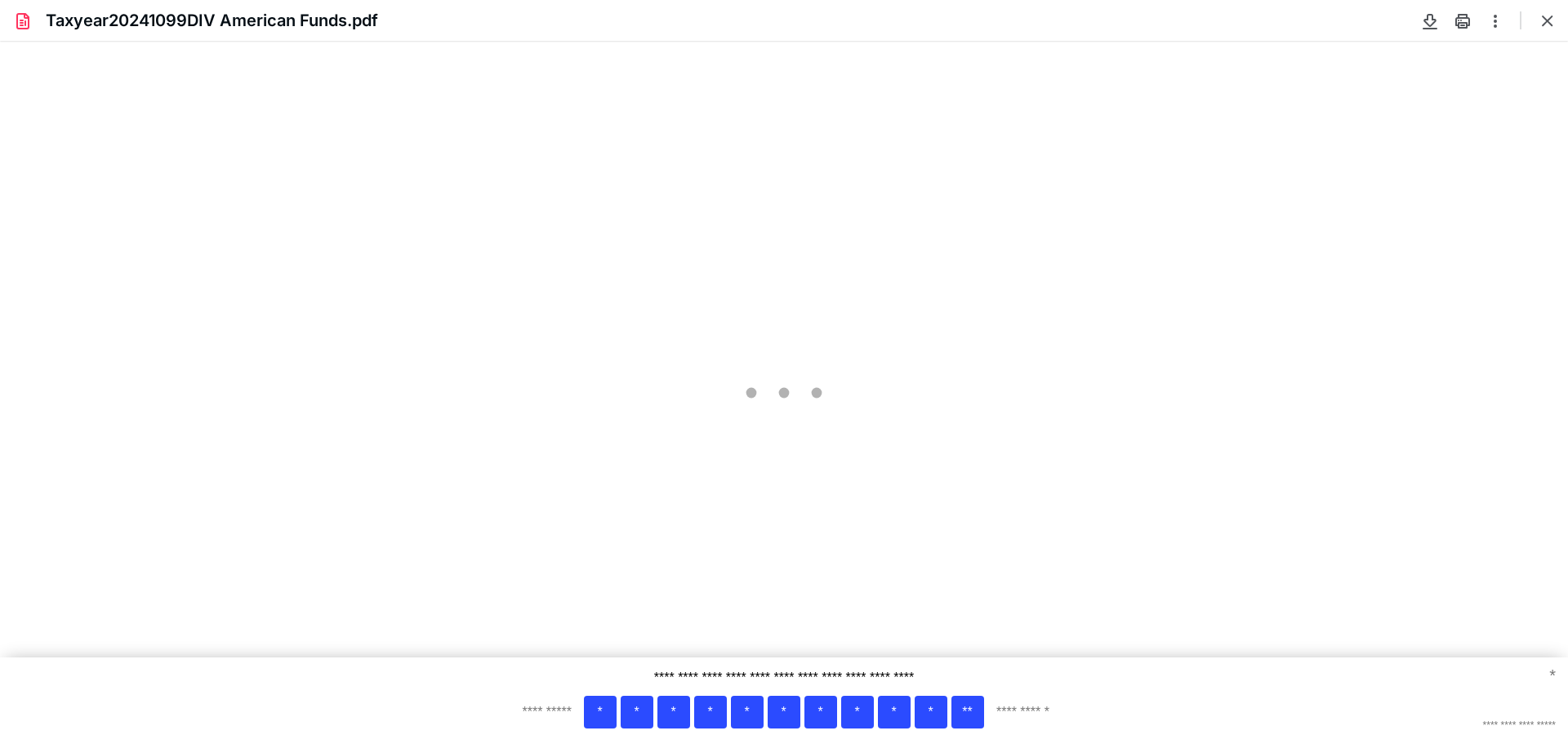 scroll, scrollTop: 0, scrollLeft: 0, axis: both 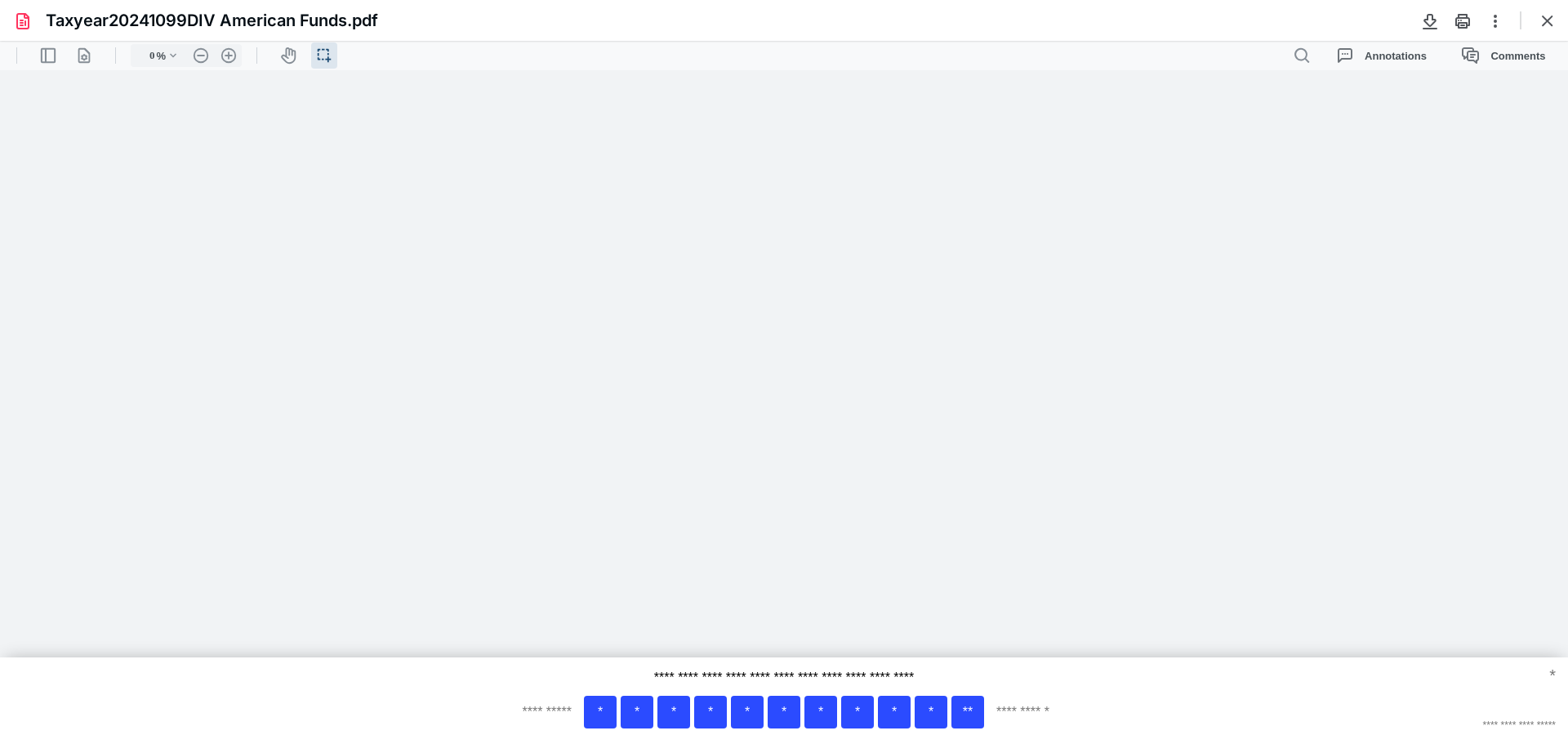 type on "104" 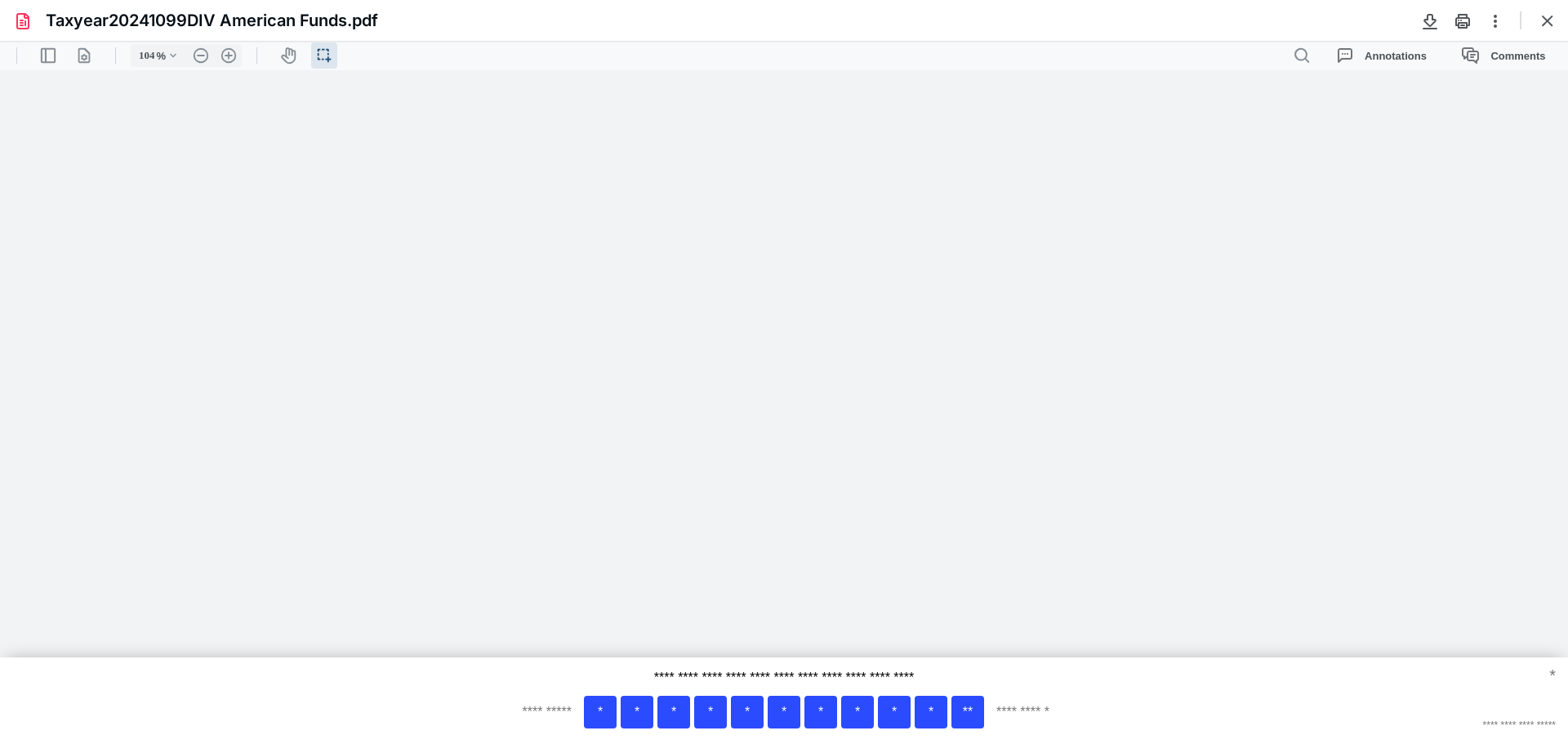scroll, scrollTop: 33, scrollLeft: 0, axis: vertical 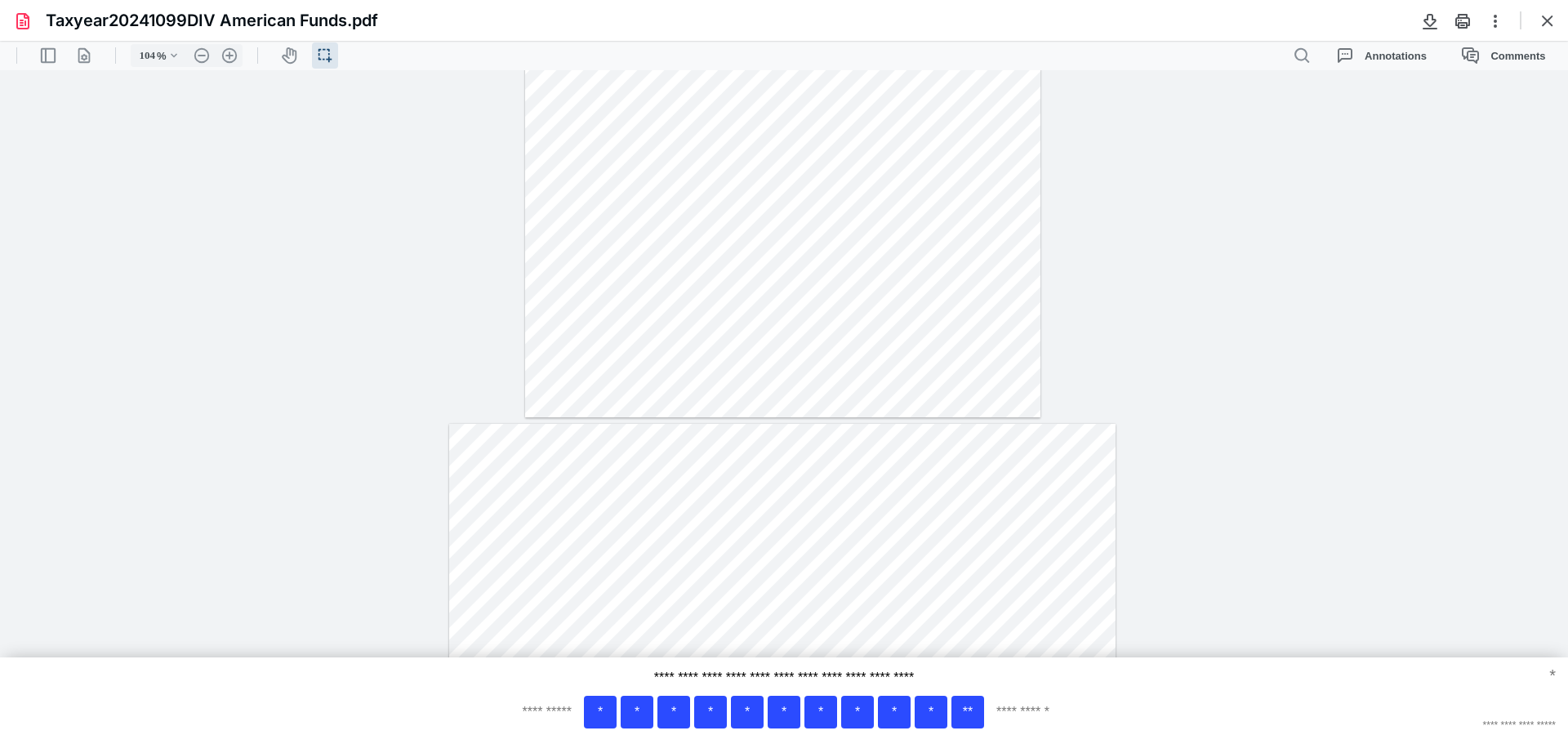 type on "*" 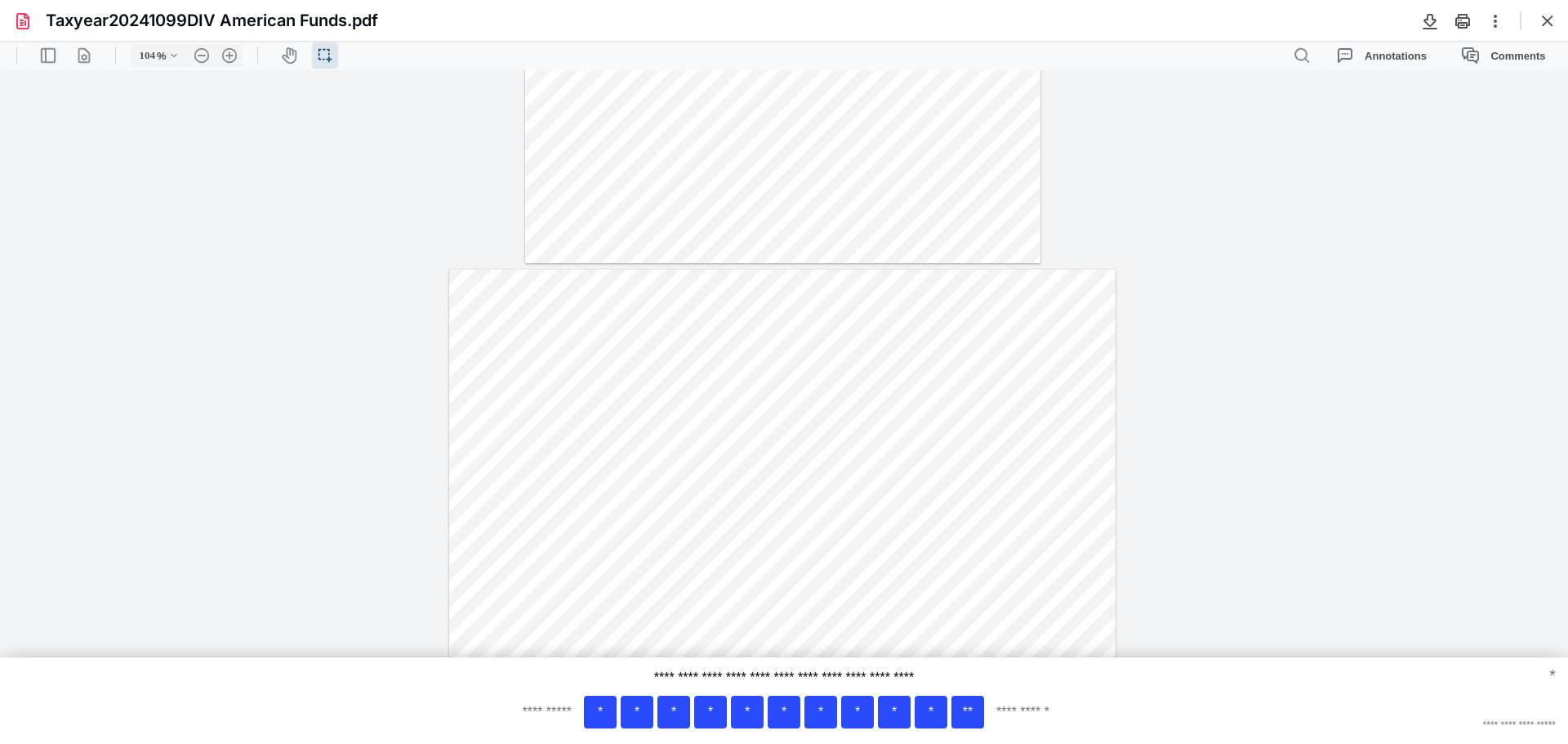 scroll, scrollTop: 604, scrollLeft: 0, axis: vertical 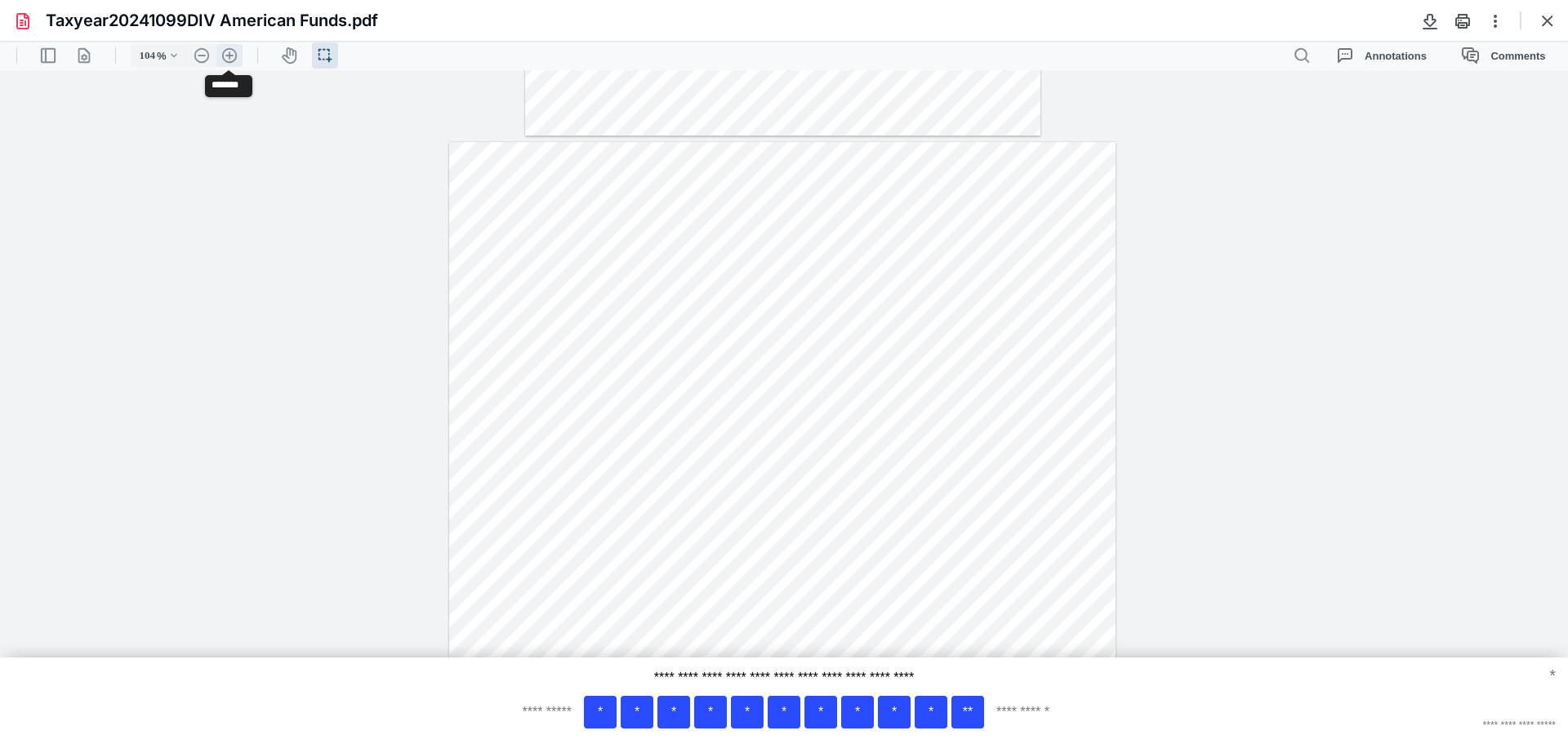 click on ".cls-1{fill:#abb0c4;} icon - header - zoom - in - line" at bounding box center [229, 56] 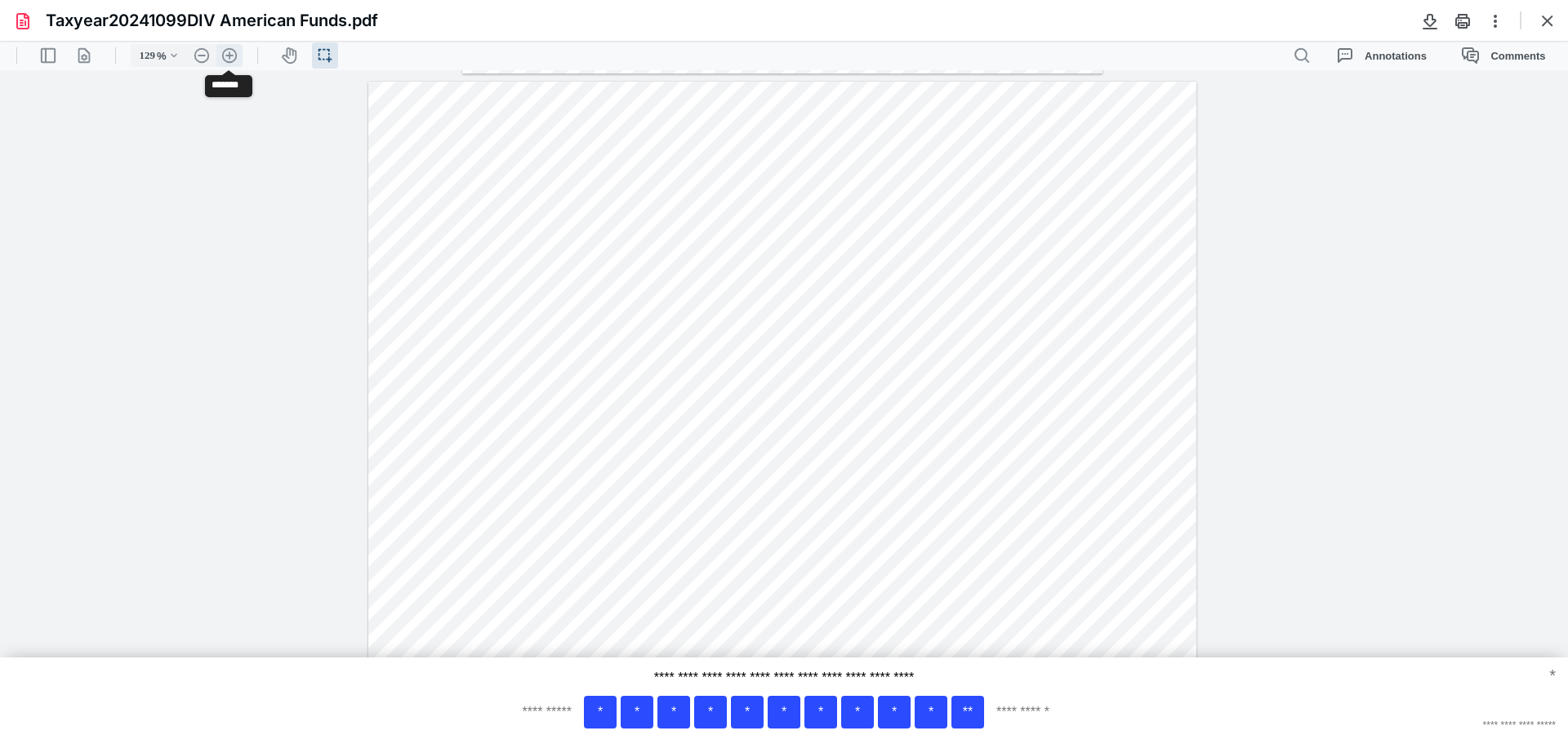 click on ".cls-1{fill:#abb0c4;} icon - header - zoom - in - line" at bounding box center [229, 56] 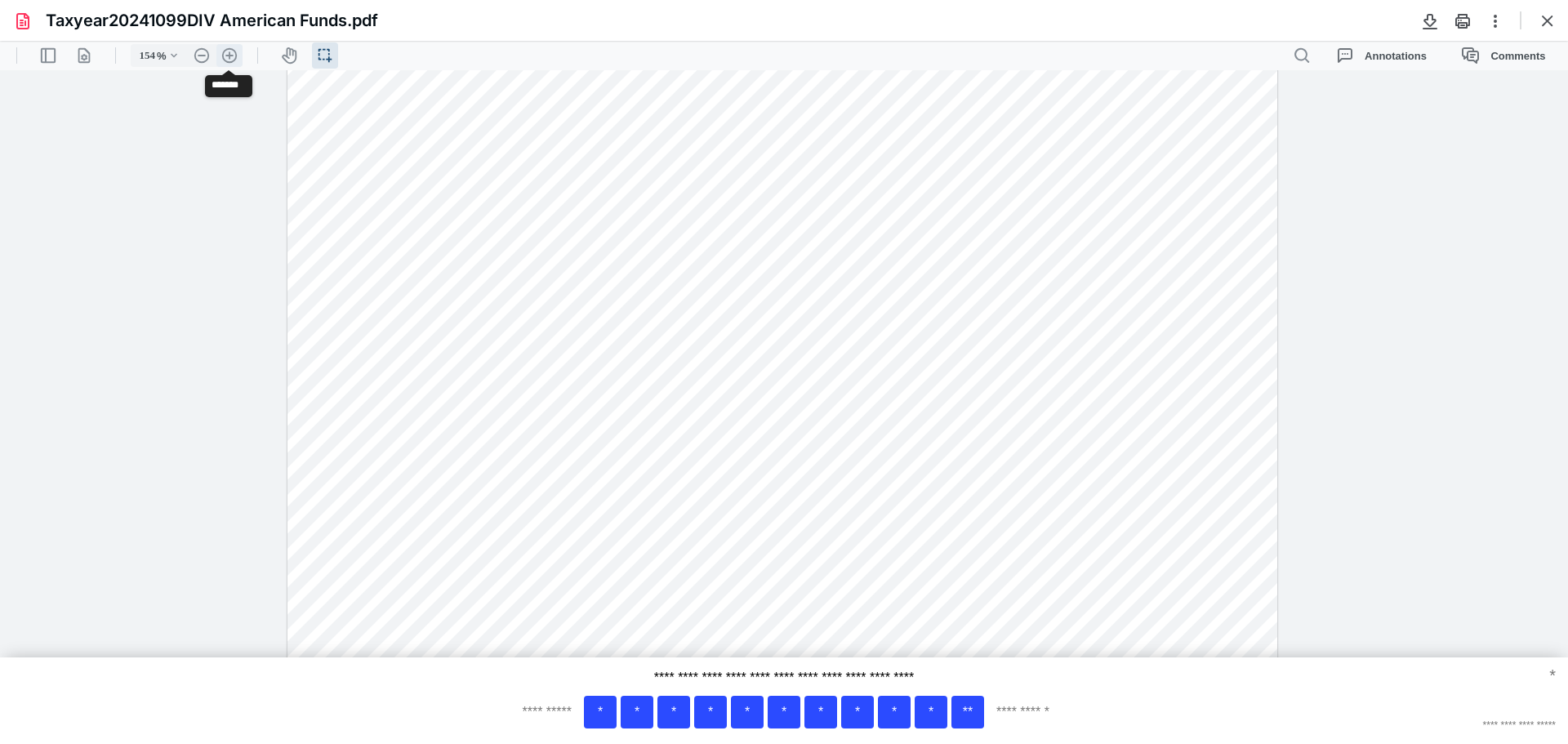 click on ".cls-1{fill:#abb0c4;} icon - header - zoom - in - line" at bounding box center (229, 56) 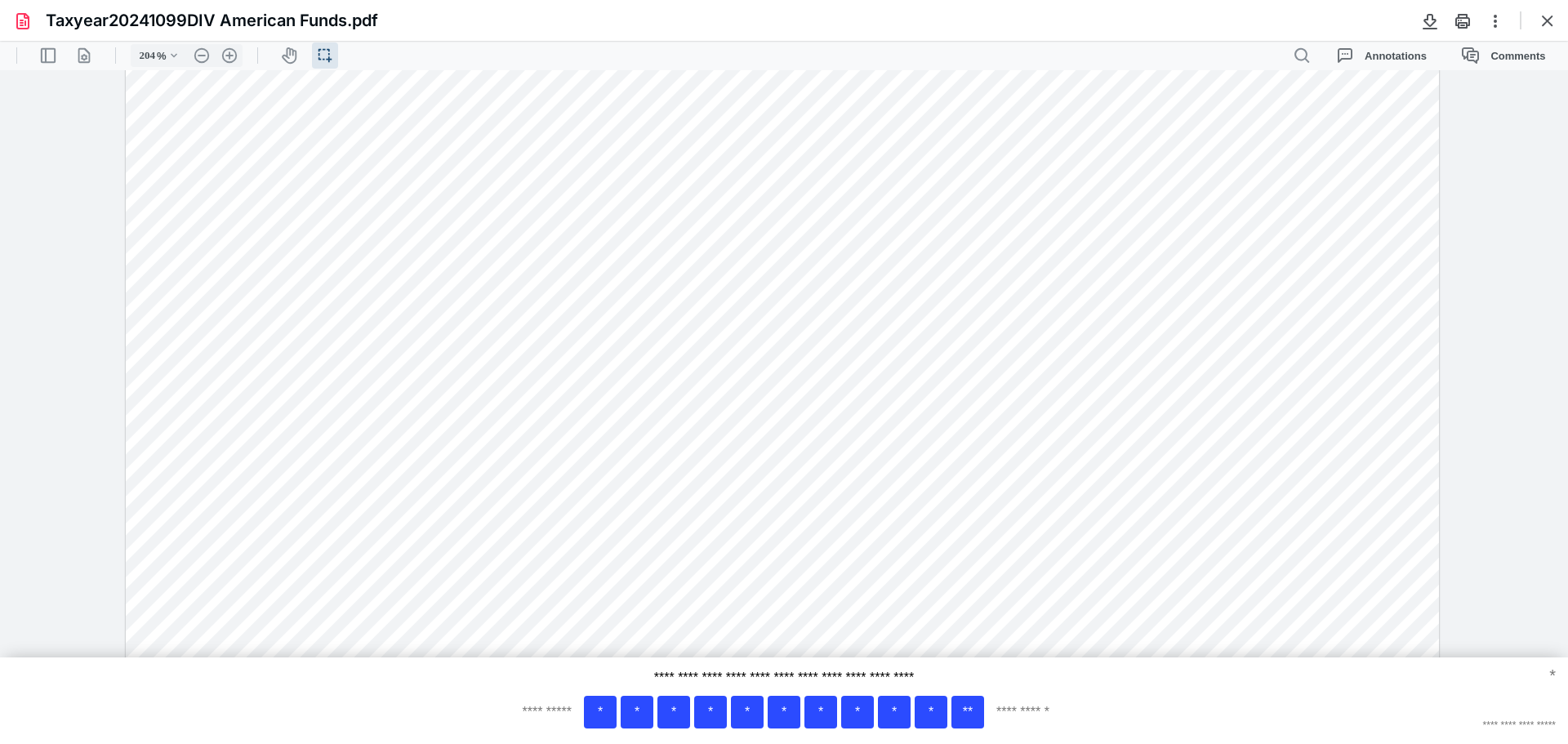 scroll, scrollTop: 1503, scrollLeft: 0, axis: vertical 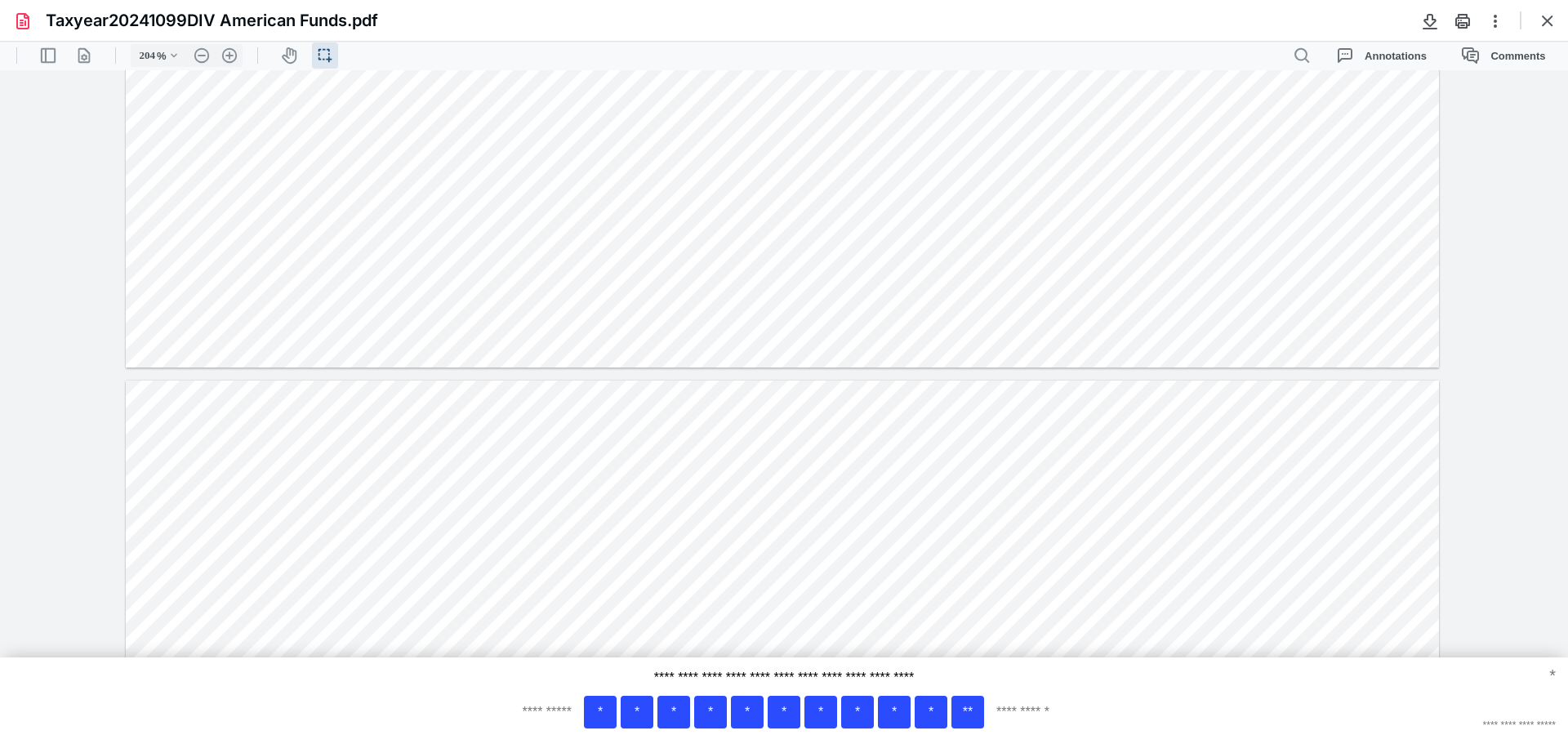 type on "*" 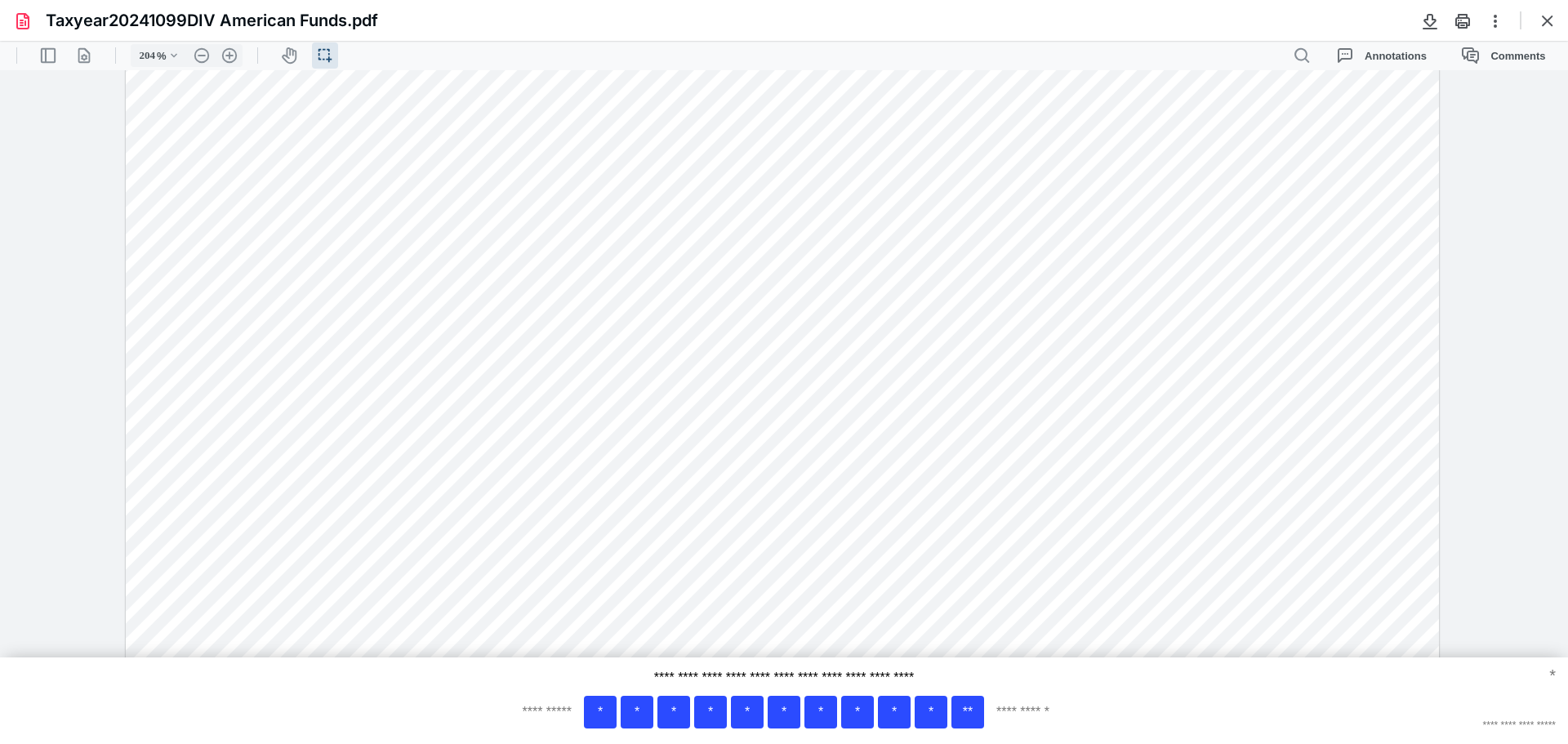 scroll, scrollTop: 2709, scrollLeft: 0, axis: vertical 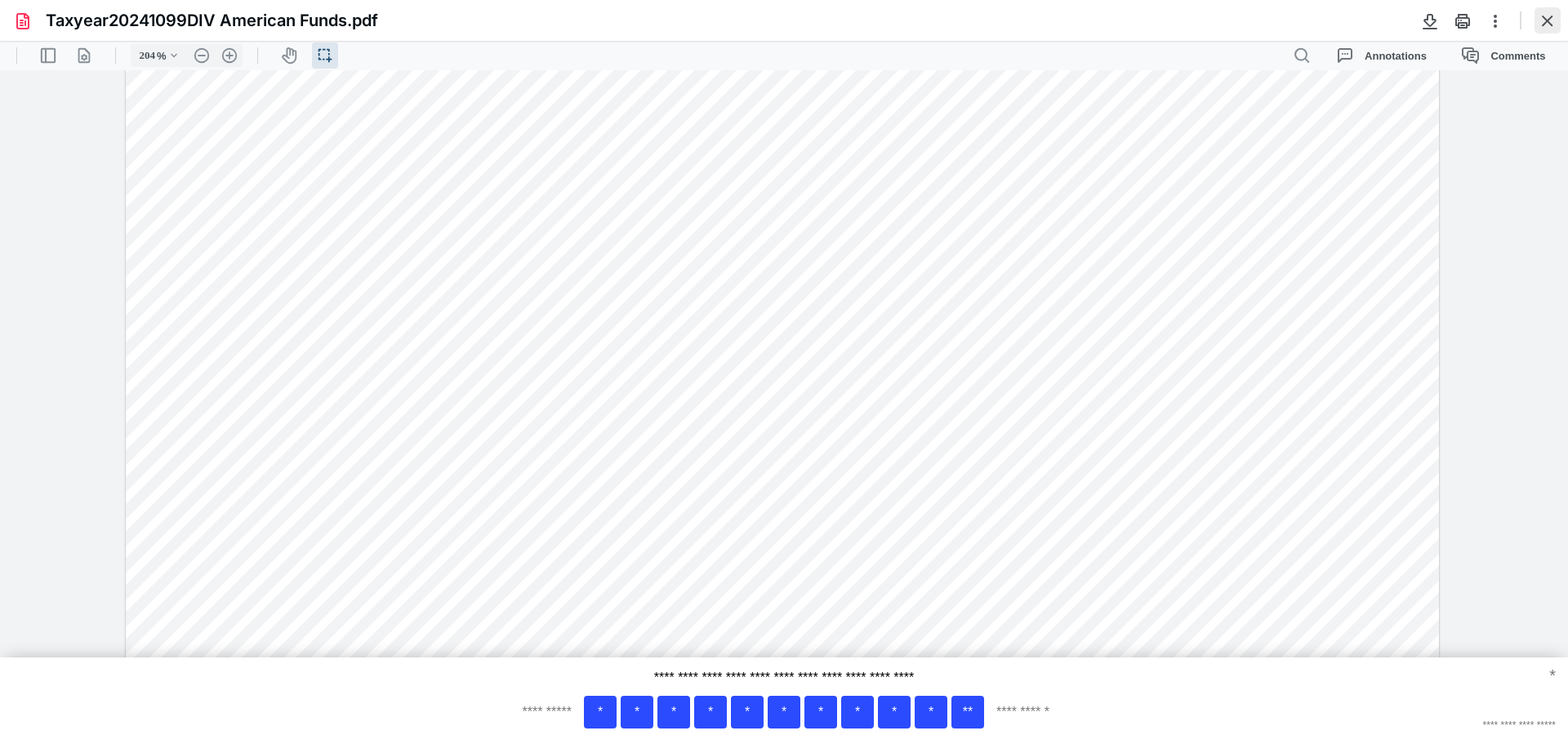 click at bounding box center (1548, 20) 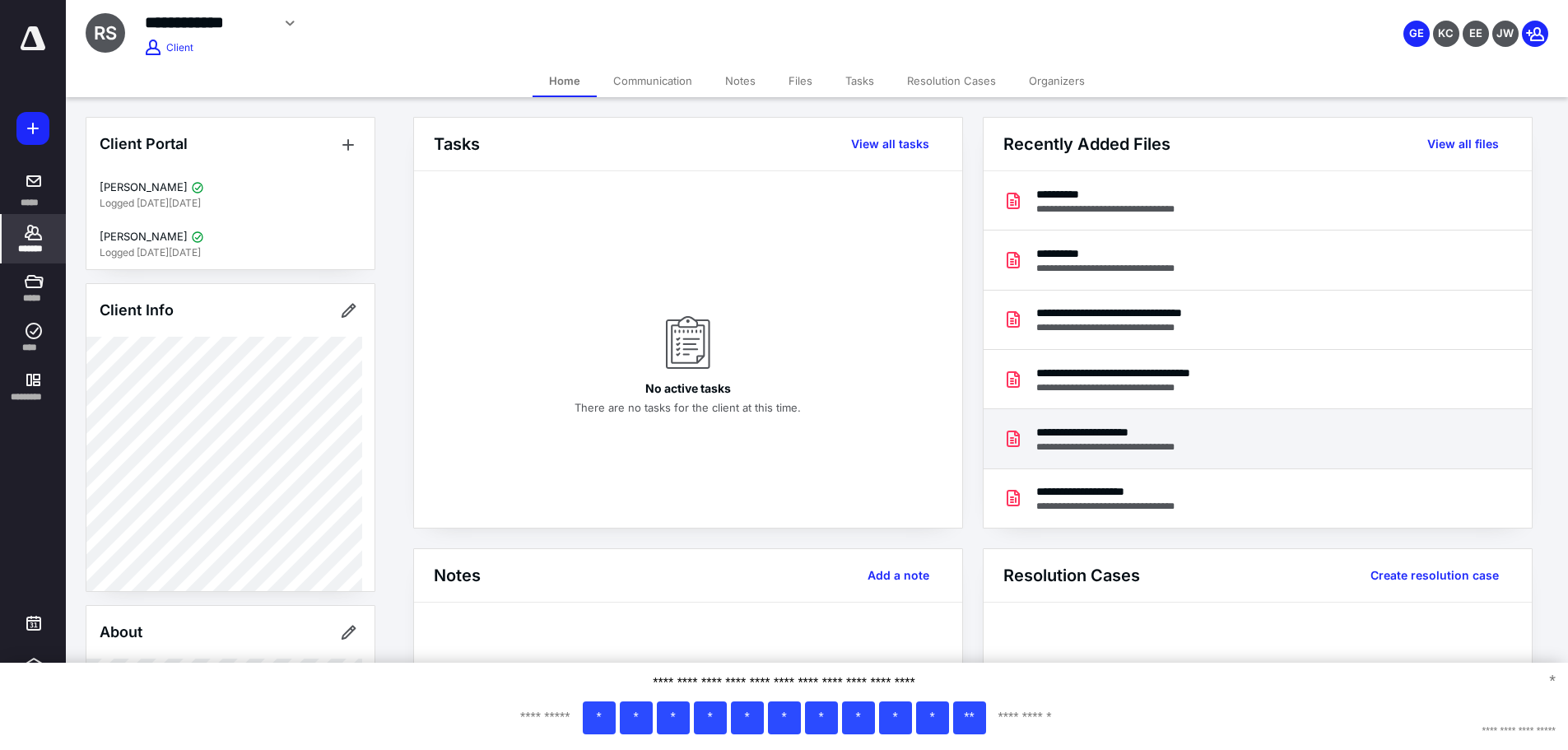 click on "**********" at bounding box center [1126, 432] 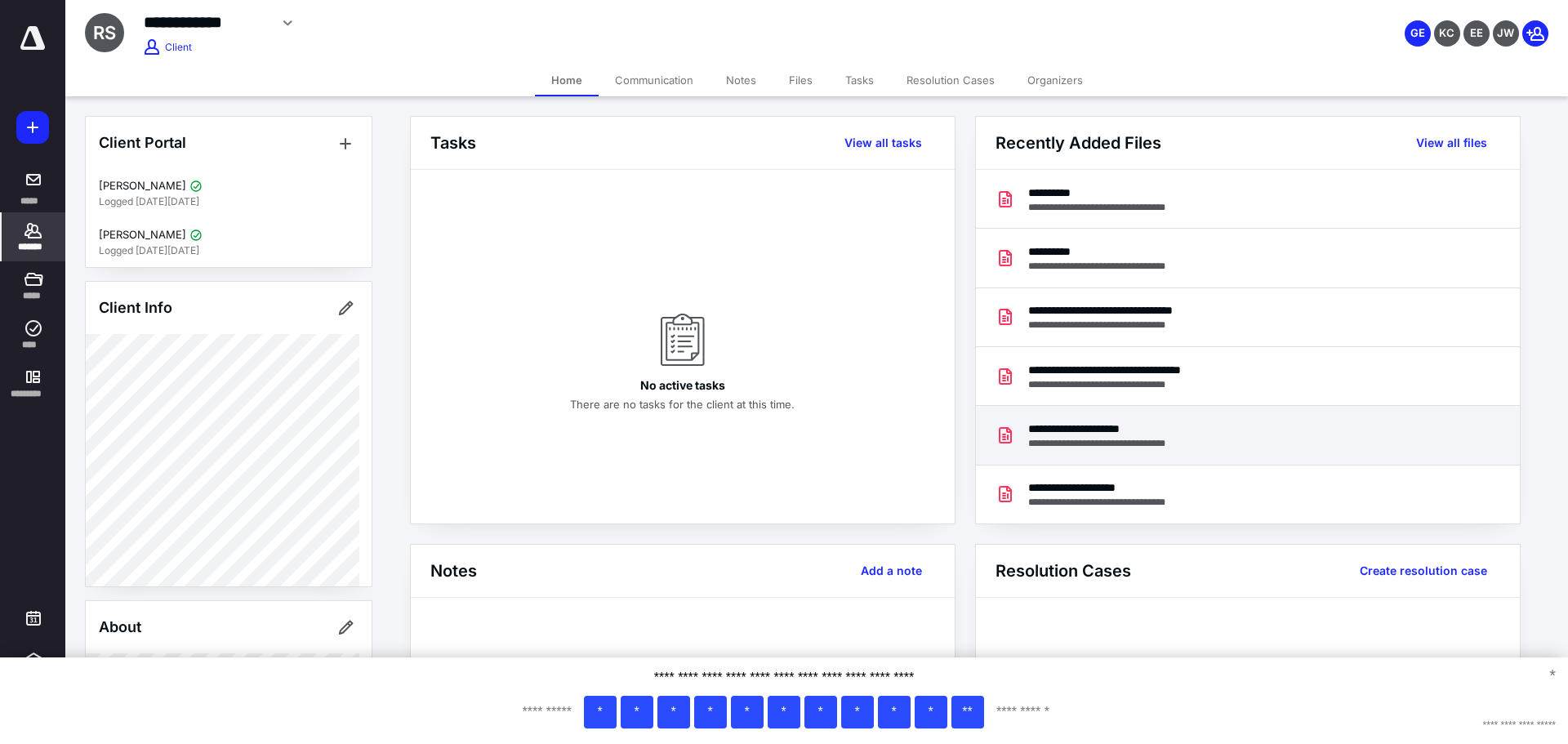 click at bounding box center (783, 380) 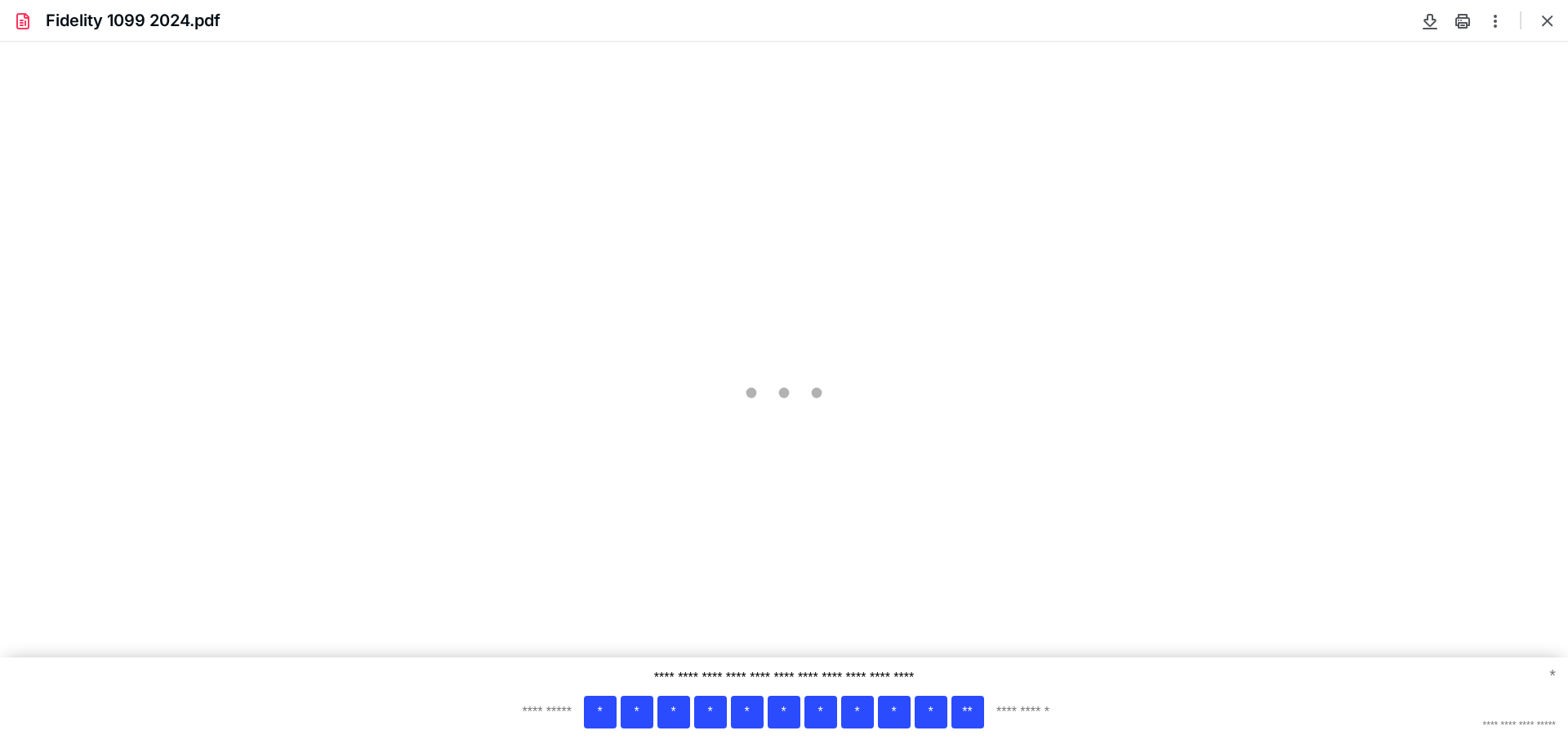 scroll, scrollTop: 0, scrollLeft: 0, axis: both 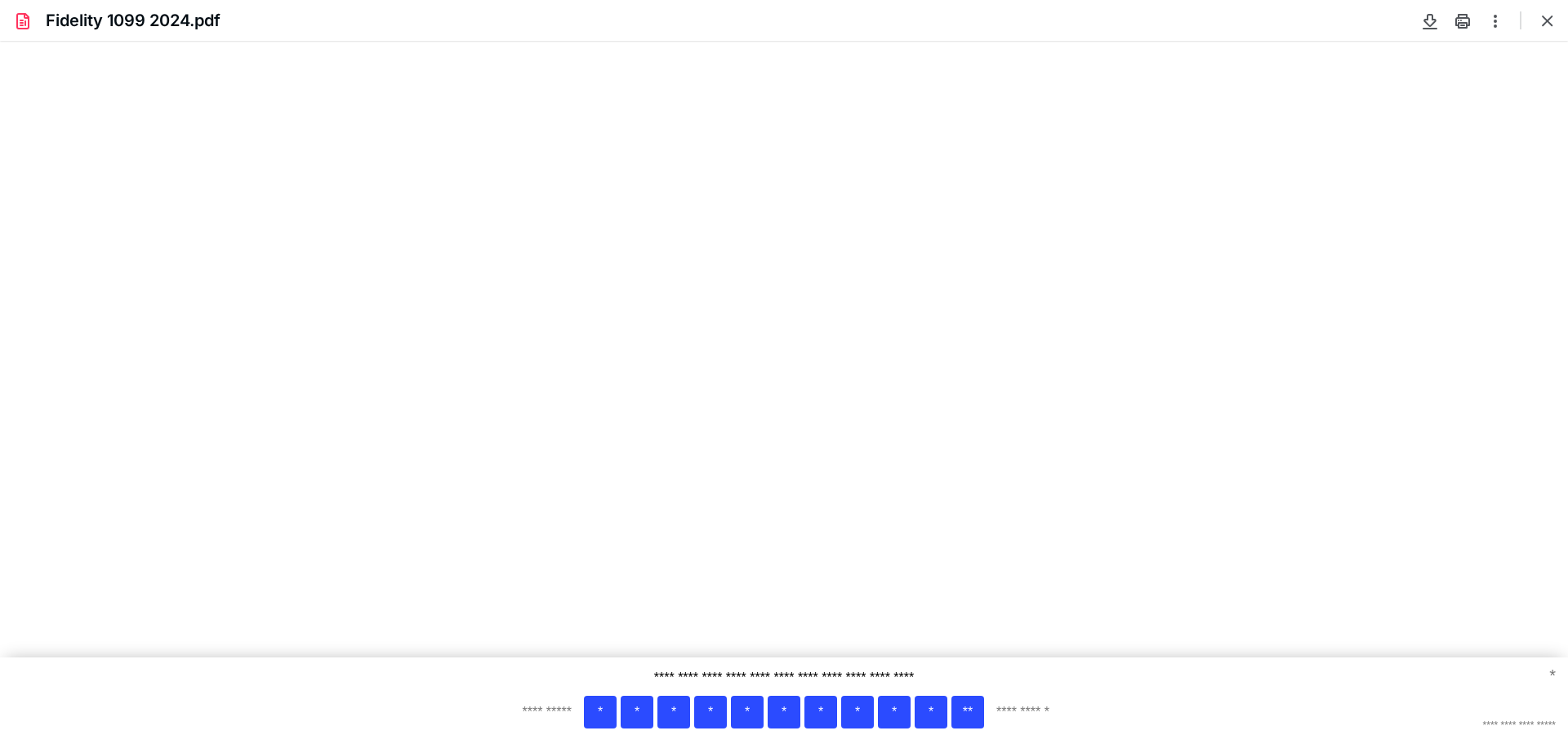 type on "134" 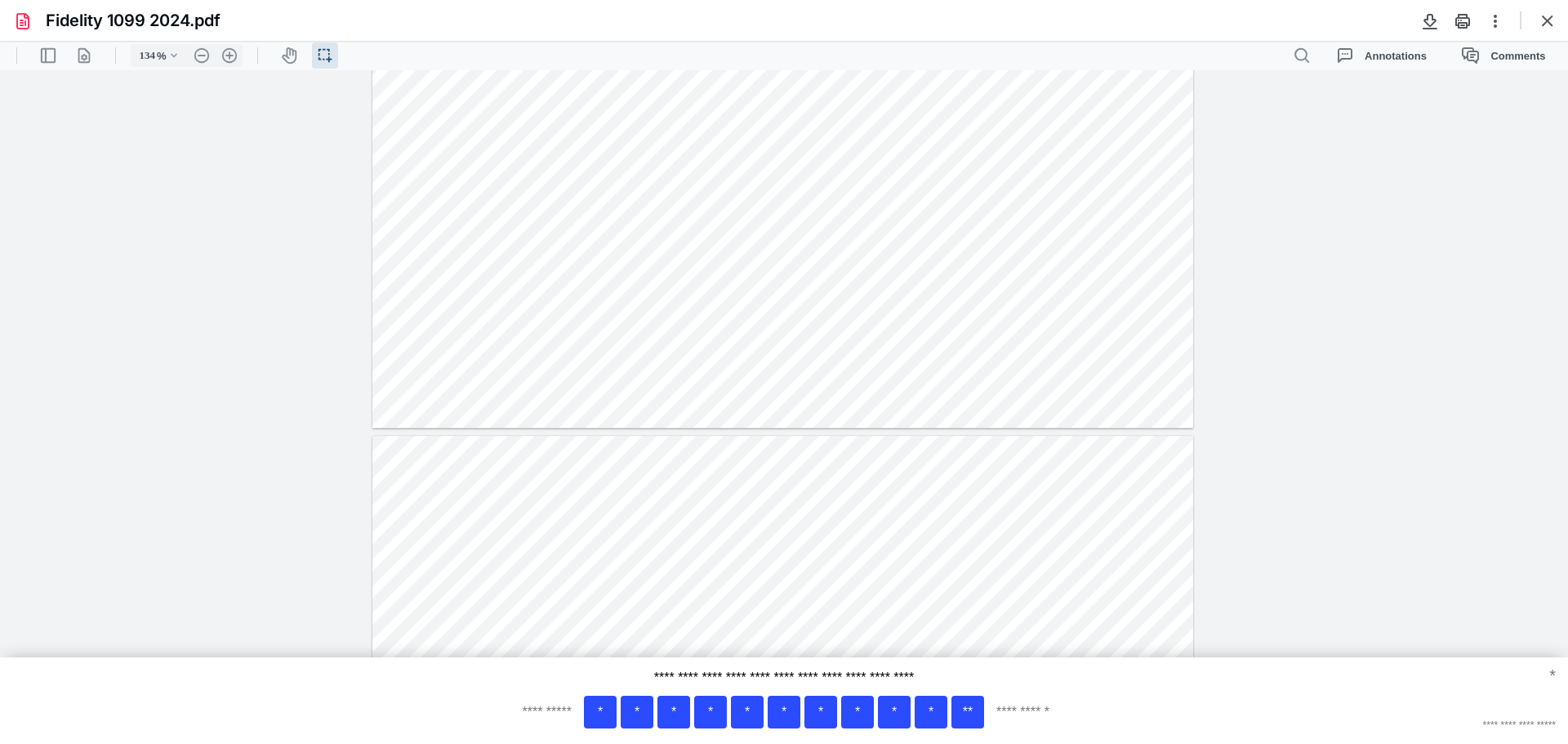 type on "*" 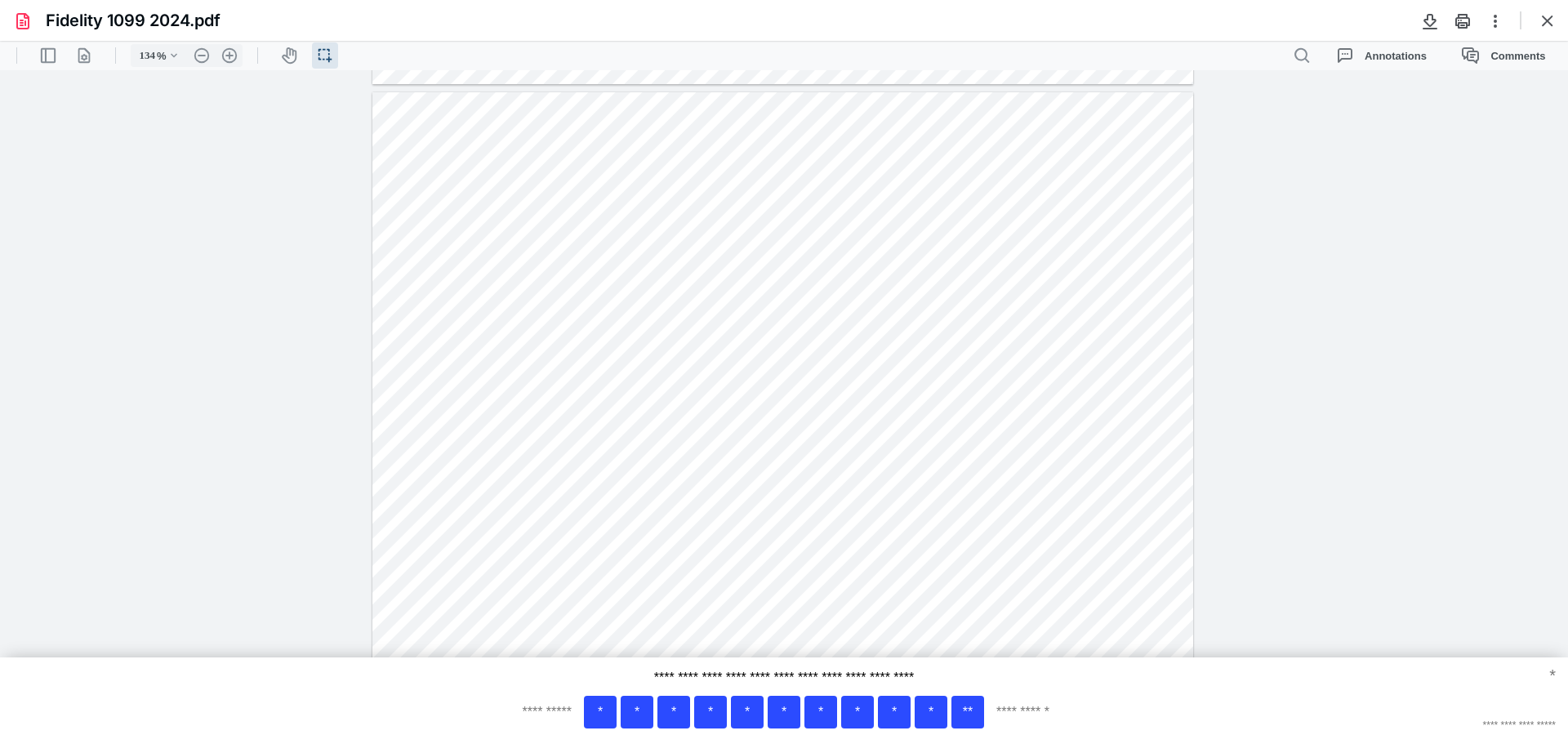scroll, scrollTop: 2018, scrollLeft: 0, axis: vertical 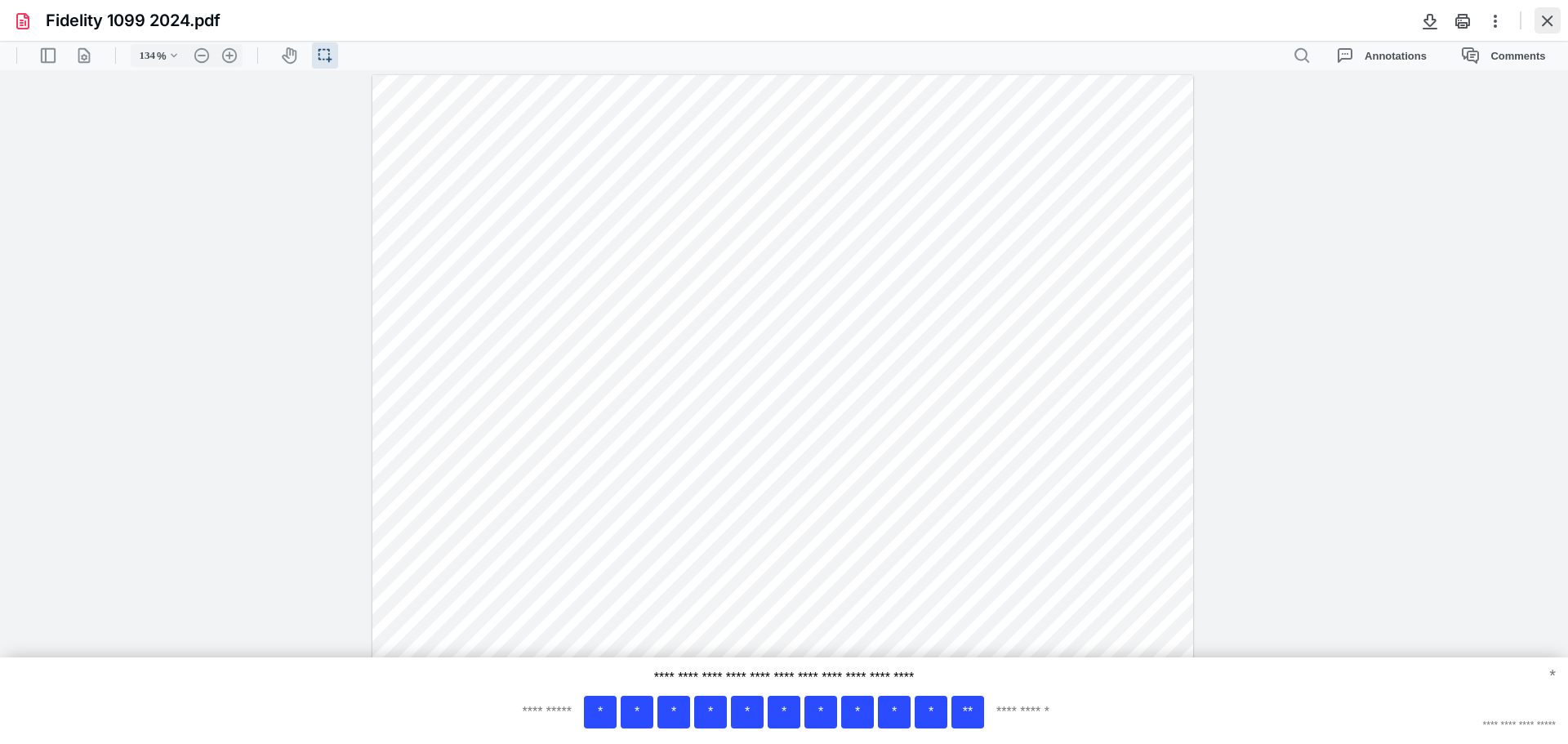 click at bounding box center (1548, 20) 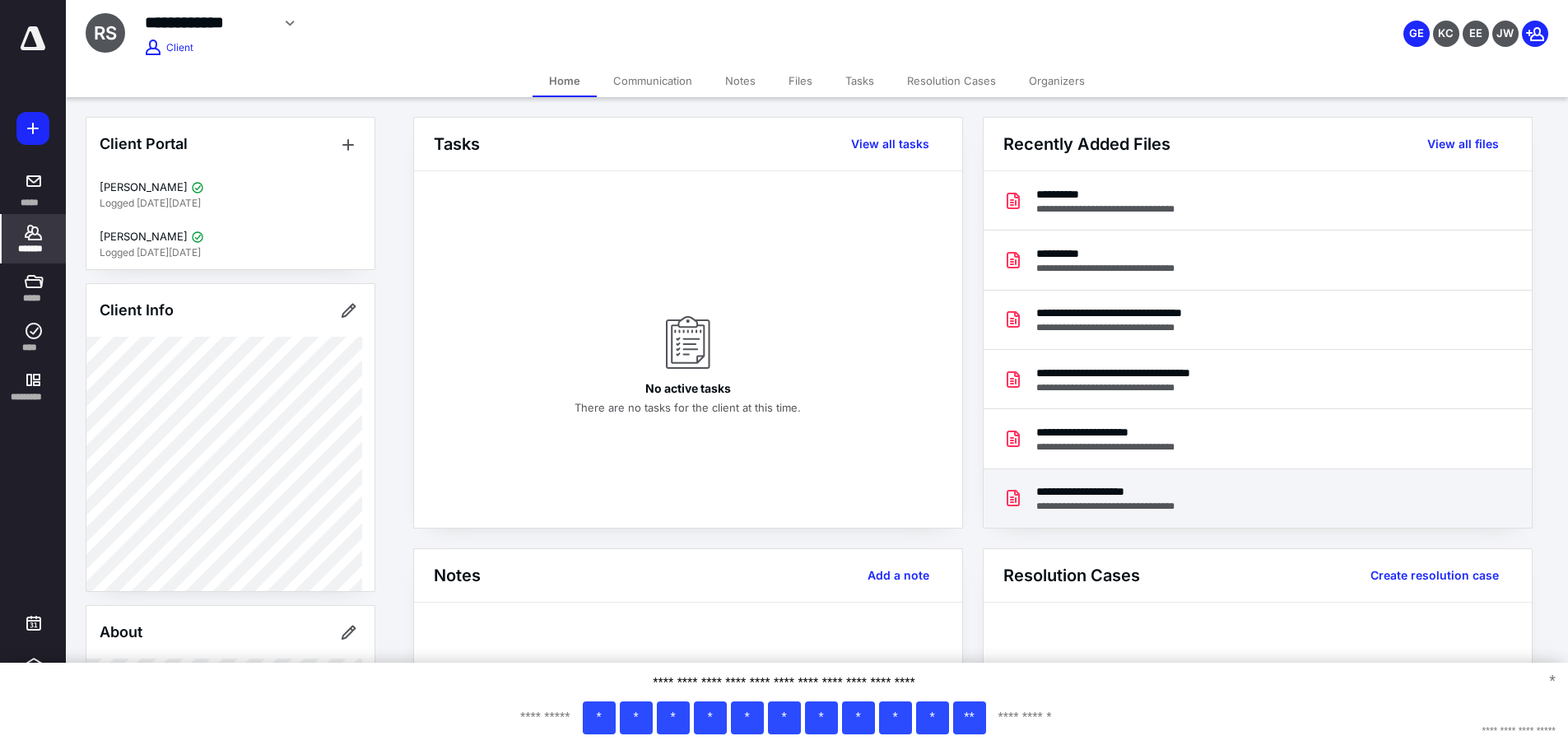 click on "**********" at bounding box center [1126, 491] 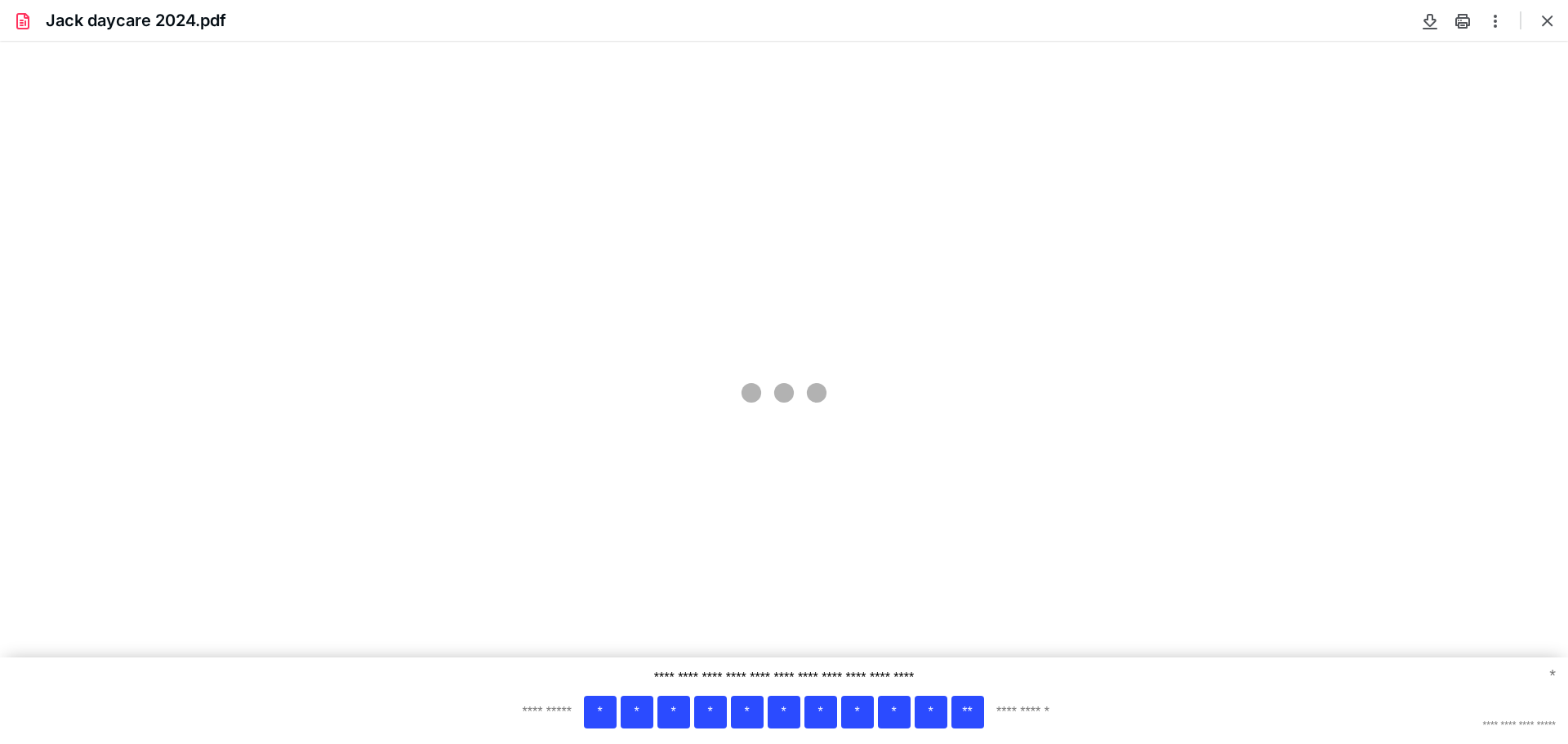 scroll, scrollTop: 0, scrollLeft: 0, axis: both 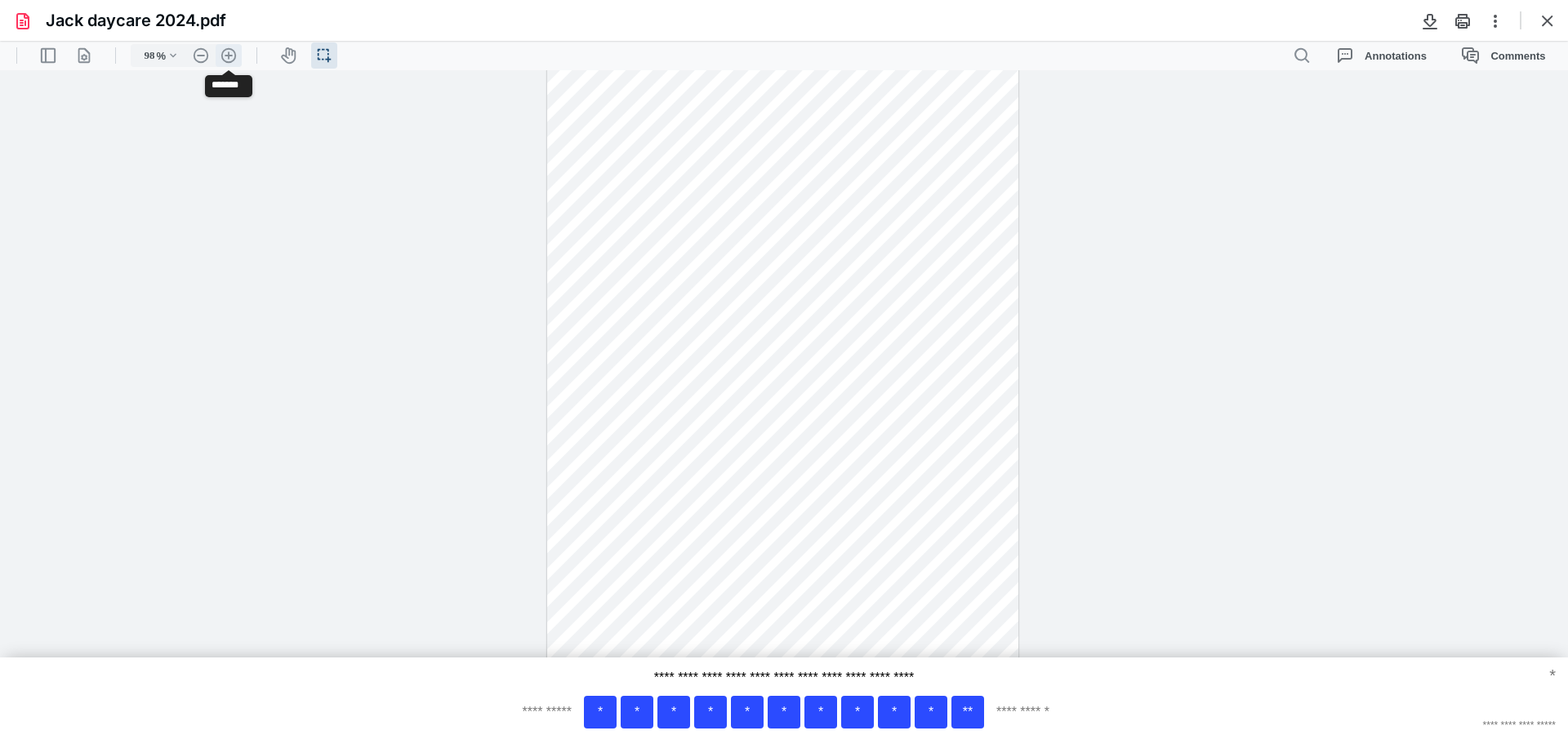 click on ".cls-1{fill:#abb0c4;} icon - header - zoom - in - line" at bounding box center (229, 56) 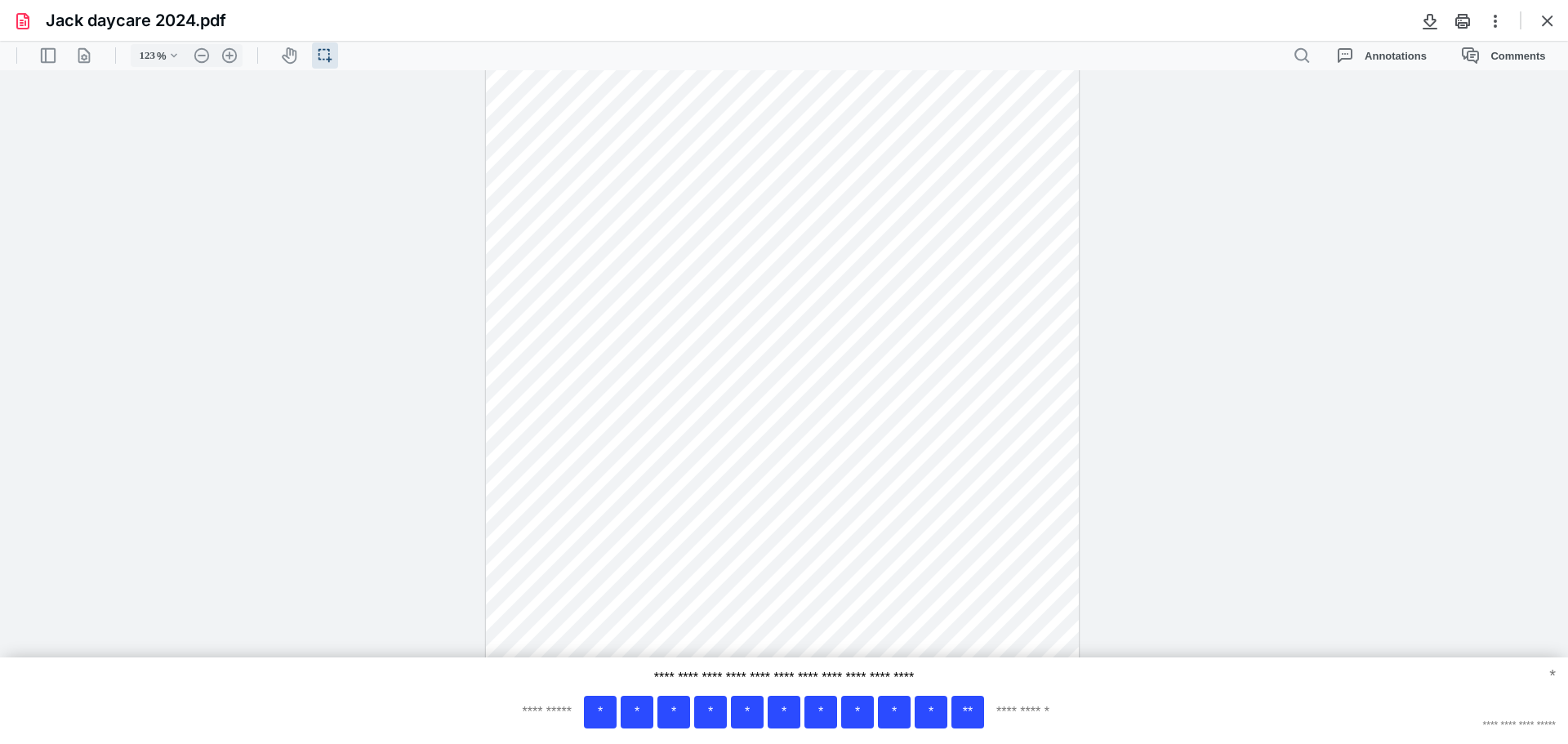 scroll, scrollTop: 0, scrollLeft: 0, axis: both 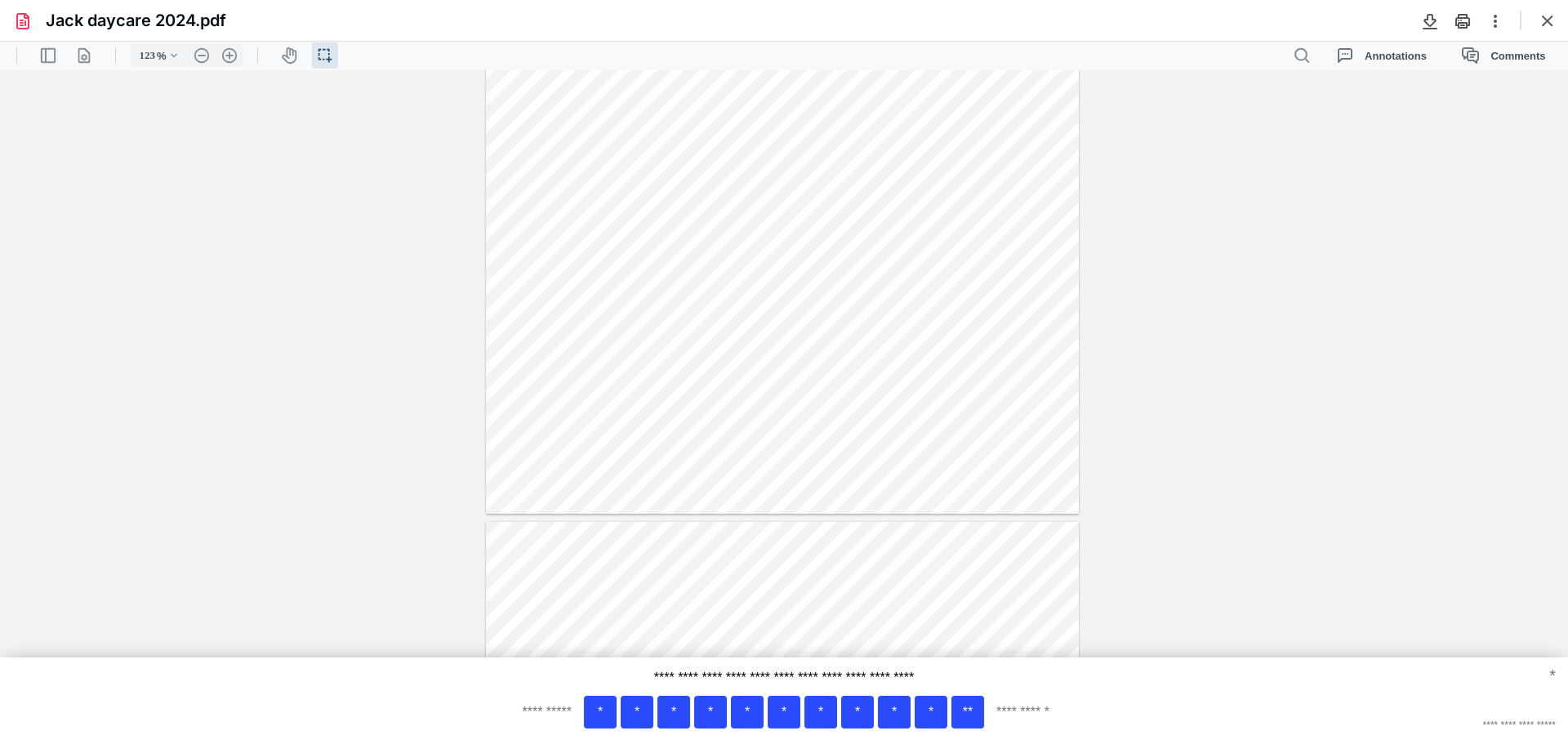 type on "*" 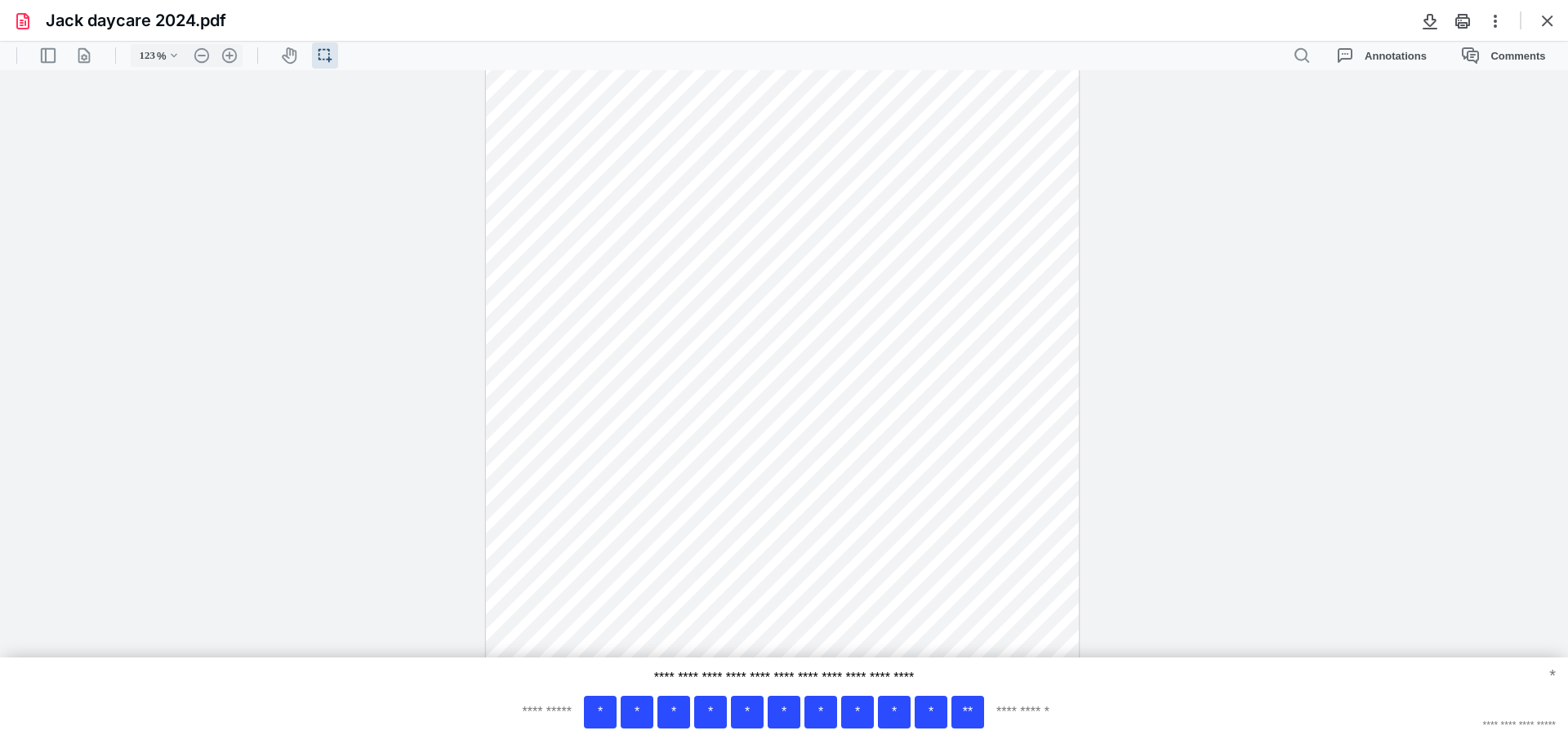 scroll, scrollTop: 3561, scrollLeft: 0, axis: vertical 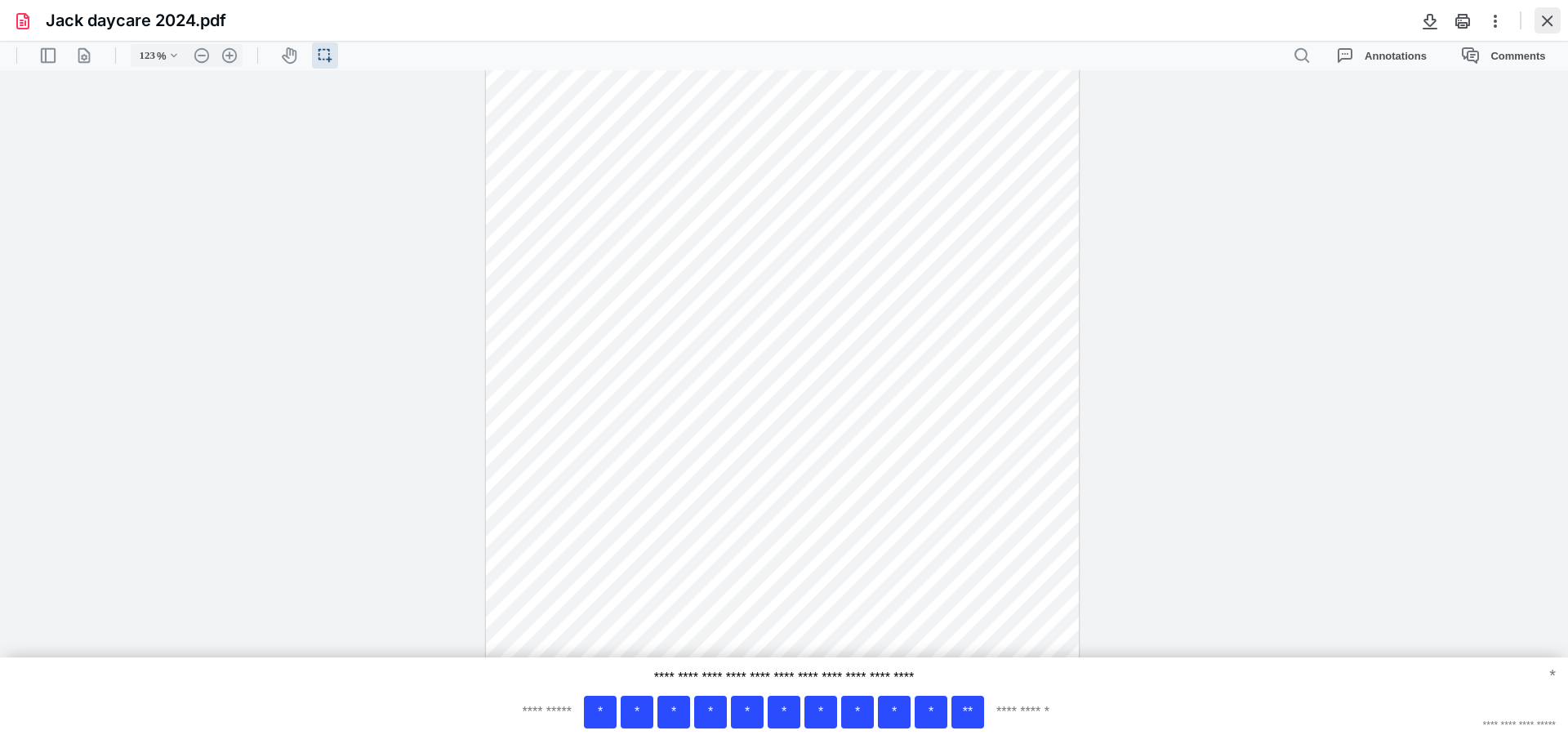 click at bounding box center (1548, 20) 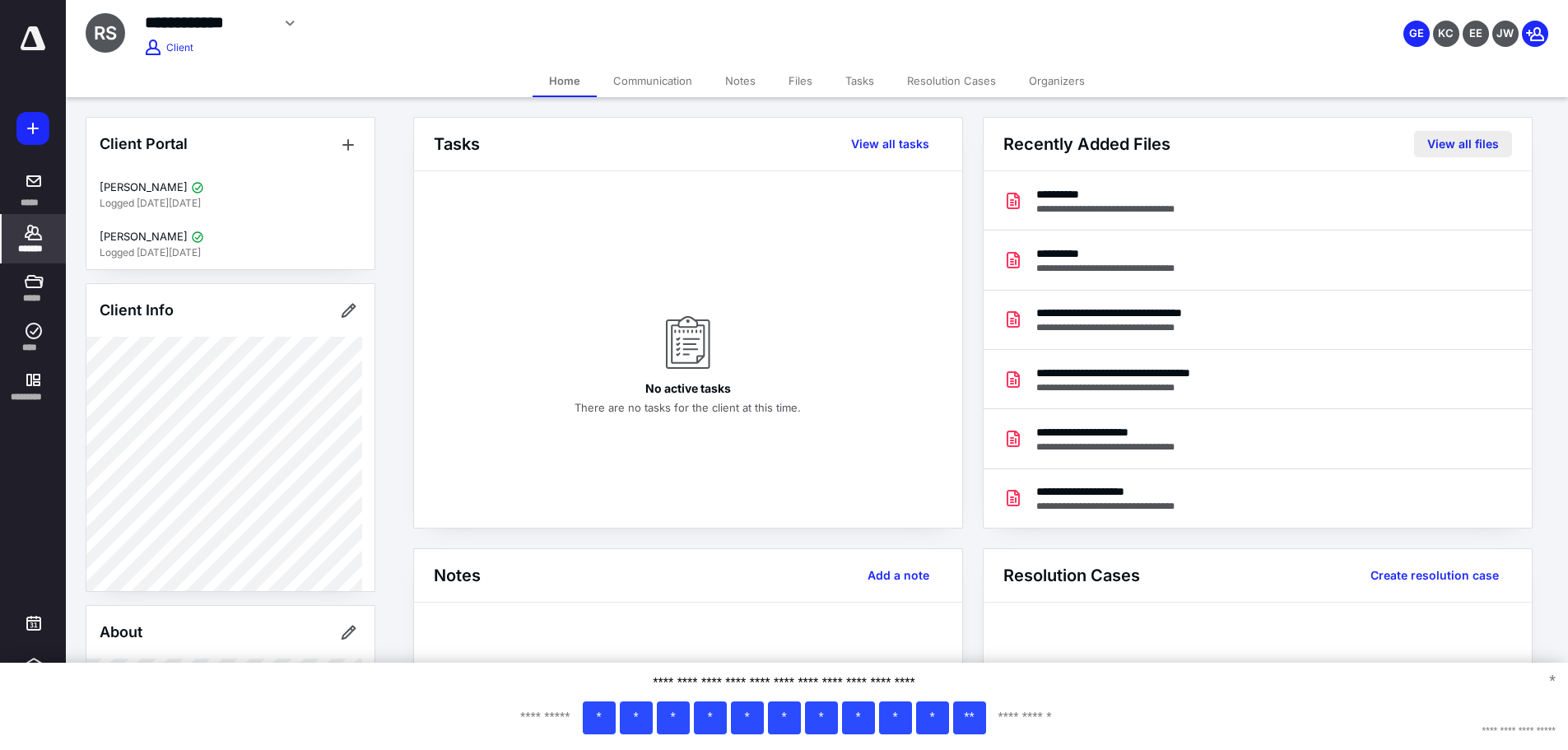 click on "View all files" at bounding box center (1463, 144) 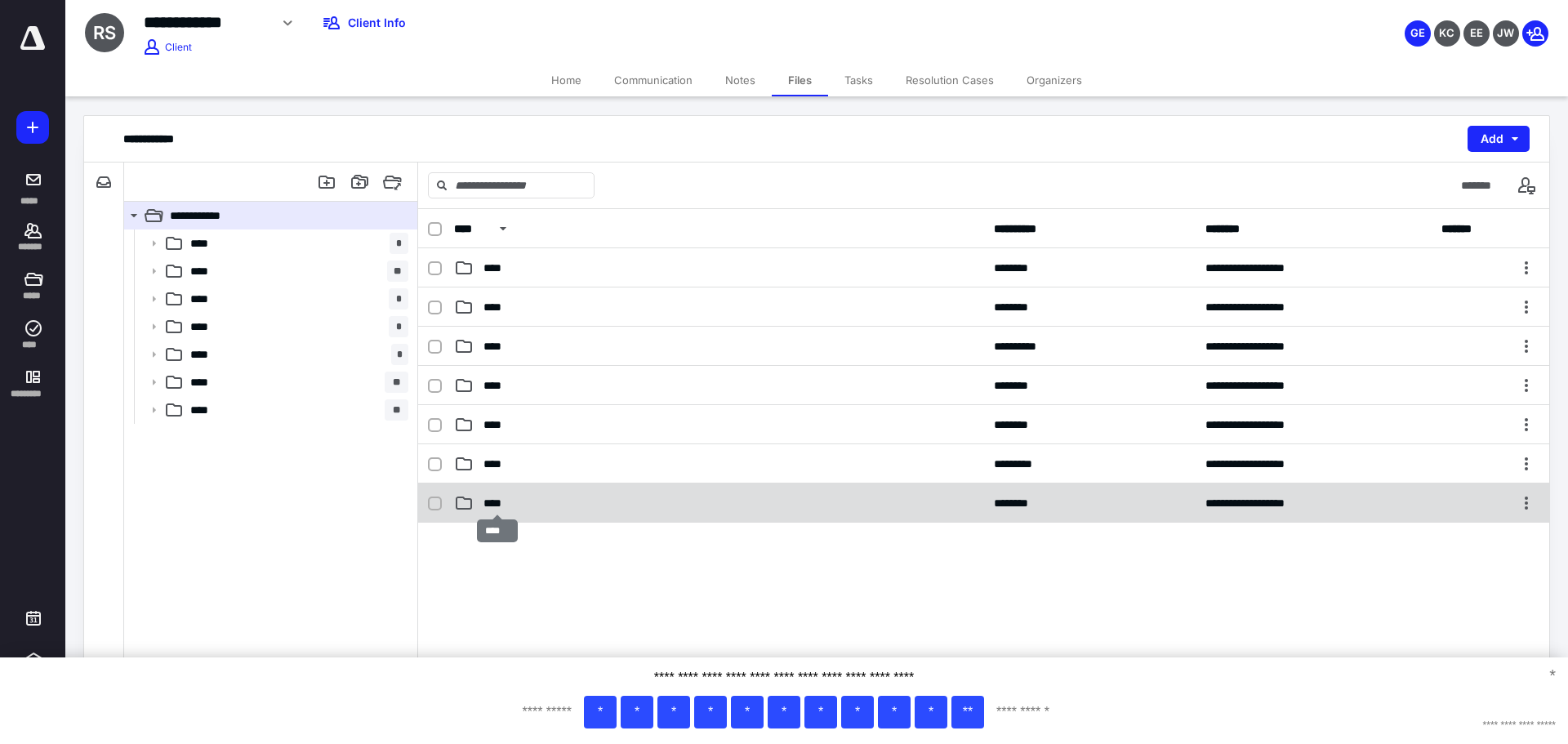 click on "****" at bounding box center [497, 503] 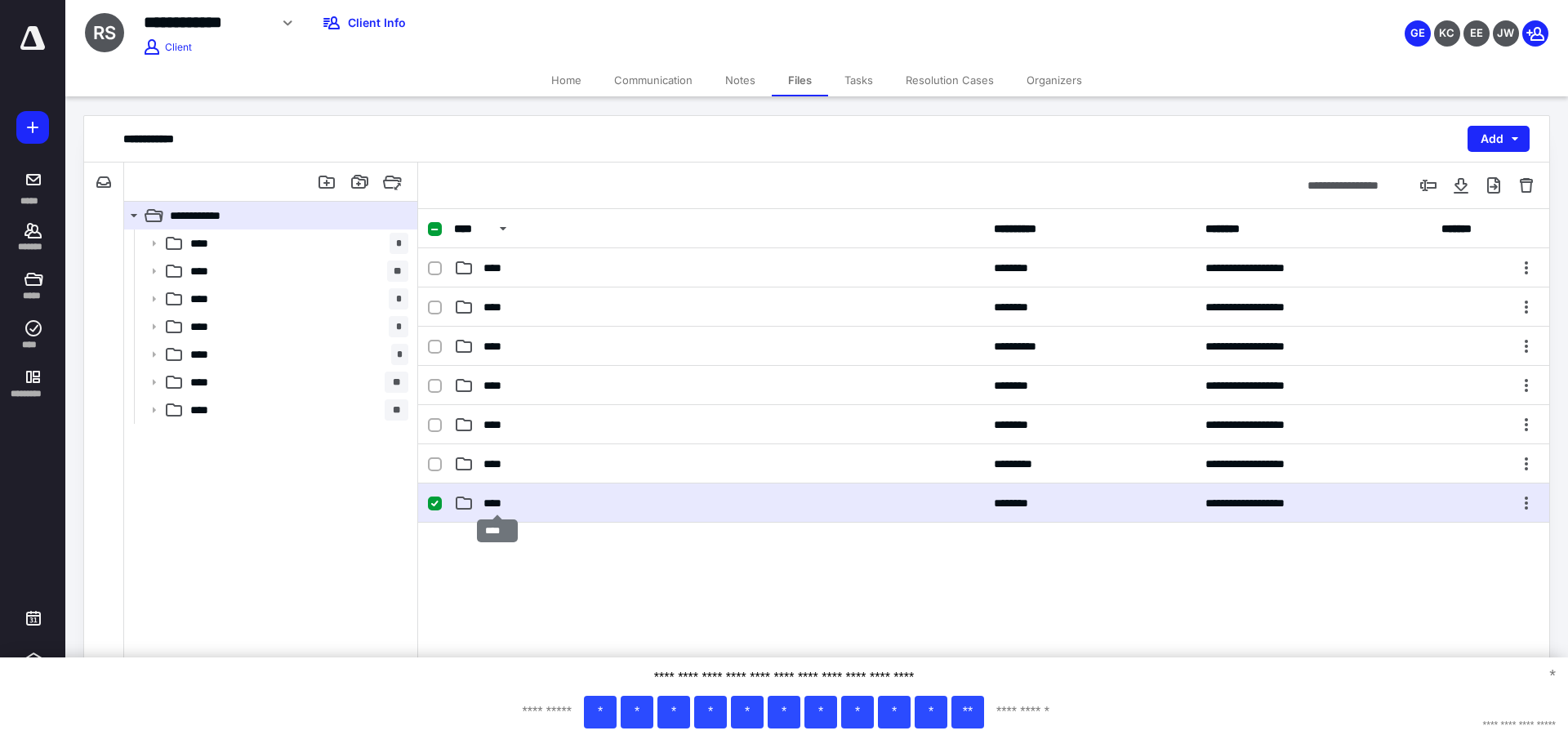 click on "****" at bounding box center (497, 503) 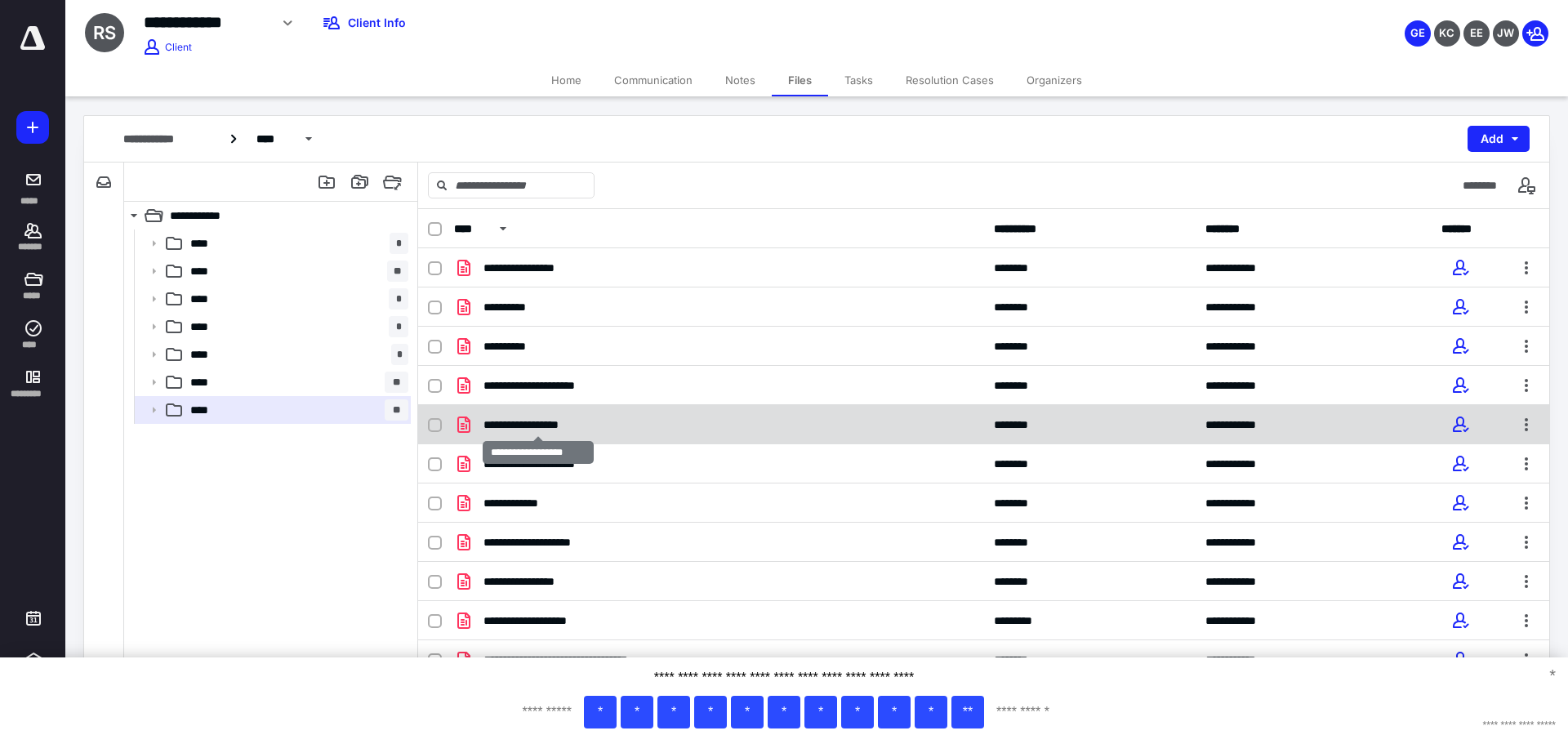 click on "**********" at bounding box center (538, 425) 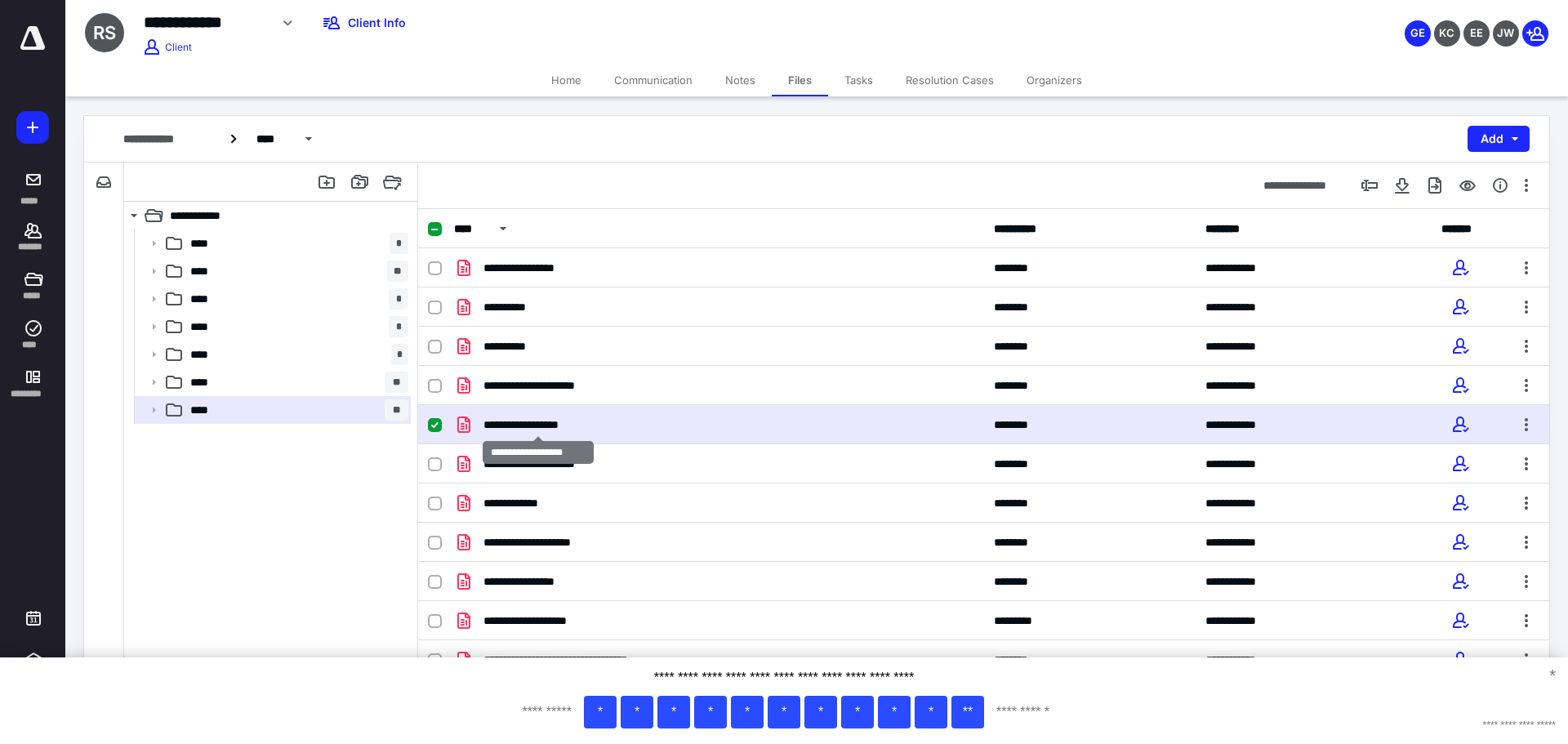 click on "**********" at bounding box center [538, 425] 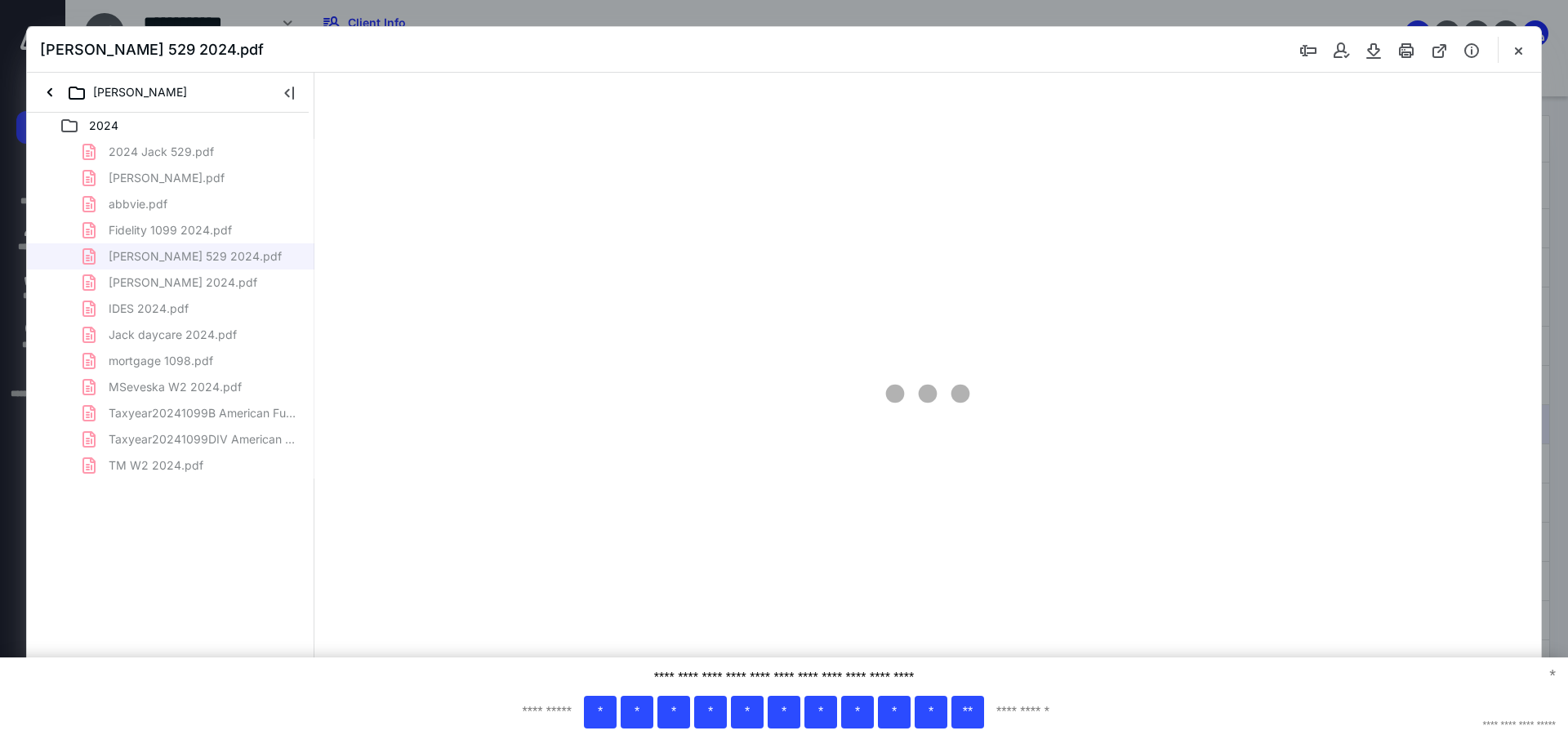 scroll, scrollTop: 0, scrollLeft: 0, axis: both 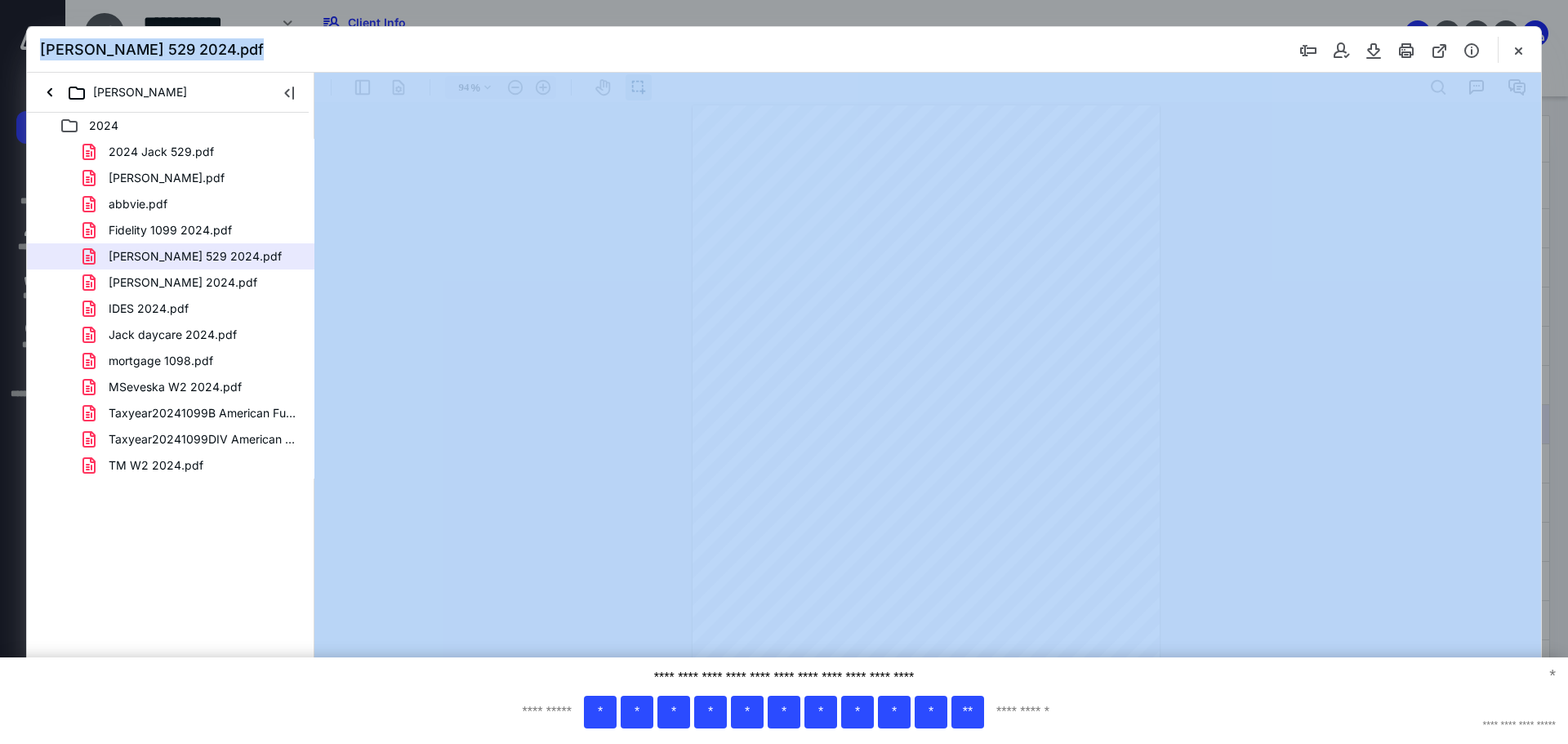 drag, startPoint x: 1543, startPoint y: 532, endPoint x: 1541, endPoint y: 567, distance: 35.057096 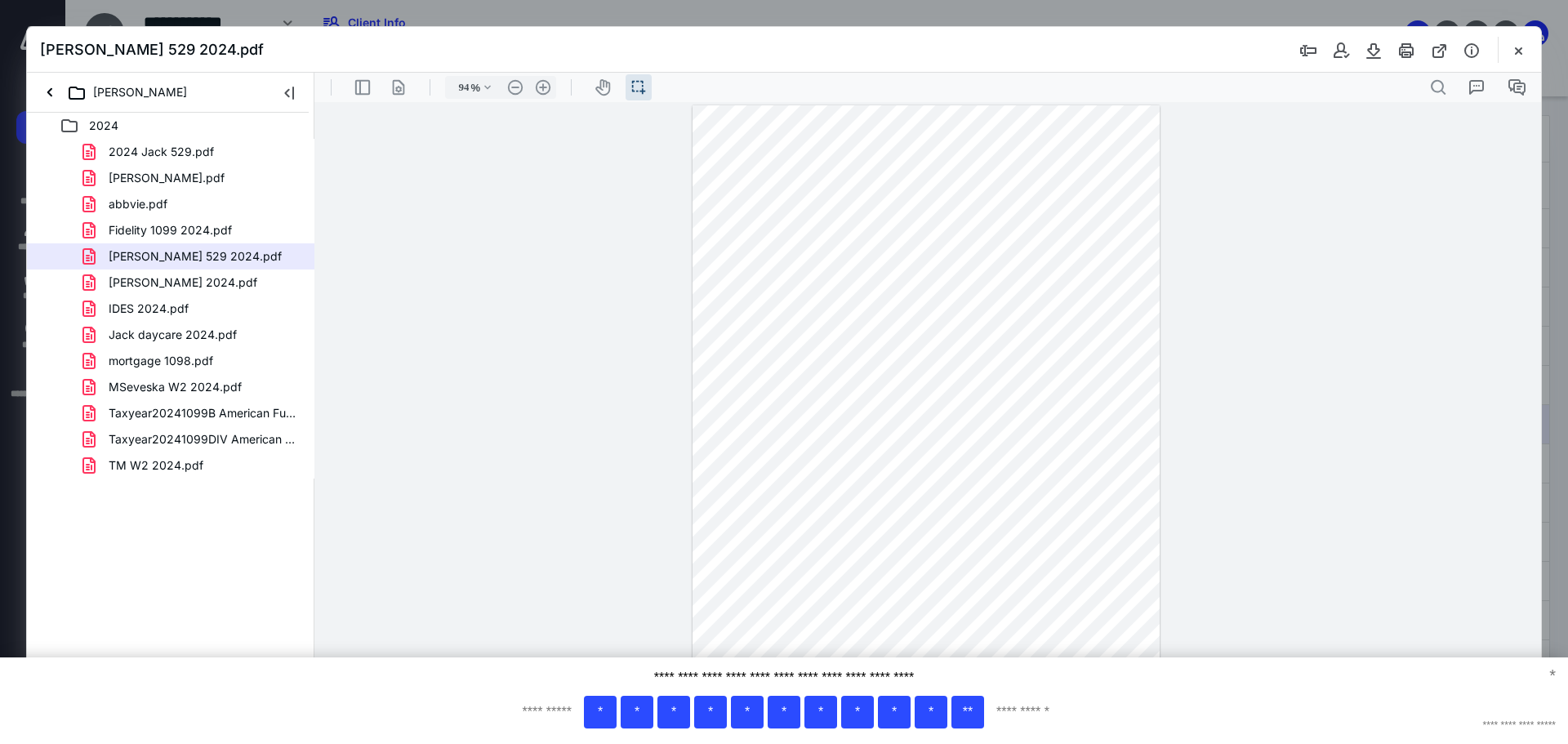 drag, startPoint x: 1511, startPoint y: 604, endPoint x: 1539, endPoint y: 595, distance: 29.410882 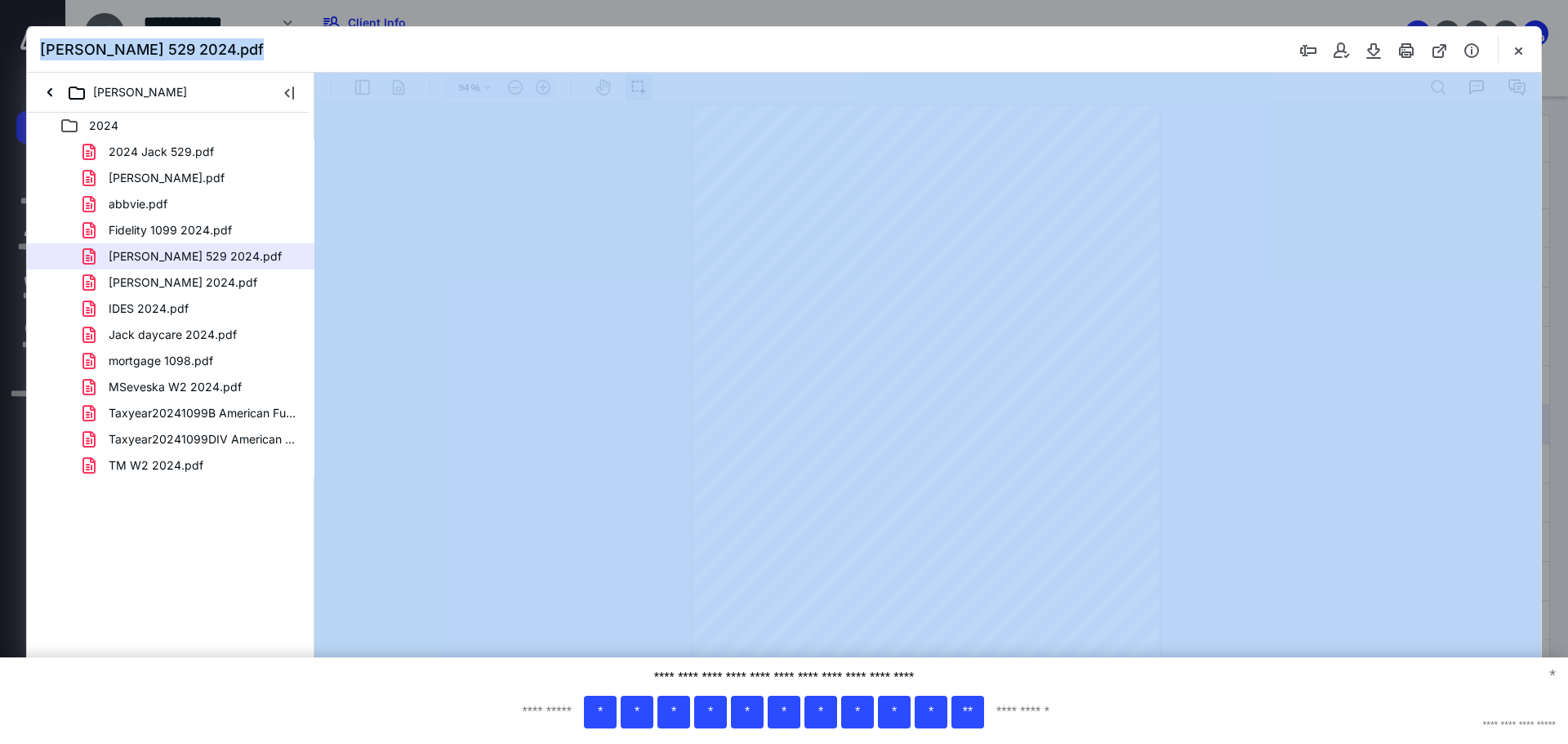drag, startPoint x: 1539, startPoint y: 595, endPoint x: 1538, endPoint y: 635, distance: 40.0125 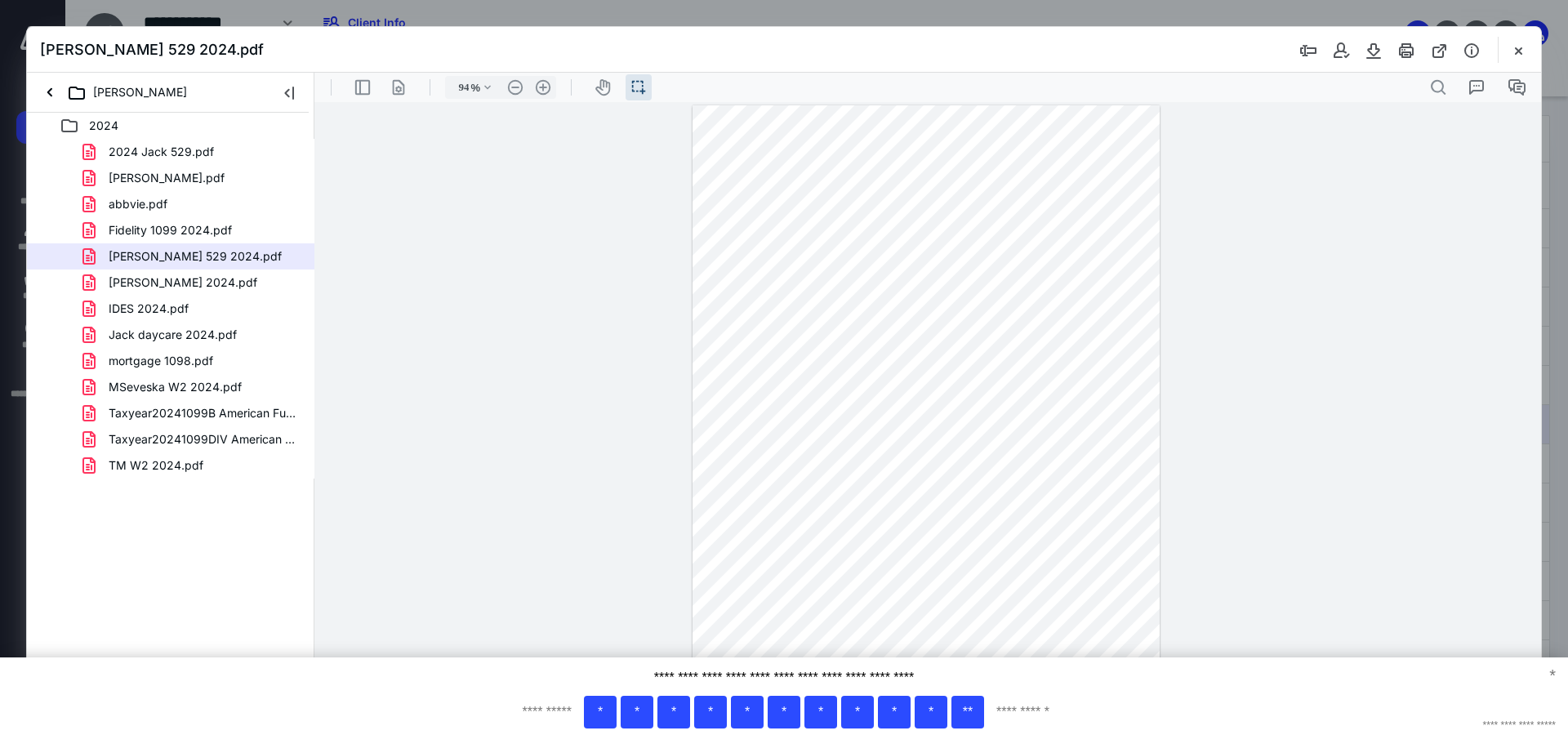 drag, startPoint x: 1427, startPoint y: 576, endPoint x: 1417, endPoint y: 570, distance: 11.661904 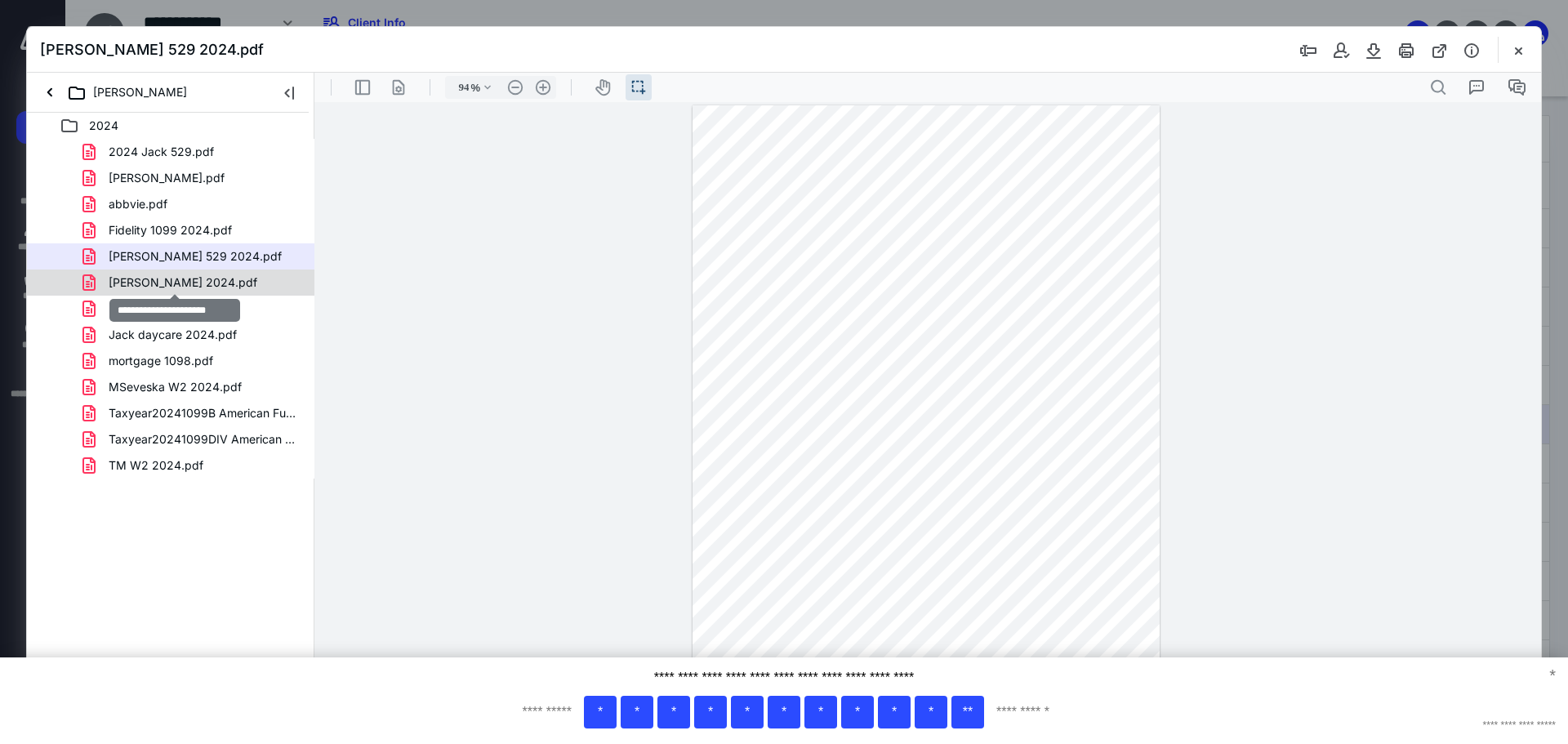 click on "Henry daycare 2024.pdf" at bounding box center [183, 283] 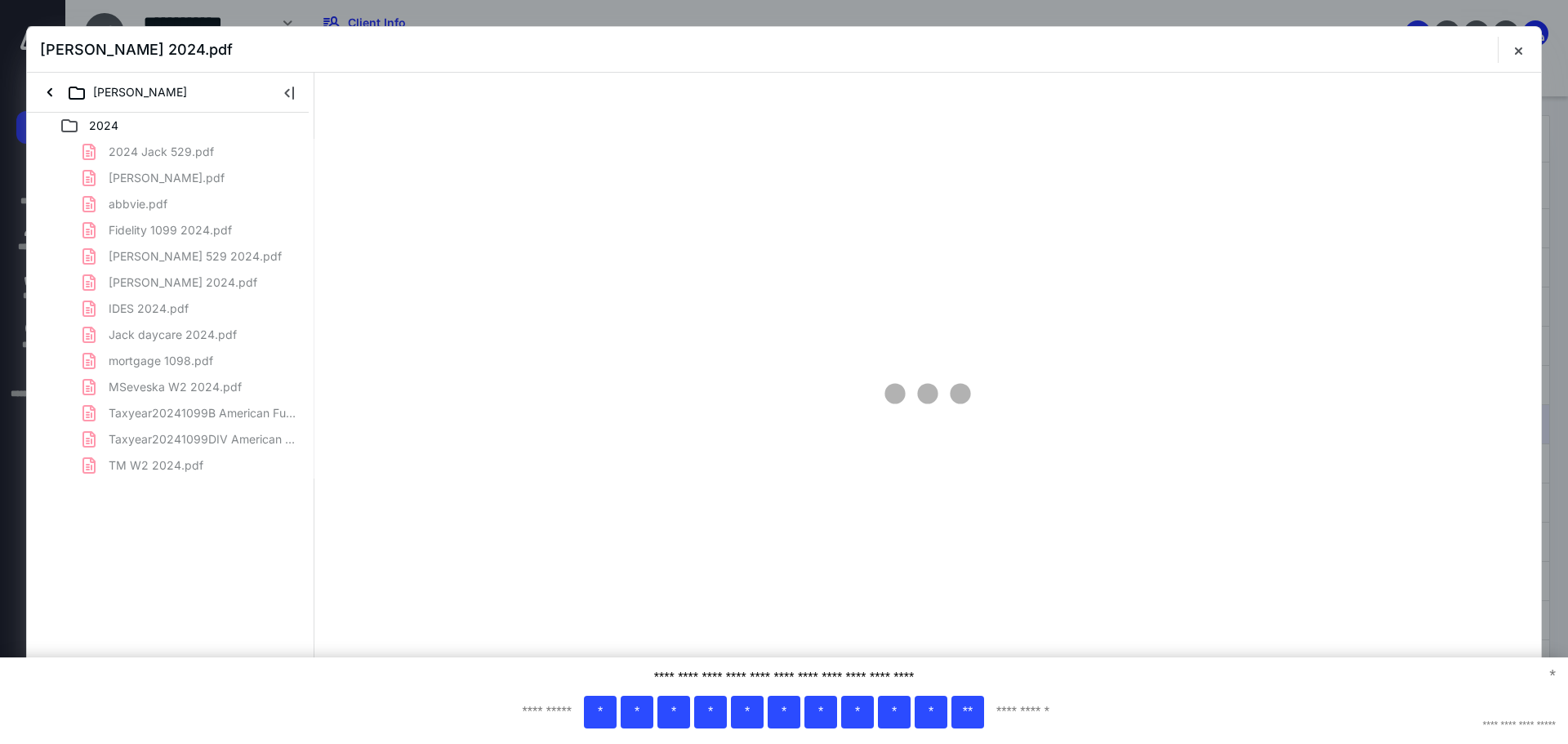 click on "2024 Jack 529.pdf abbott.pdf abbvie.pdf Fidelity 1099 2024.pdf Henry 529 2024.pdf Henry daycare 2024.pdf IDES 2024.pdf Jack daycare 2024.pdf mortgage 1098.pdf MSeveska W2 2024.pdf Taxyear20241099B American Funds.pdf Taxyear20241099DIV American Funds.pdf TM W2 2024.pdf" at bounding box center [171, 309] 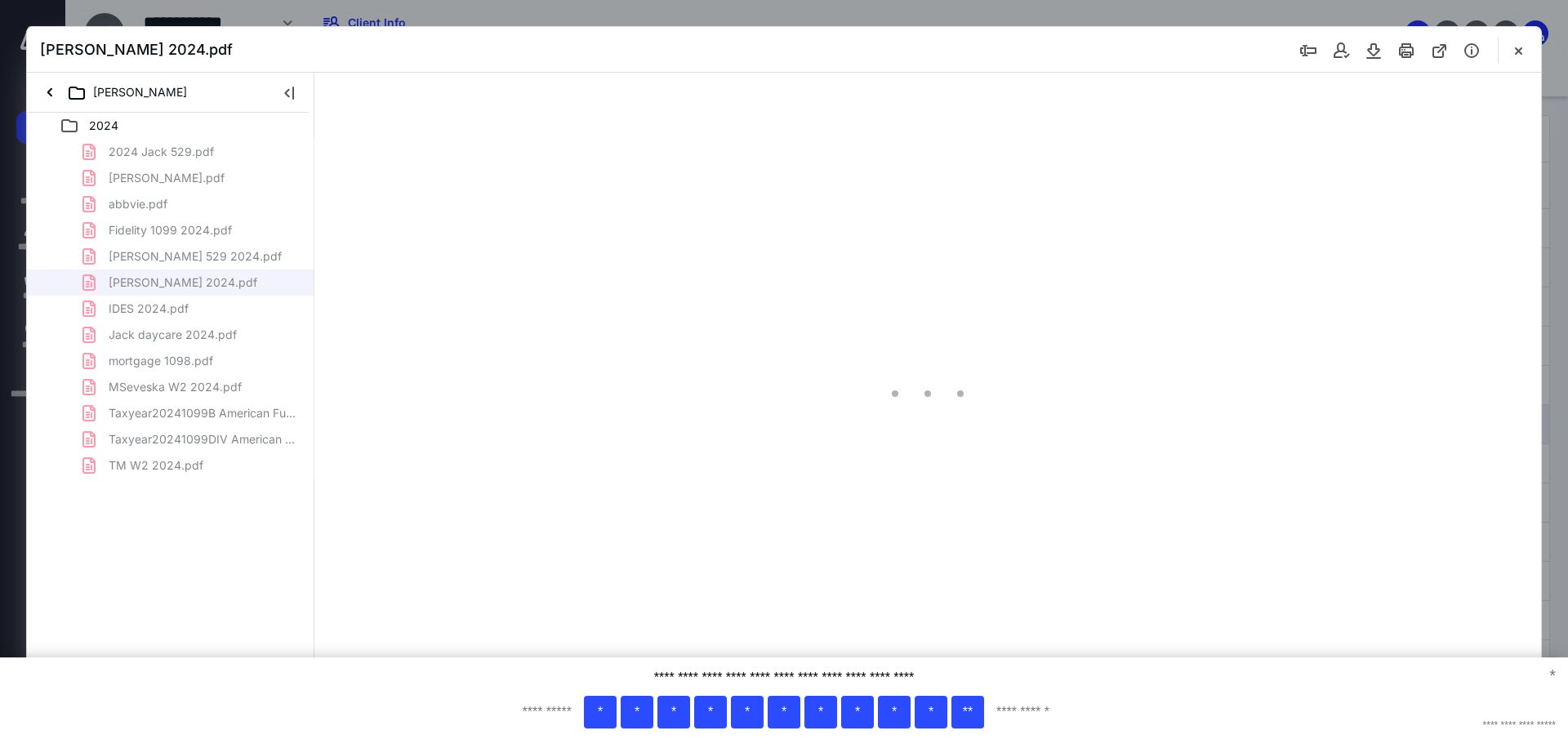 scroll, scrollTop: 33, scrollLeft: 0, axis: vertical 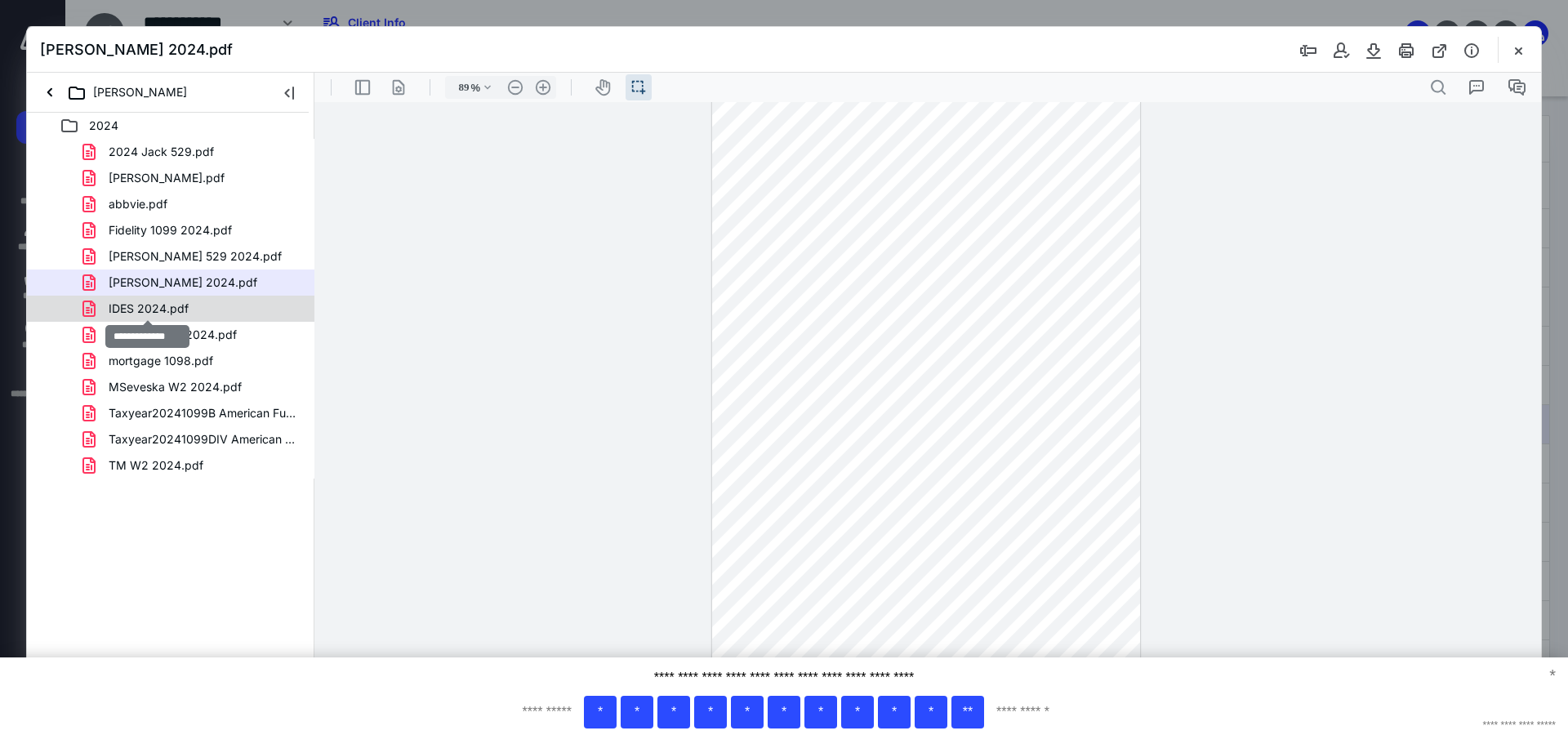click on "IDES 2024.pdf" at bounding box center (149, 309) 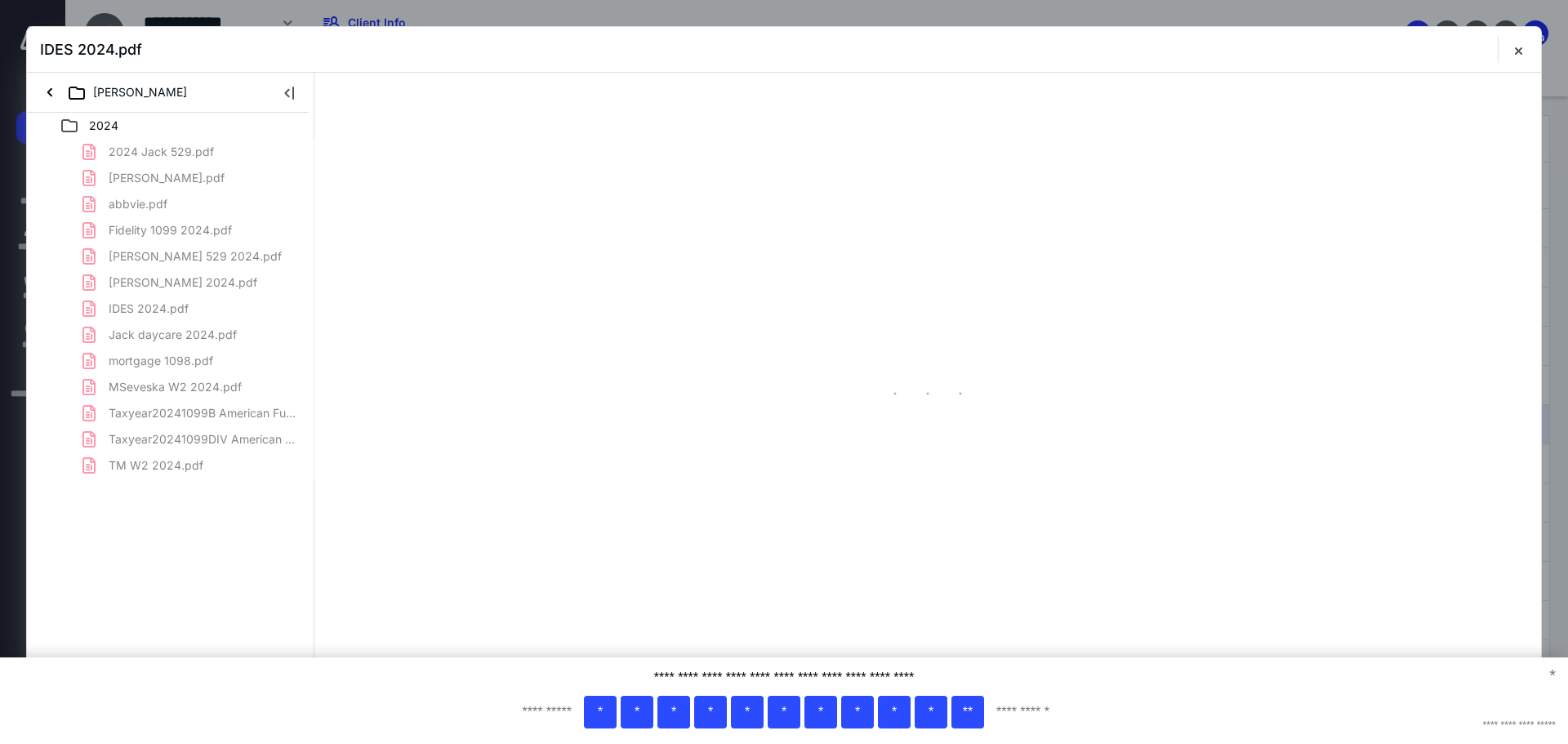 click on "2024 Jack 529.pdf abbott.pdf abbvie.pdf Fidelity 1099 2024.pdf Henry 529 2024.pdf Henry daycare 2024.pdf IDES 2024.pdf Jack daycare 2024.pdf mortgage 1098.pdf MSeveska W2 2024.pdf Taxyear20241099B American Funds.pdf Taxyear20241099DIV American Funds.pdf TM W2 2024.pdf" at bounding box center [171, 309] 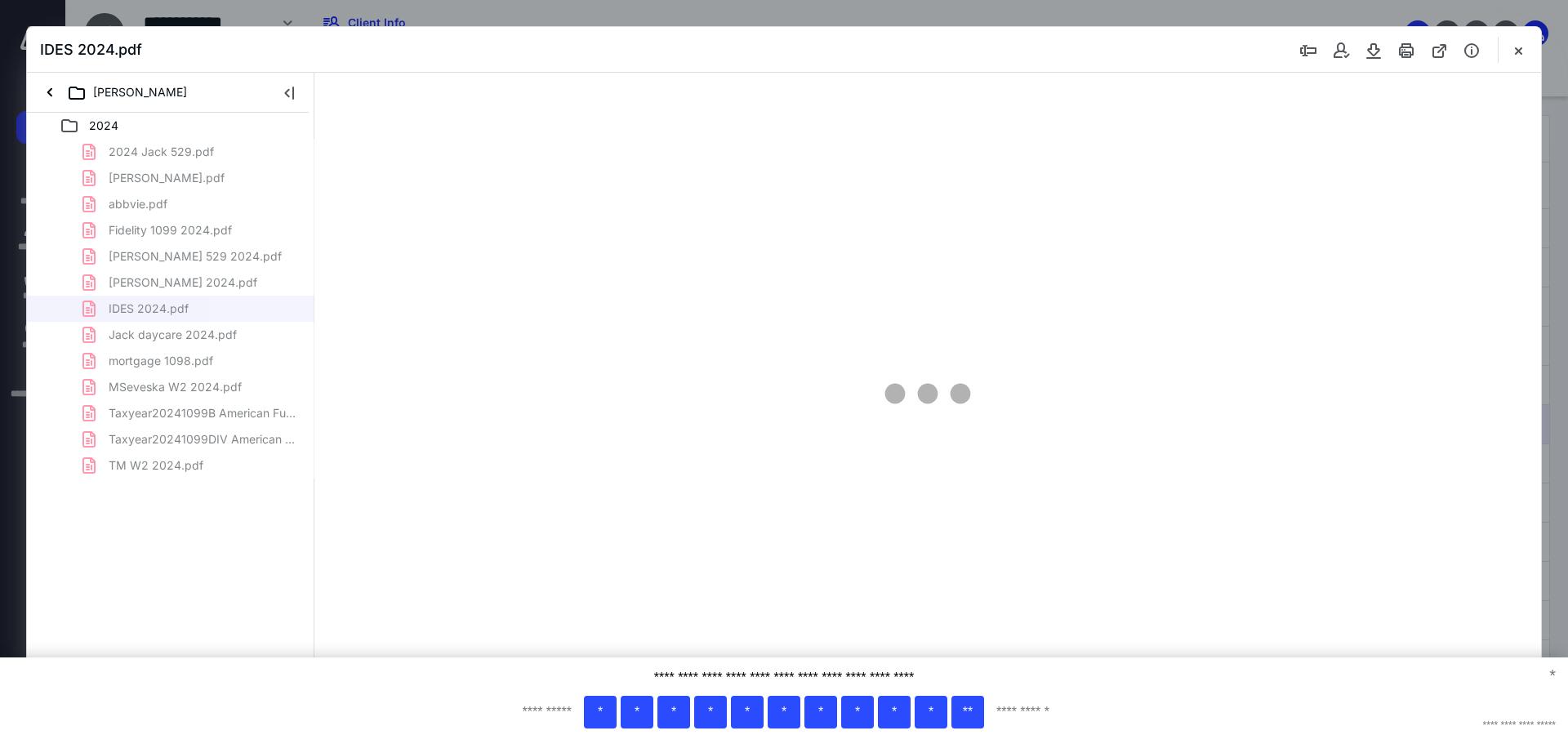 scroll, scrollTop: 0, scrollLeft: 0, axis: both 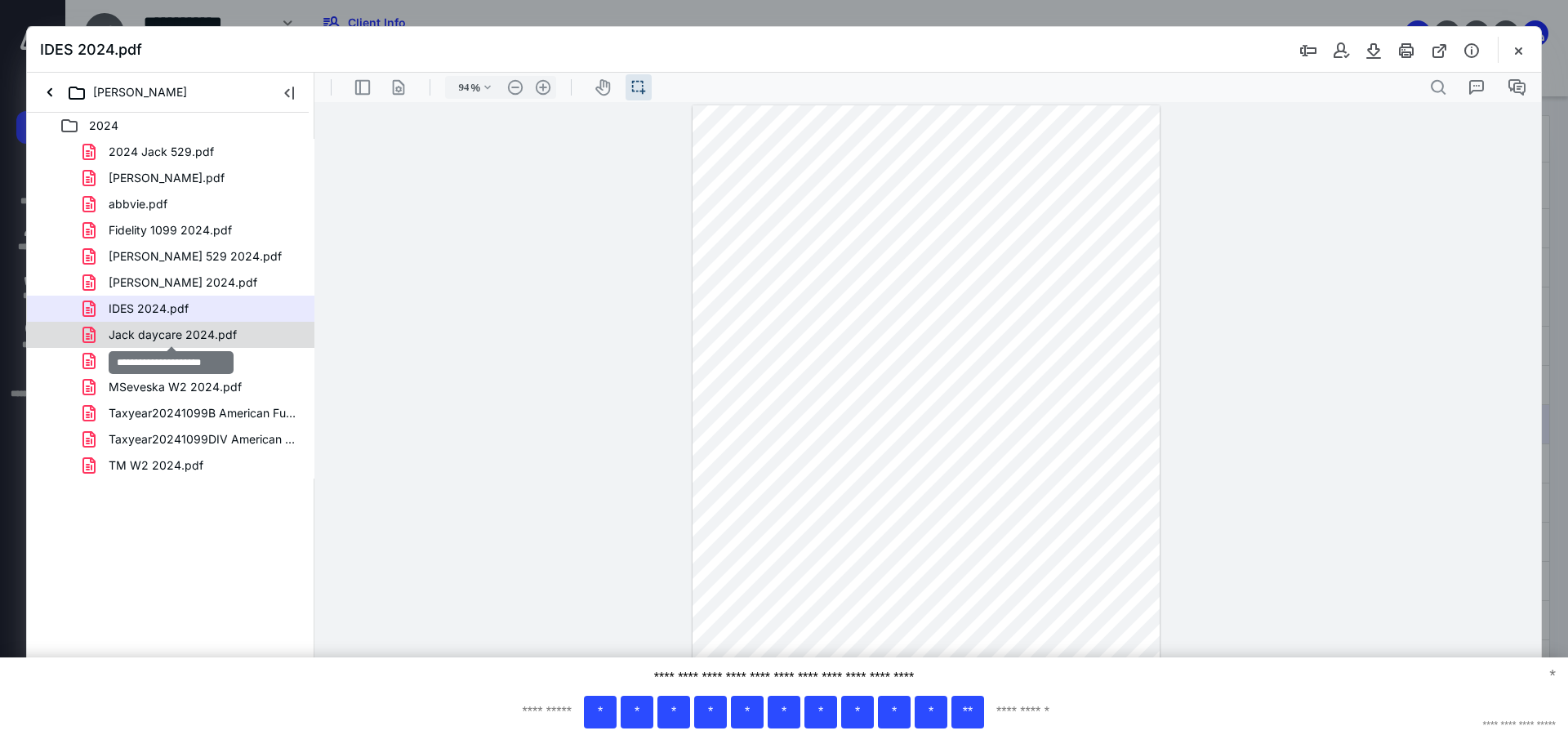 click on "Jack daycare 2024.pdf" at bounding box center [172, 335] 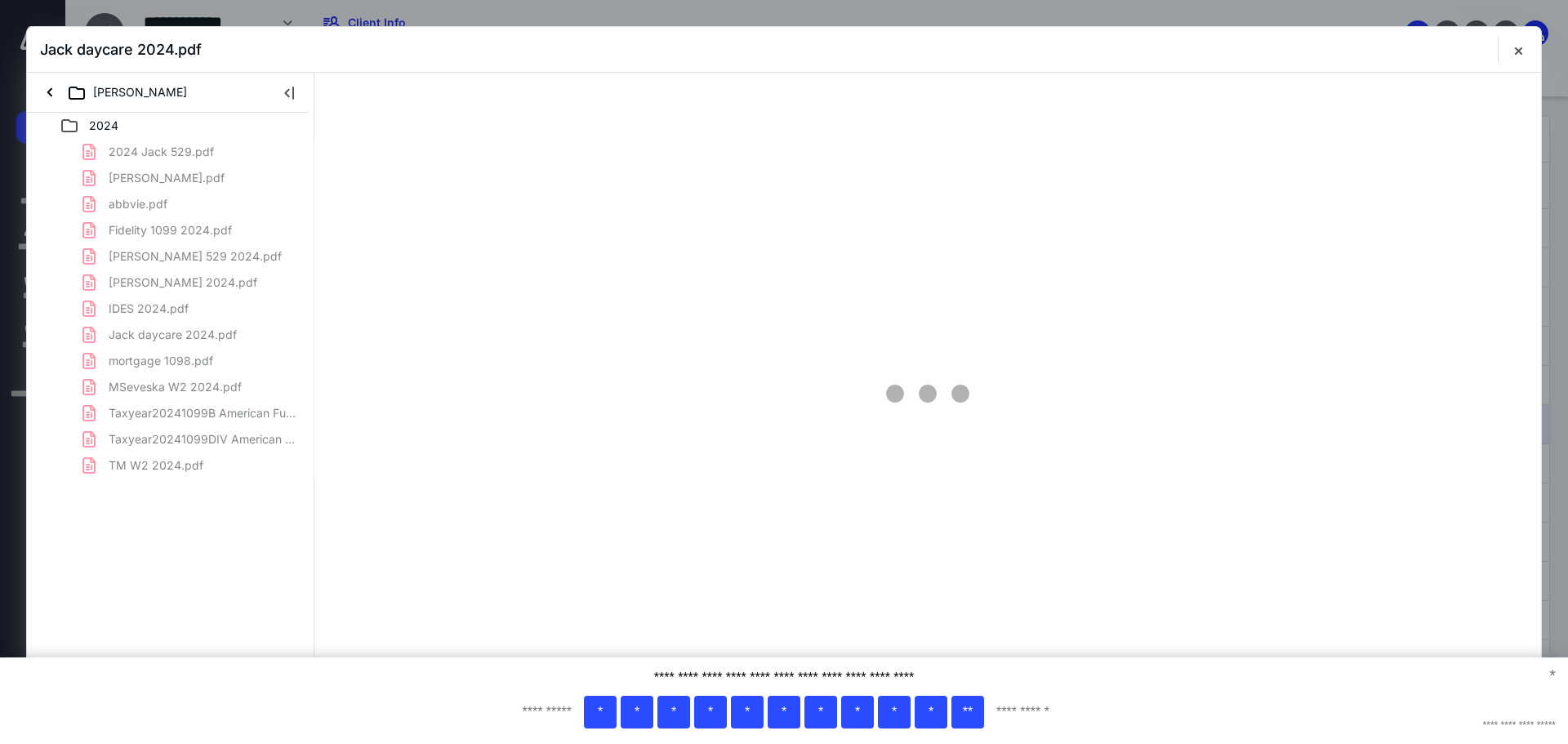 click on "2024 Jack 529.pdf abbott.pdf abbvie.pdf Fidelity 1099 2024.pdf Henry 529 2024.pdf Henry daycare 2024.pdf IDES 2024.pdf Jack daycare 2024.pdf mortgage 1098.pdf MSeveska W2 2024.pdf Taxyear20241099B American Funds.pdf Taxyear20241099DIV American Funds.pdf TM W2 2024.pdf" at bounding box center (171, 309) 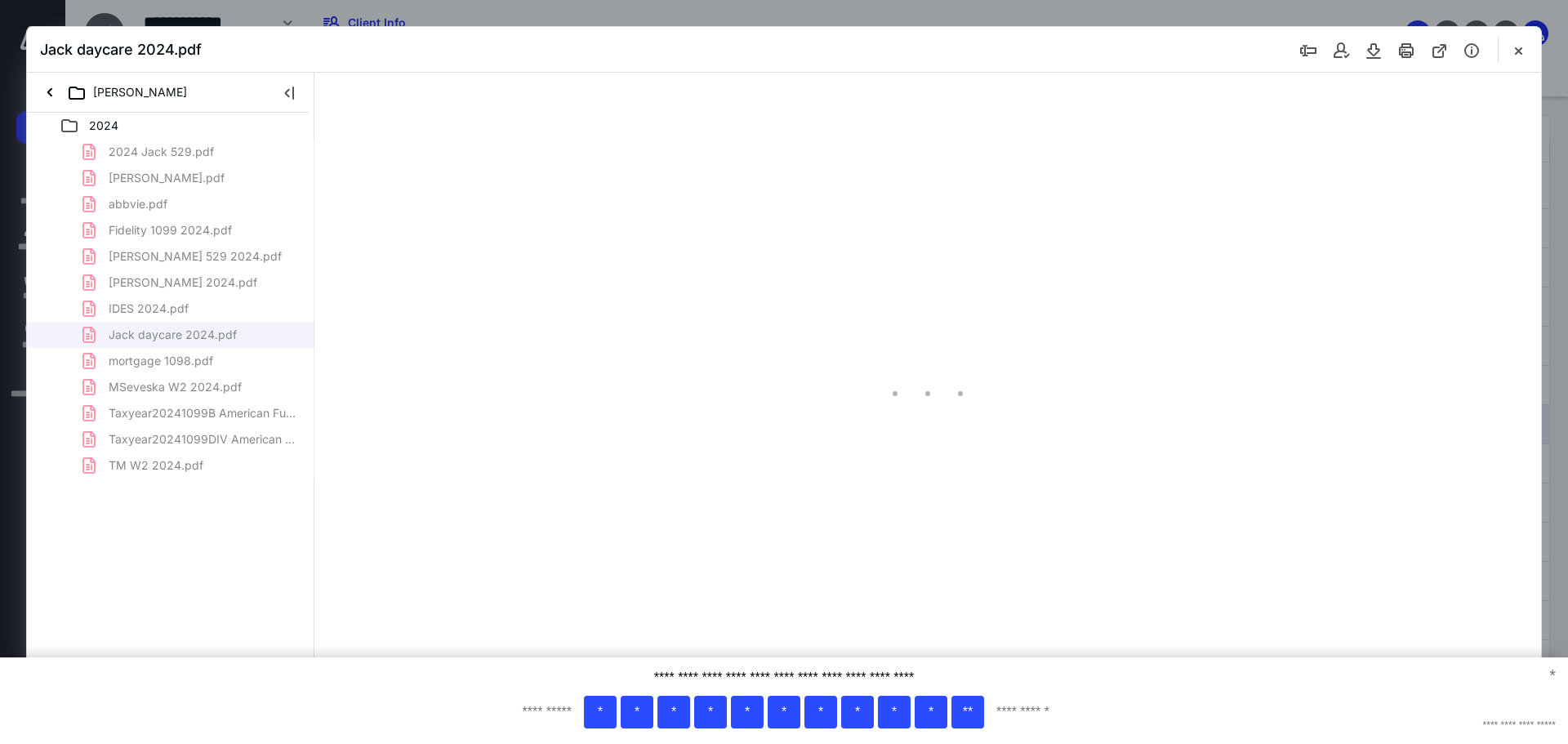 scroll, scrollTop: 33, scrollLeft: 0, axis: vertical 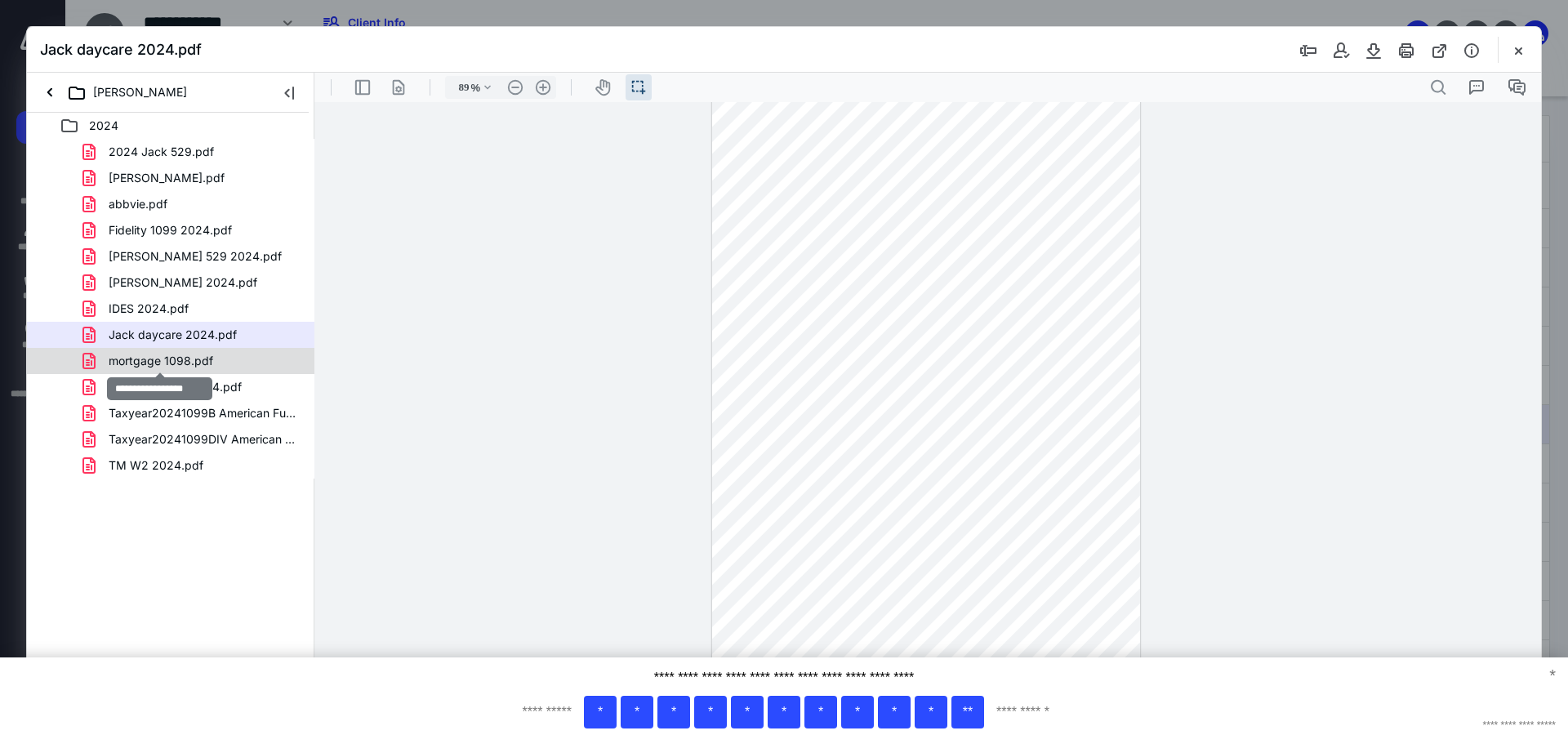 click on "mortgage 1098.pdf" at bounding box center [161, 361] 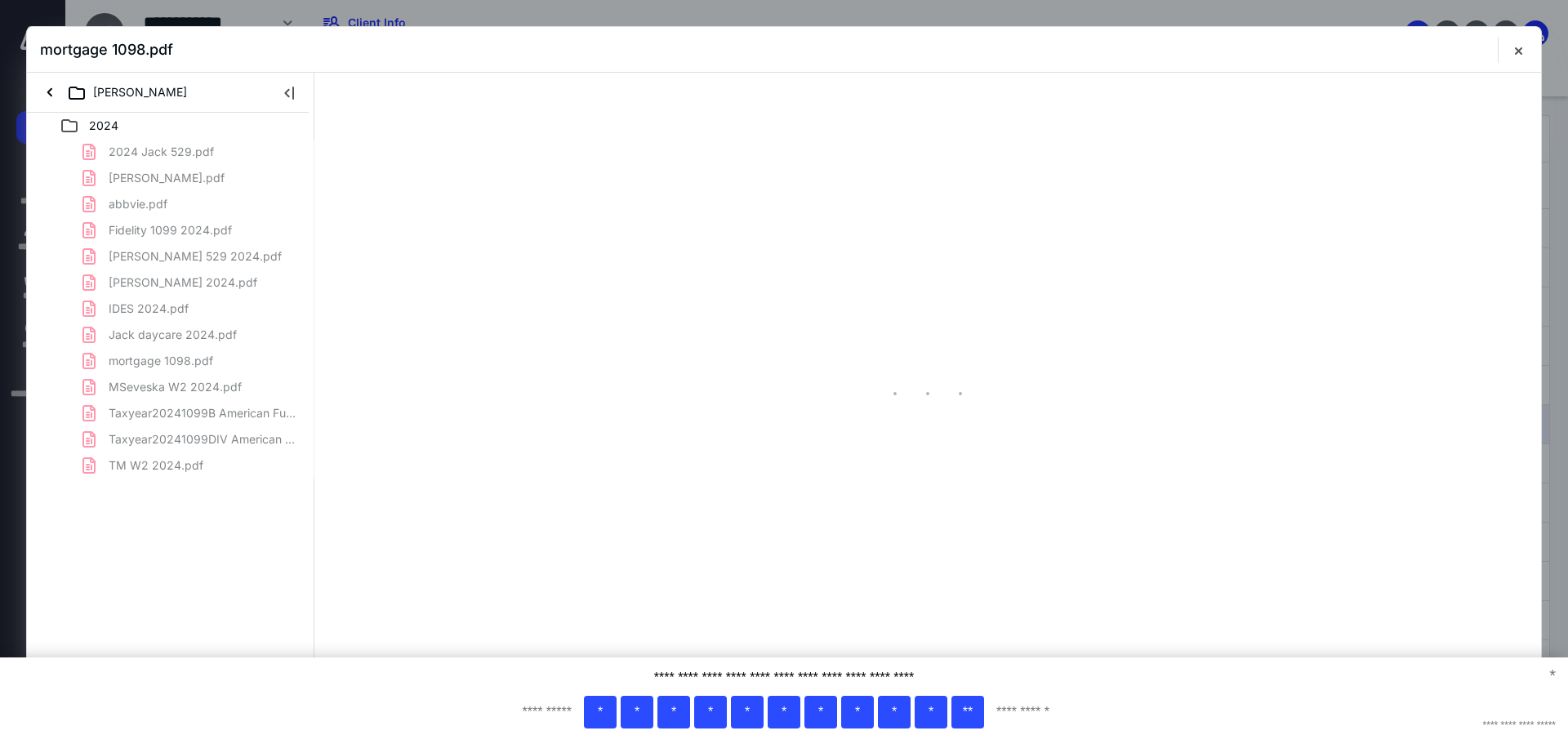 click on "2024 Jack 529.pdf abbott.pdf abbvie.pdf Fidelity 1099 2024.pdf Henry 529 2024.pdf Henry daycare 2024.pdf IDES 2024.pdf Jack daycare 2024.pdf mortgage 1098.pdf MSeveska W2 2024.pdf Taxyear20241099B American Funds.pdf Taxyear20241099DIV American Funds.pdf TM W2 2024.pdf" at bounding box center [171, 309] 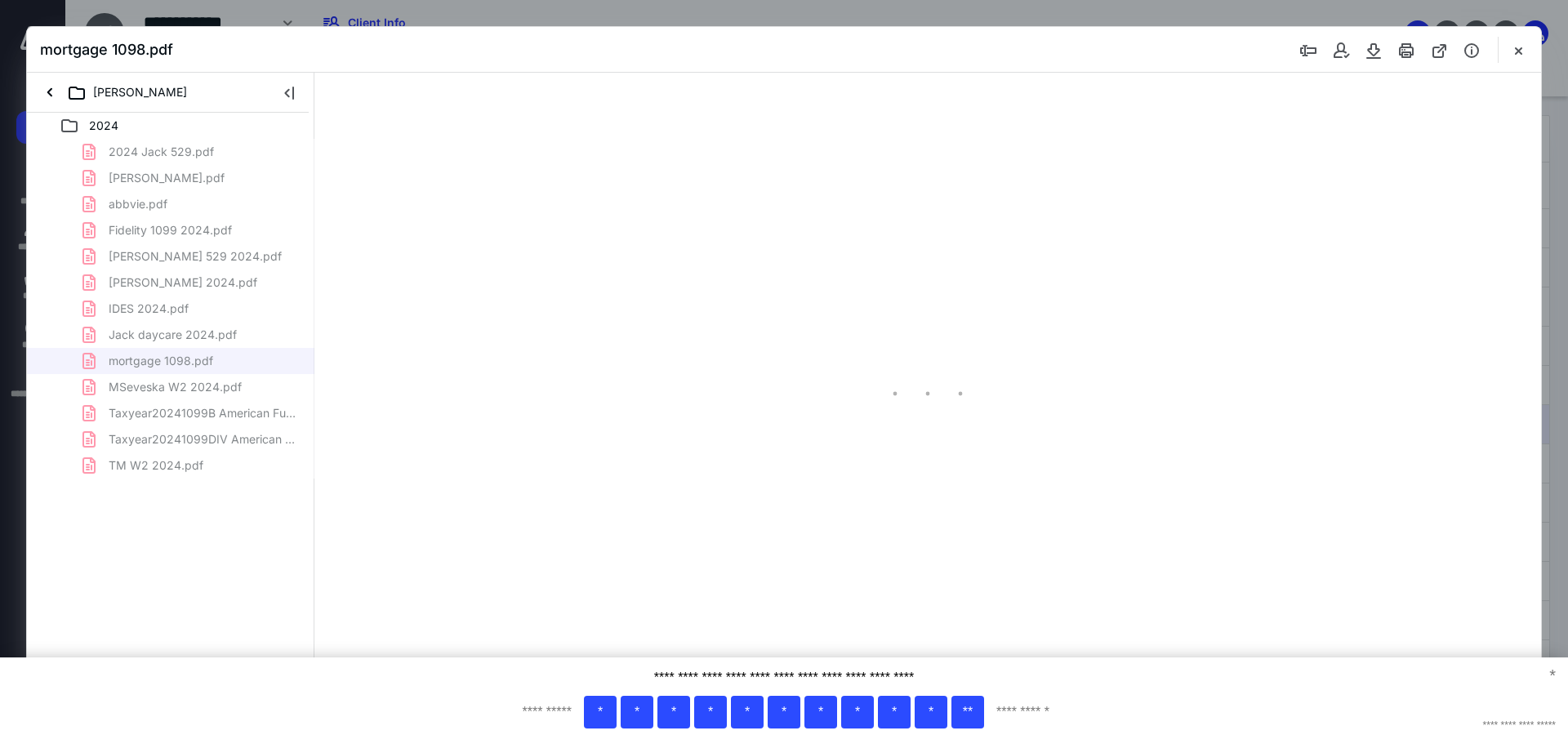 scroll, scrollTop: 33, scrollLeft: 0, axis: vertical 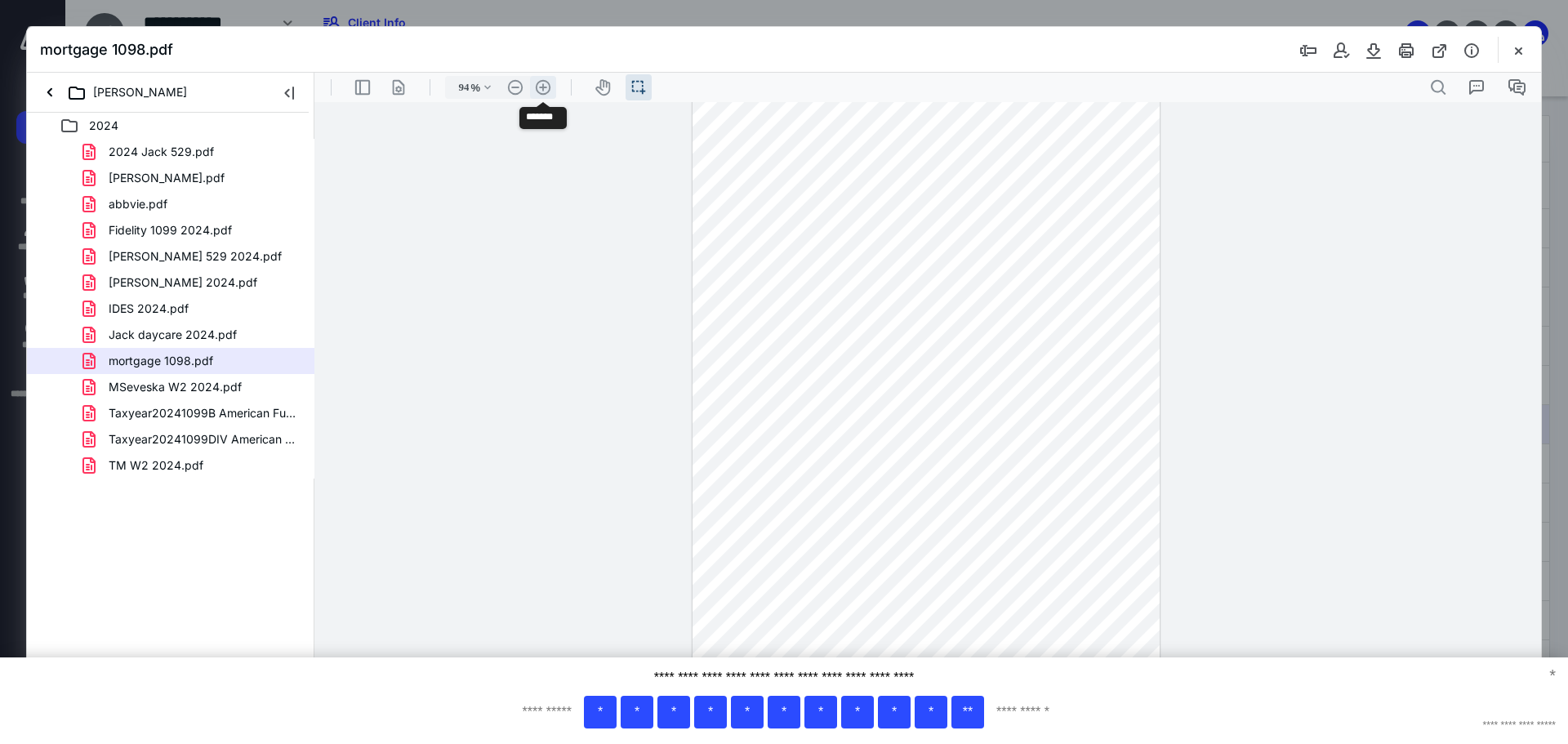 click on ".cls-1{fill:#abb0c4;} icon - header - zoom - in - line" at bounding box center [543, 87] 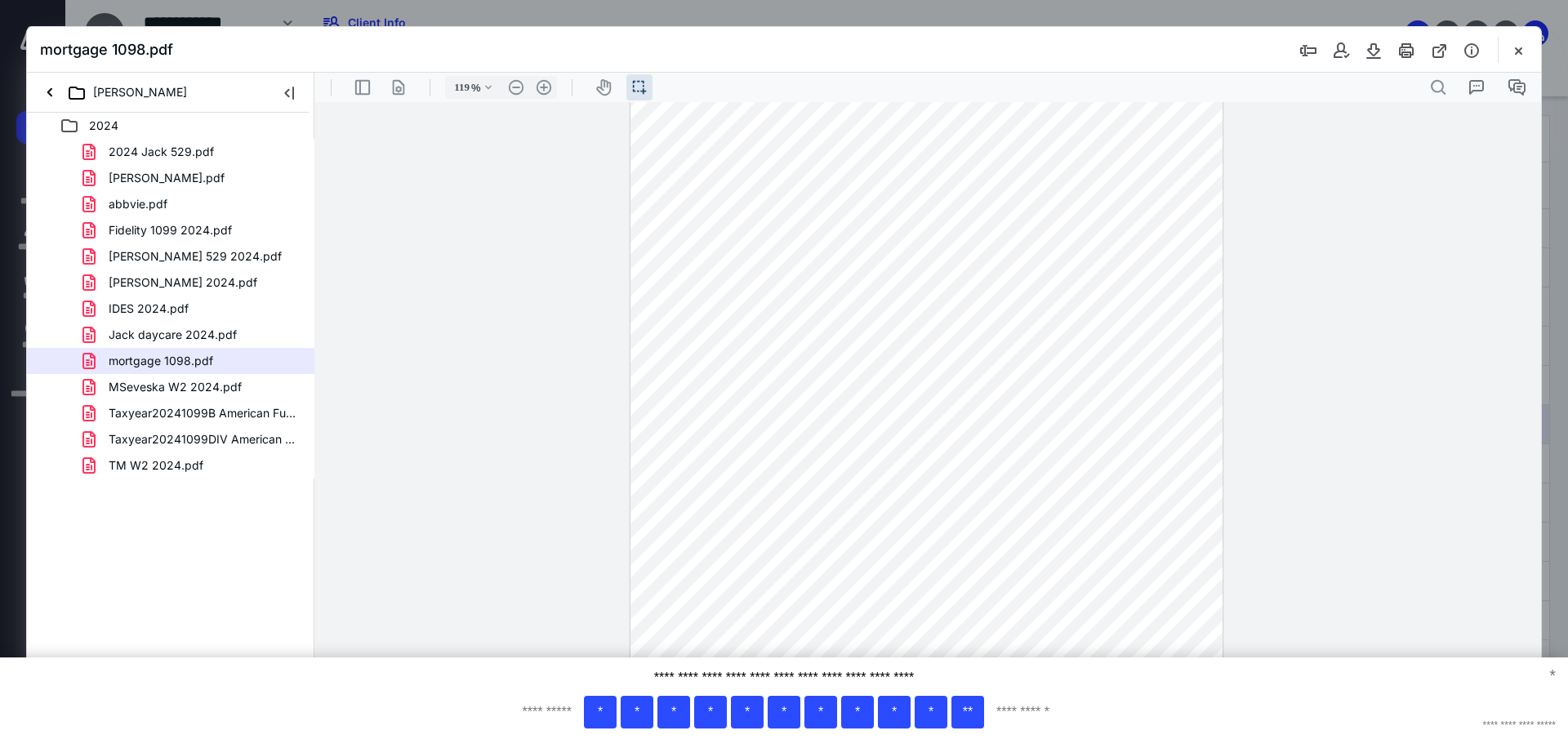 scroll, scrollTop: 0, scrollLeft: 0, axis: both 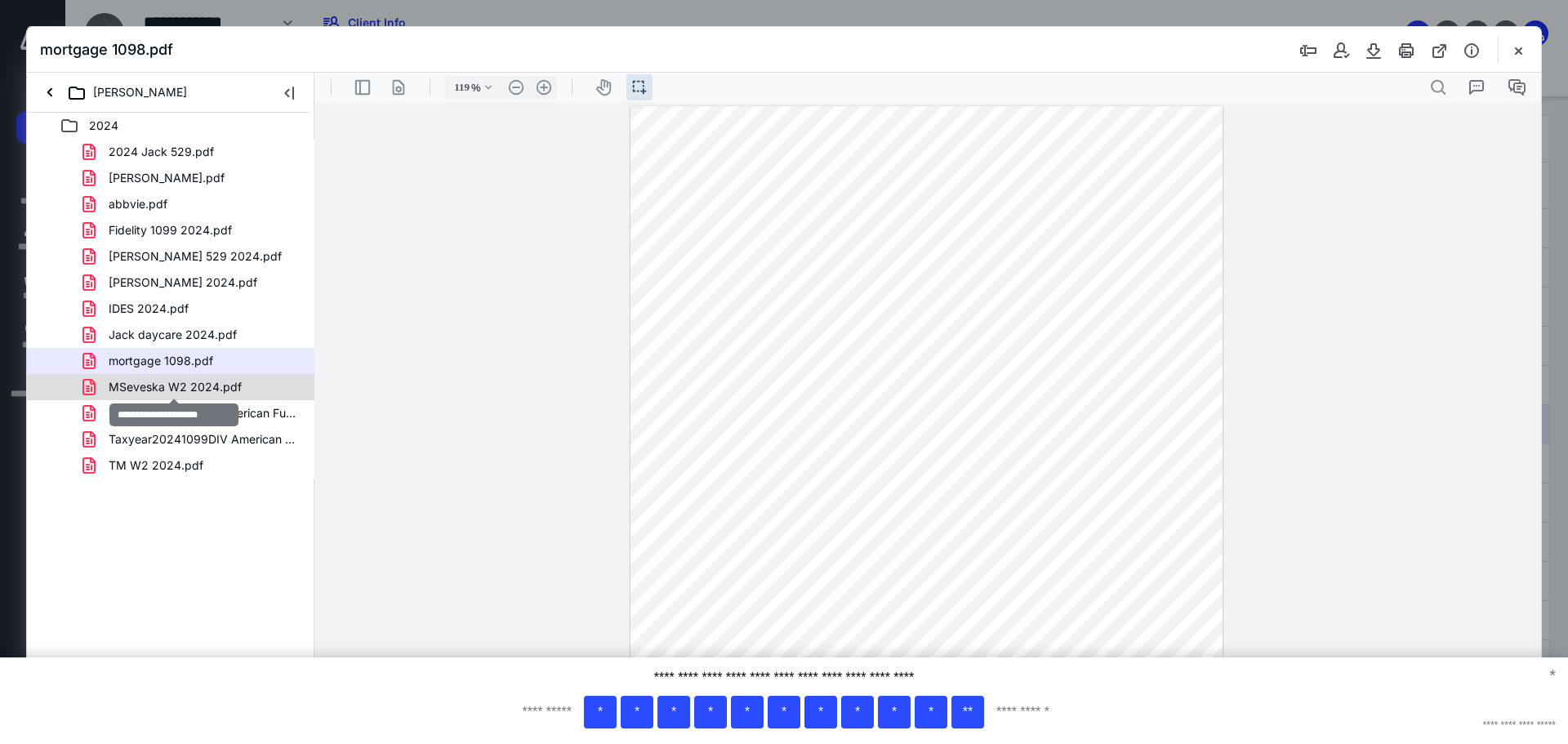 click on "MSeveska W2 2024.pdf" at bounding box center [175, 387] 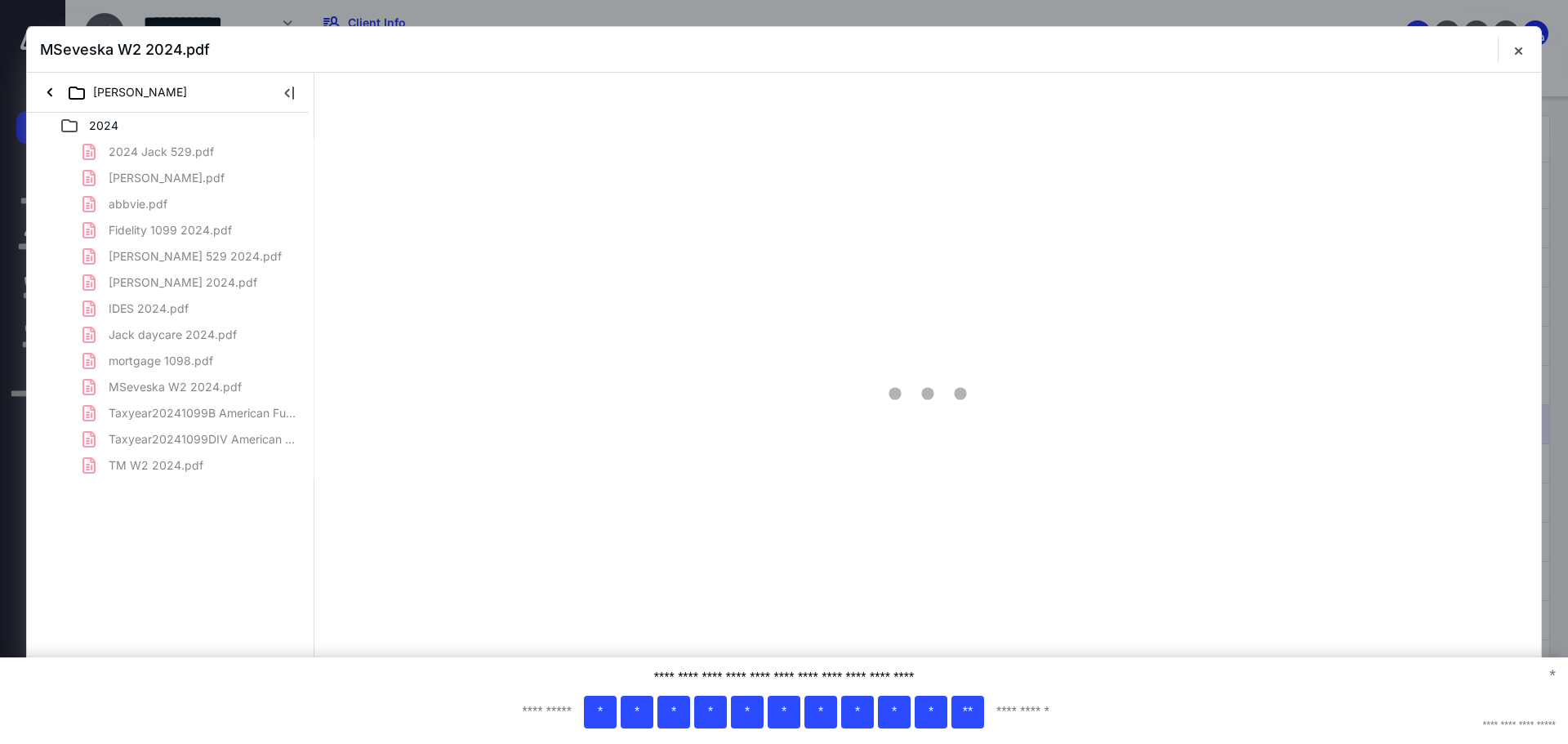 click on "2024 Jack 529.pdf abbott.pdf abbvie.pdf Fidelity 1099 2024.pdf Henry 529 2024.pdf Henry daycare 2024.pdf IDES 2024.pdf Jack daycare 2024.pdf mortgage 1098.pdf MSeveska W2 2024.pdf Taxyear20241099B American Funds.pdf Taxyear20241099DIV American Funds.pdf TM W2 2024.pdf" at bounding box center (171, 309) 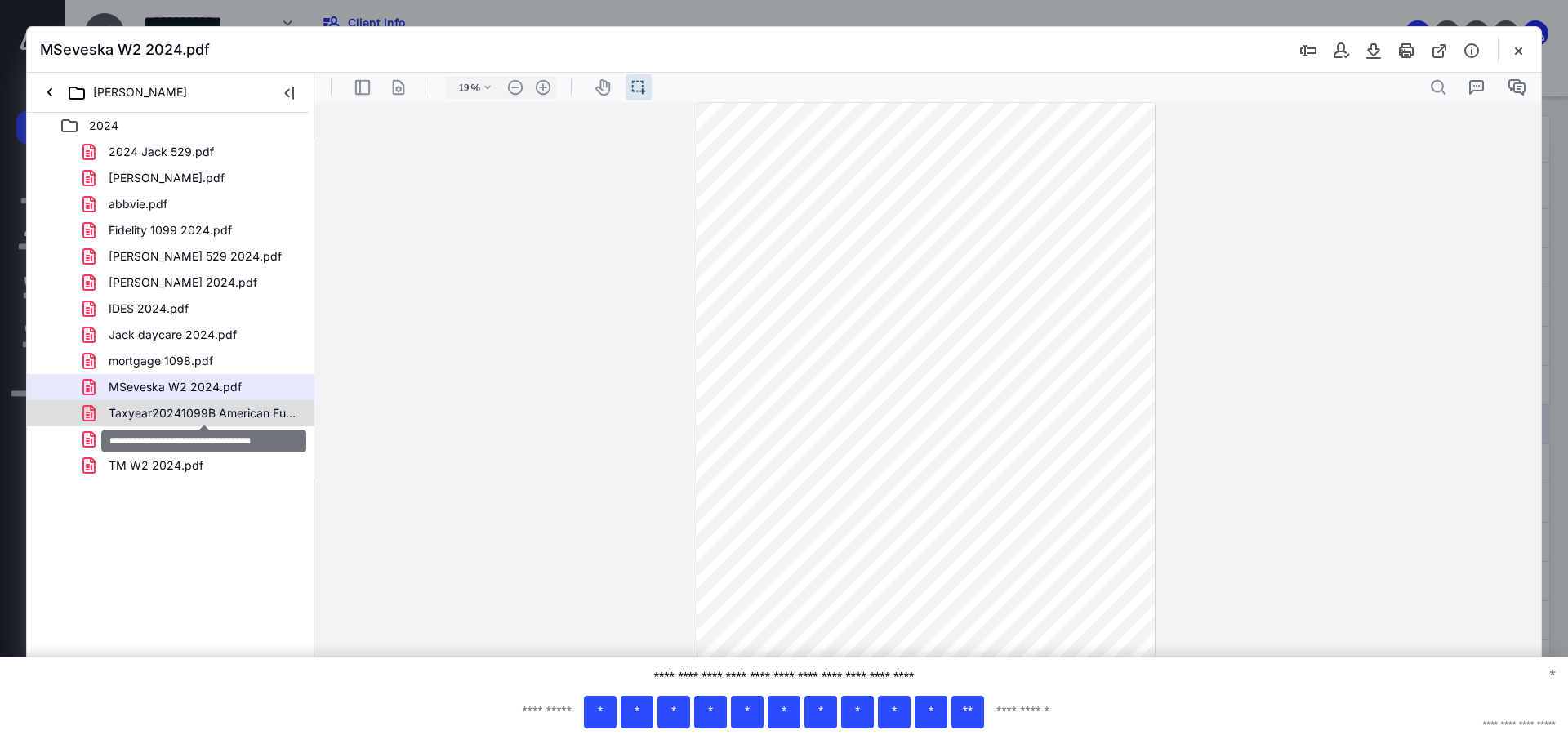 click on "Taxyear20241099B American Funds.pdf" at bounding box center [203, 413] 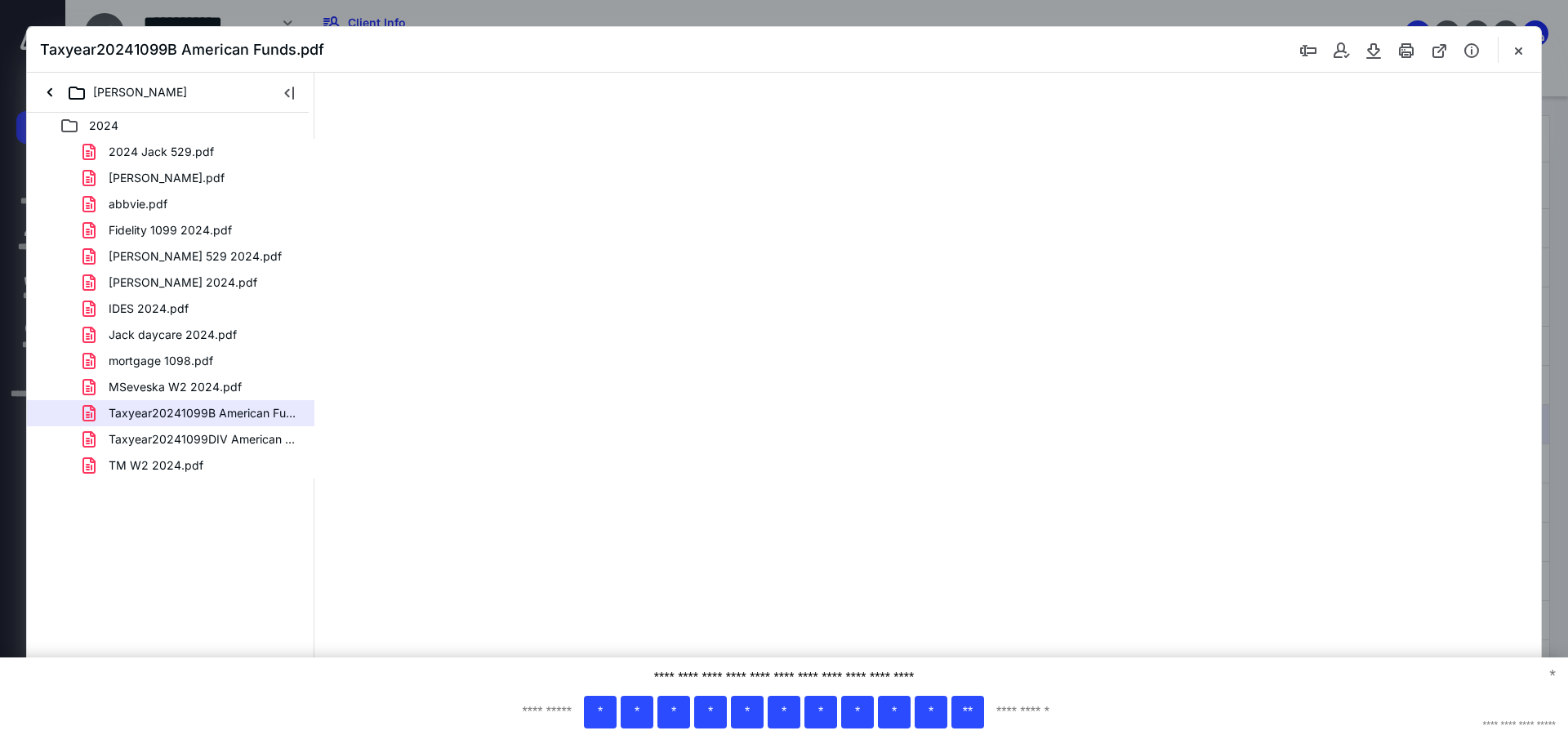 type on "94" 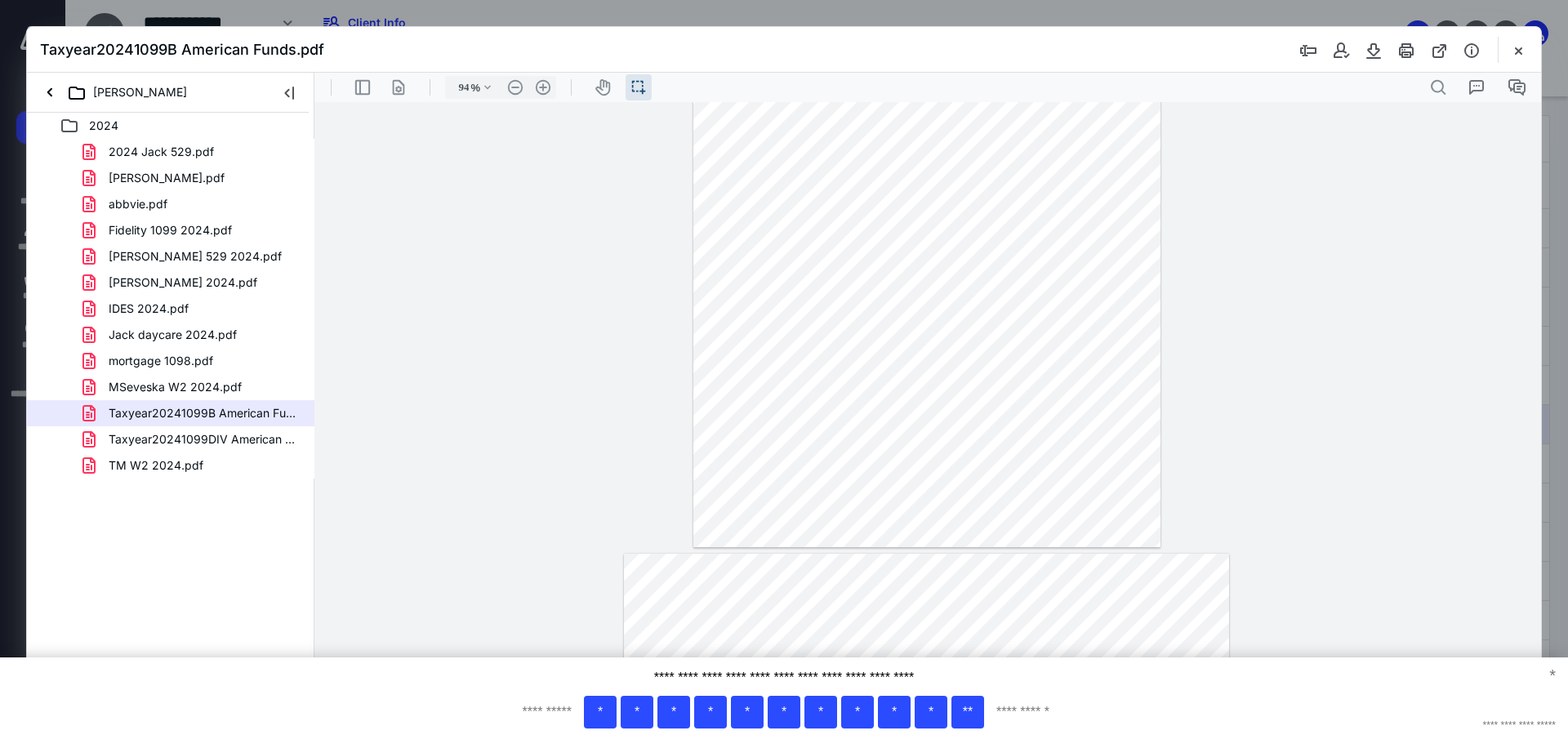 type on "*" 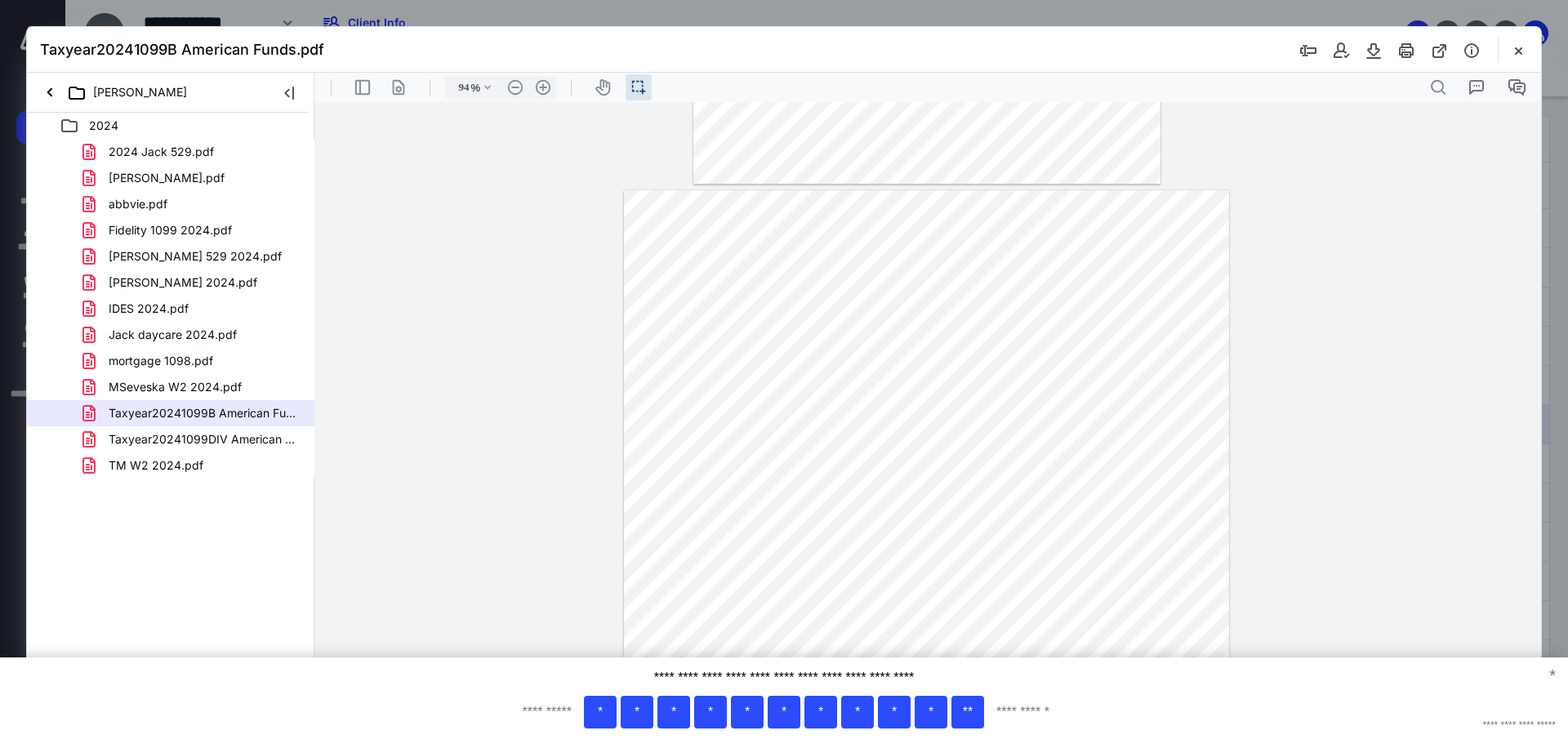 scroll, scrollTop: 735, scrollLeft: 0, axis: vertical 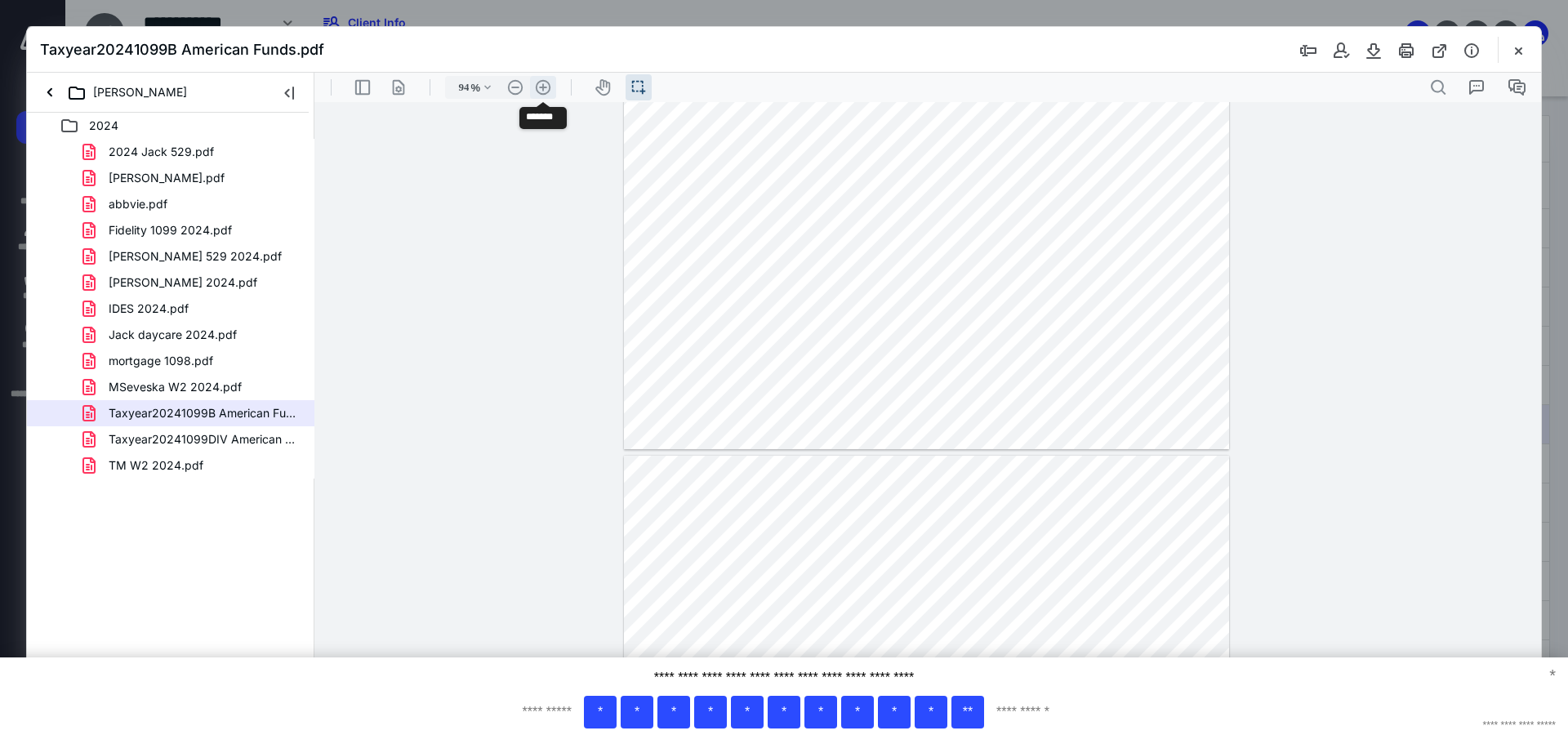 click on ".cls-1{fill:#abb0c4;} icon - header - zoom - in - line" at bounding box center (543, 87) 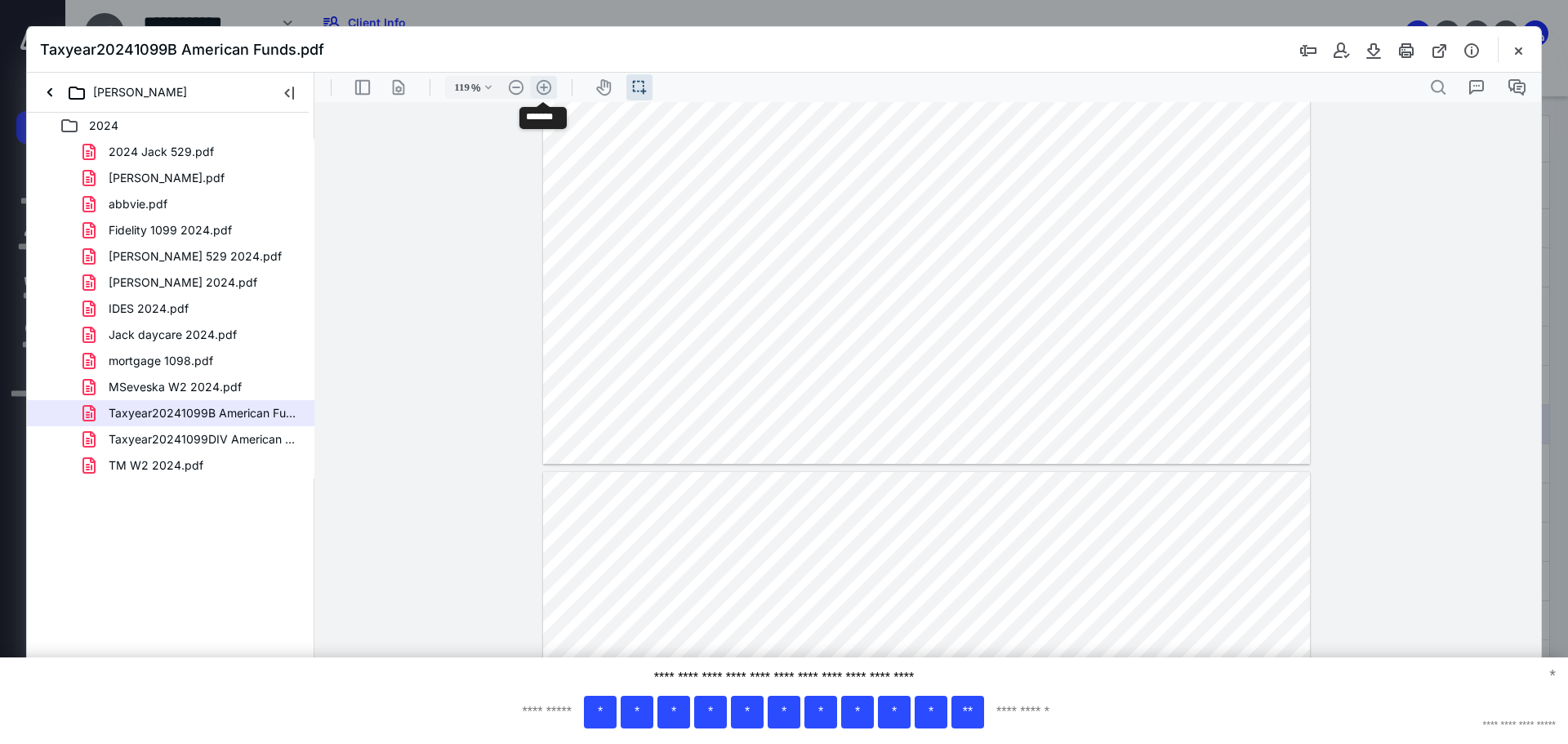 click on ".cls-1{fill:#abb0c4;} icon - header - zoom - in - line" at bounding box center (544, 87) 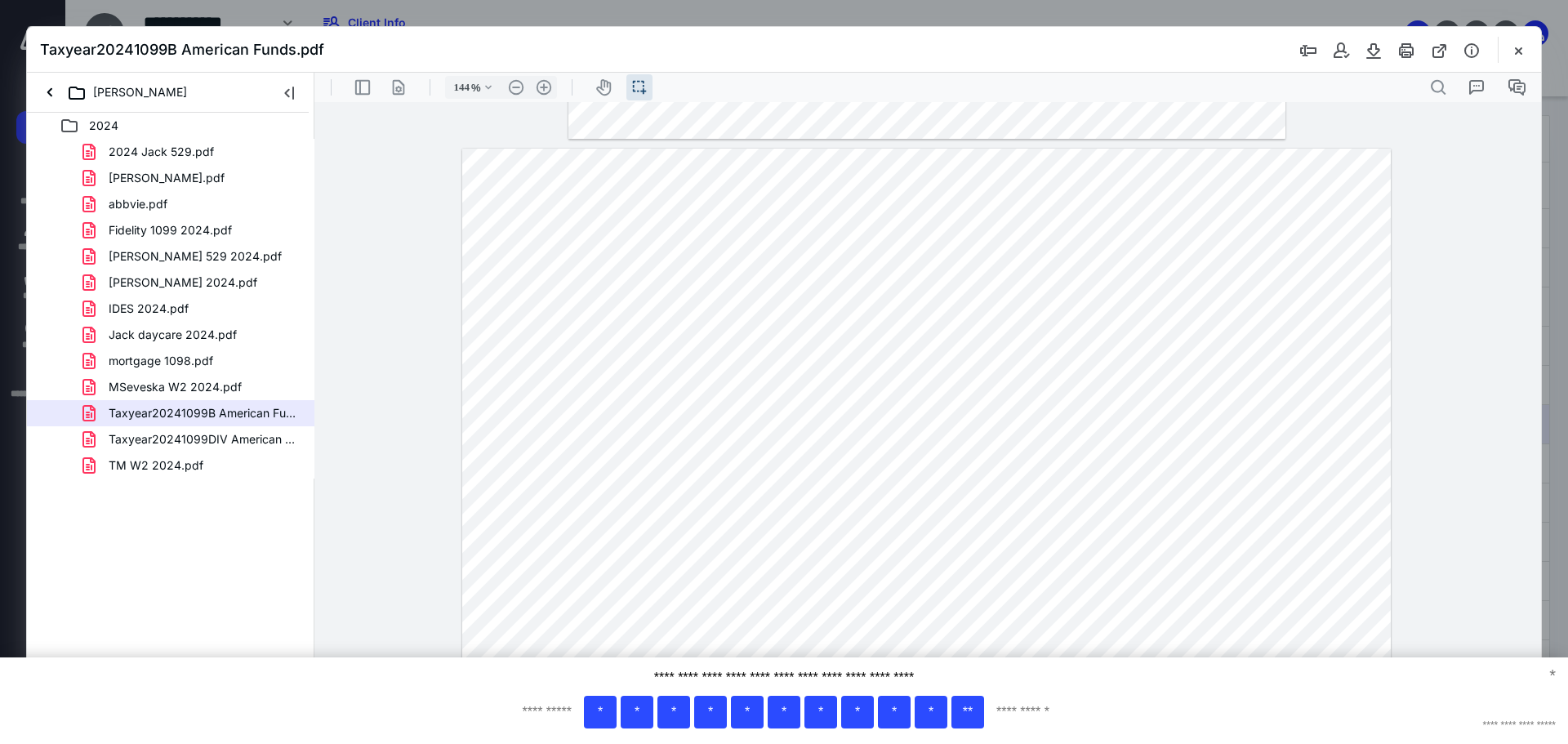 scroll, scrollTop: 875, scrollLeft: 0, axis: vertical 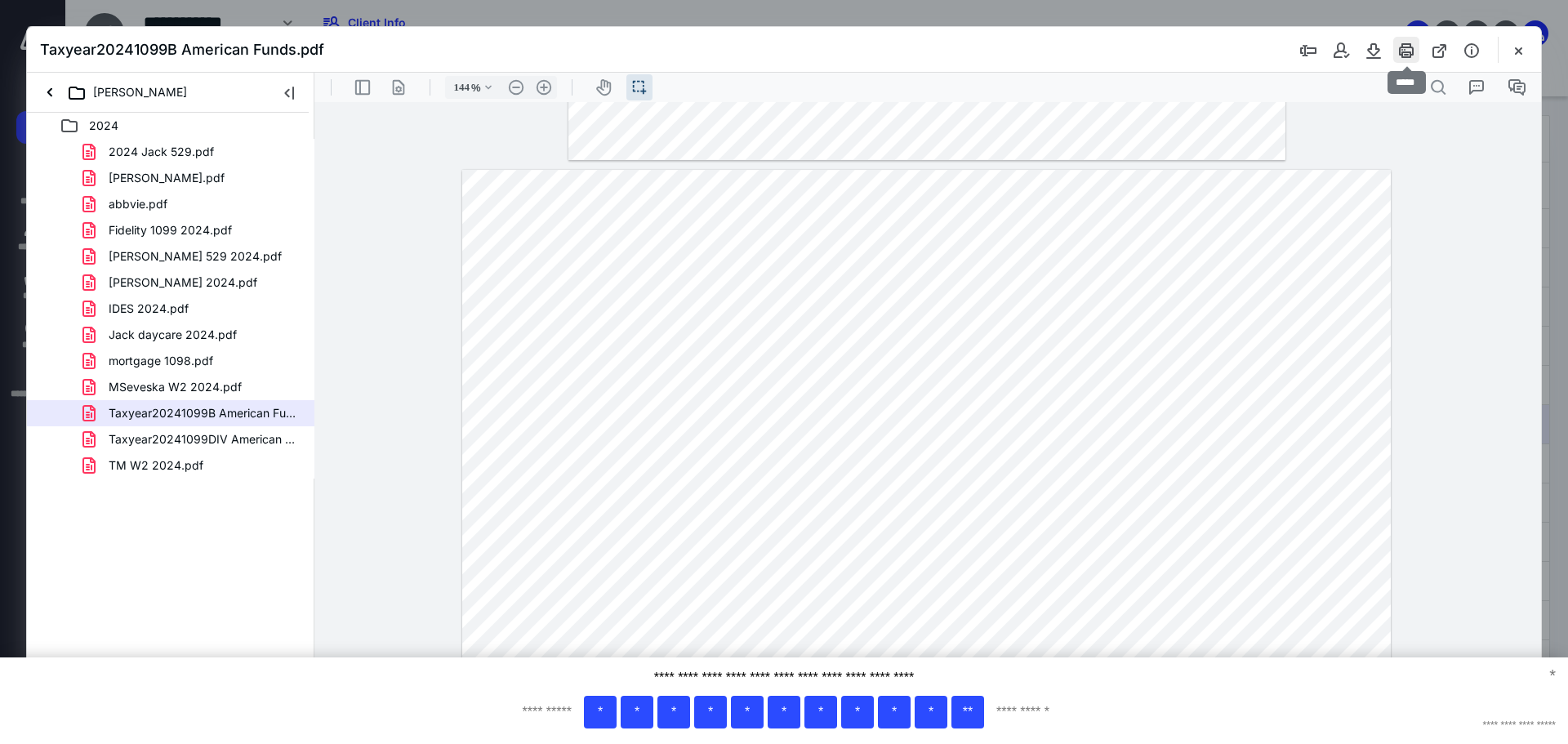 click at bounding box center [1406, 50] 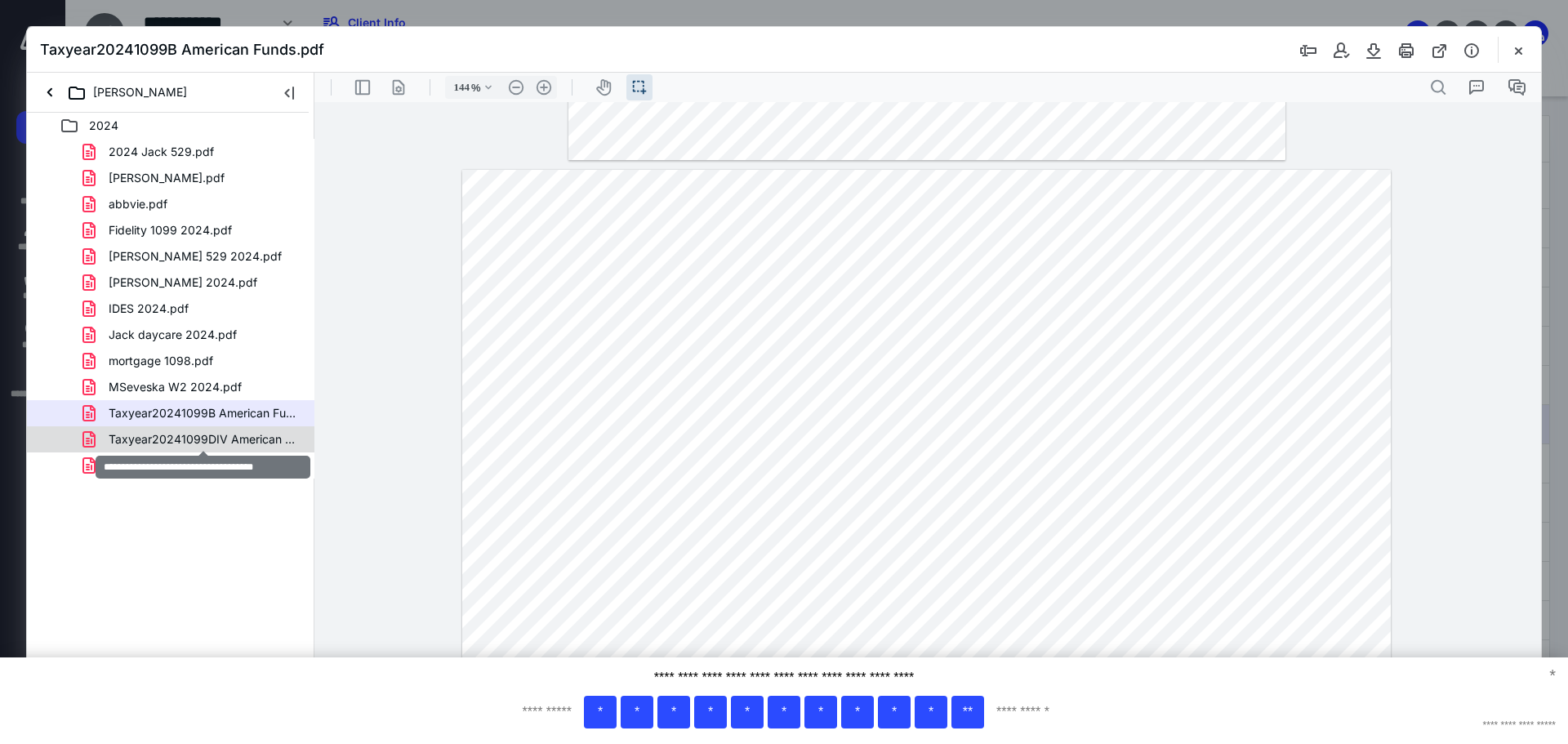 click on "Taxyear20241099DIV American Funds.pdf" at bounding box center [203, 439] 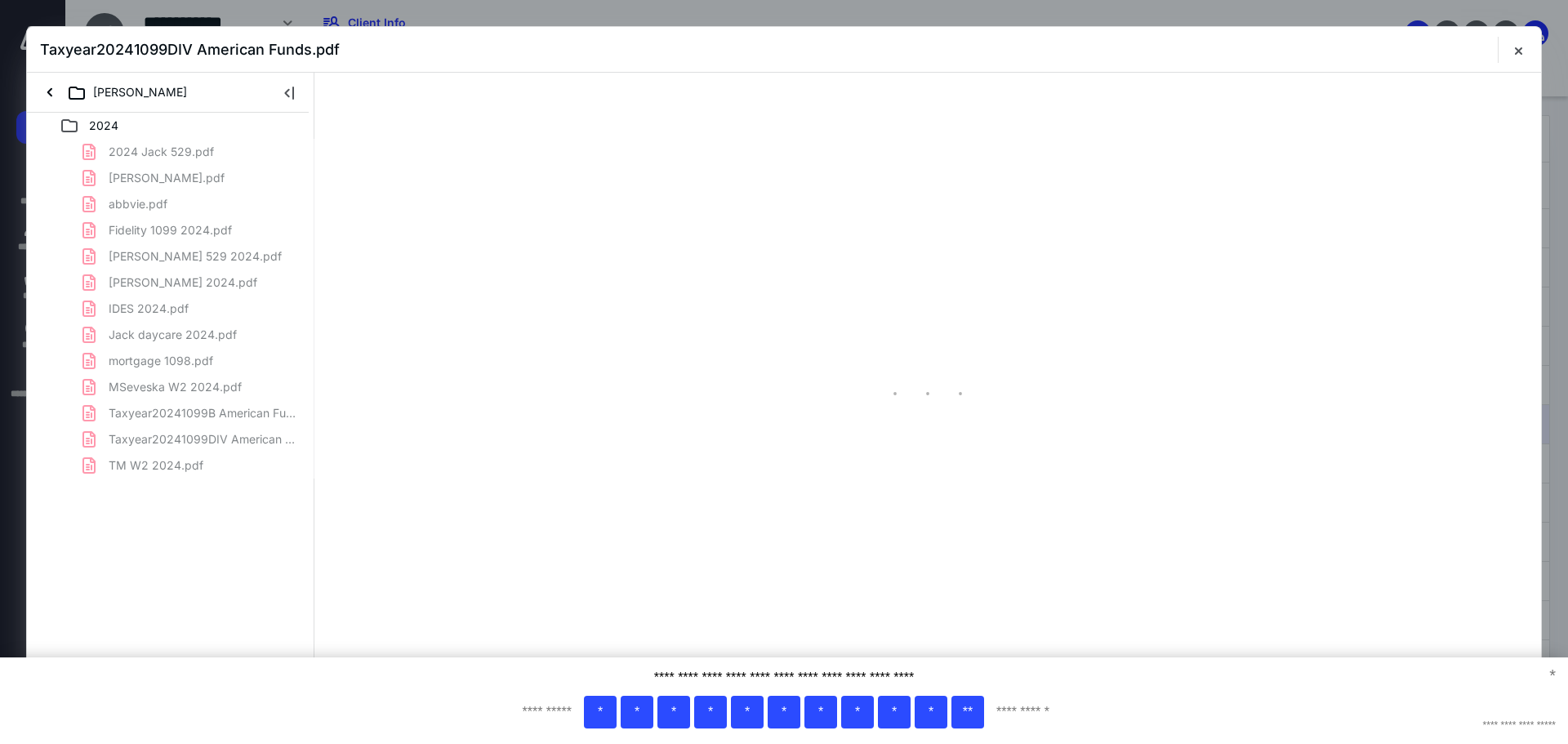 click on "2024 Jack 529.pdf abbott.pdf abbvie.pdf Fidelity 1099 2024.pdf Henry 529 2024.pdf Henry daycare 2024.pdf IDES 2024.pdf Jack daycare 2024.pdf mortgage 1098.pdf MSeveska W2 2024.pdf Taxyear20241099B American Funds.pdf Taxyear20241099DIV American Funds.pdf TM W2 2024.pdf" at bounding box center [171, 309] 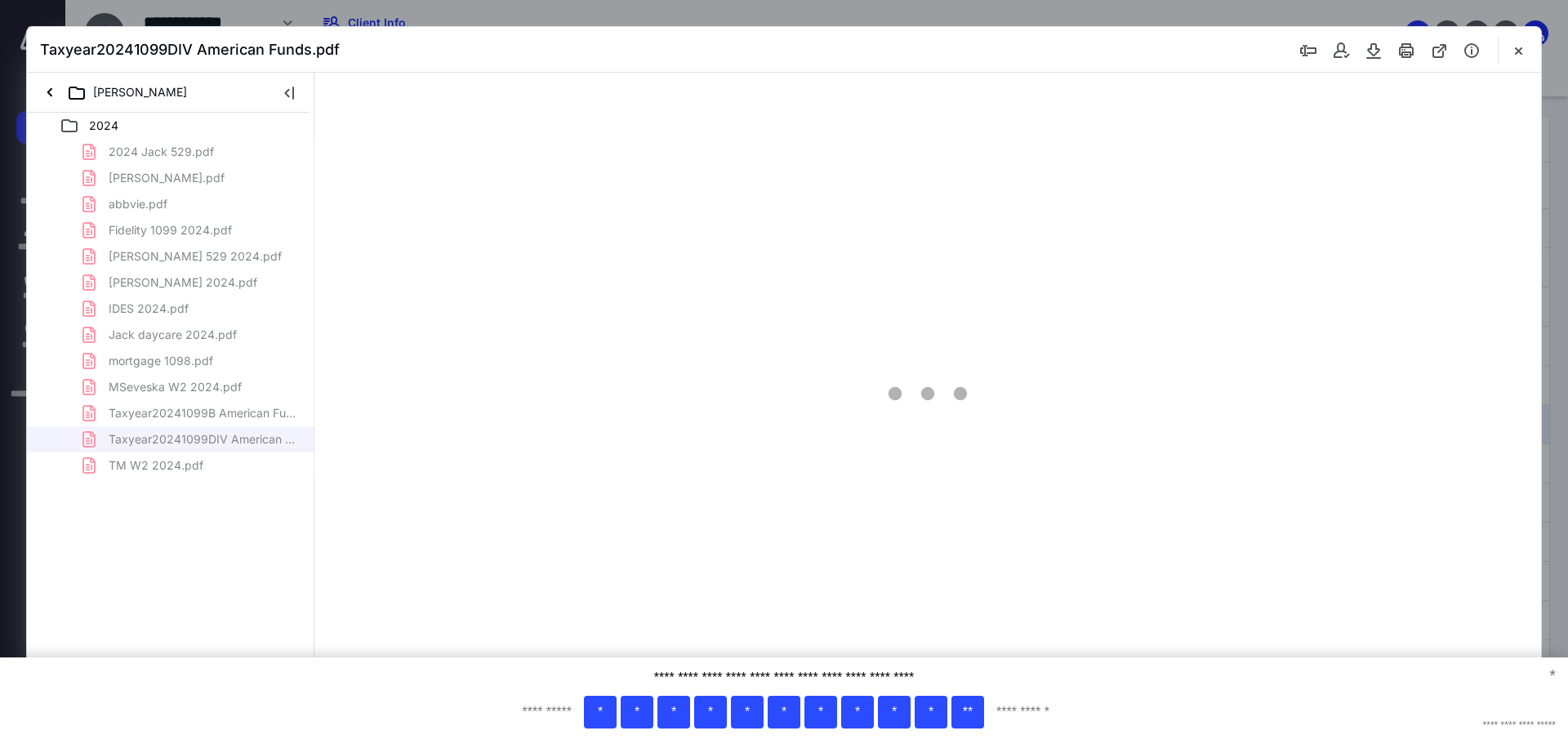type on "94" 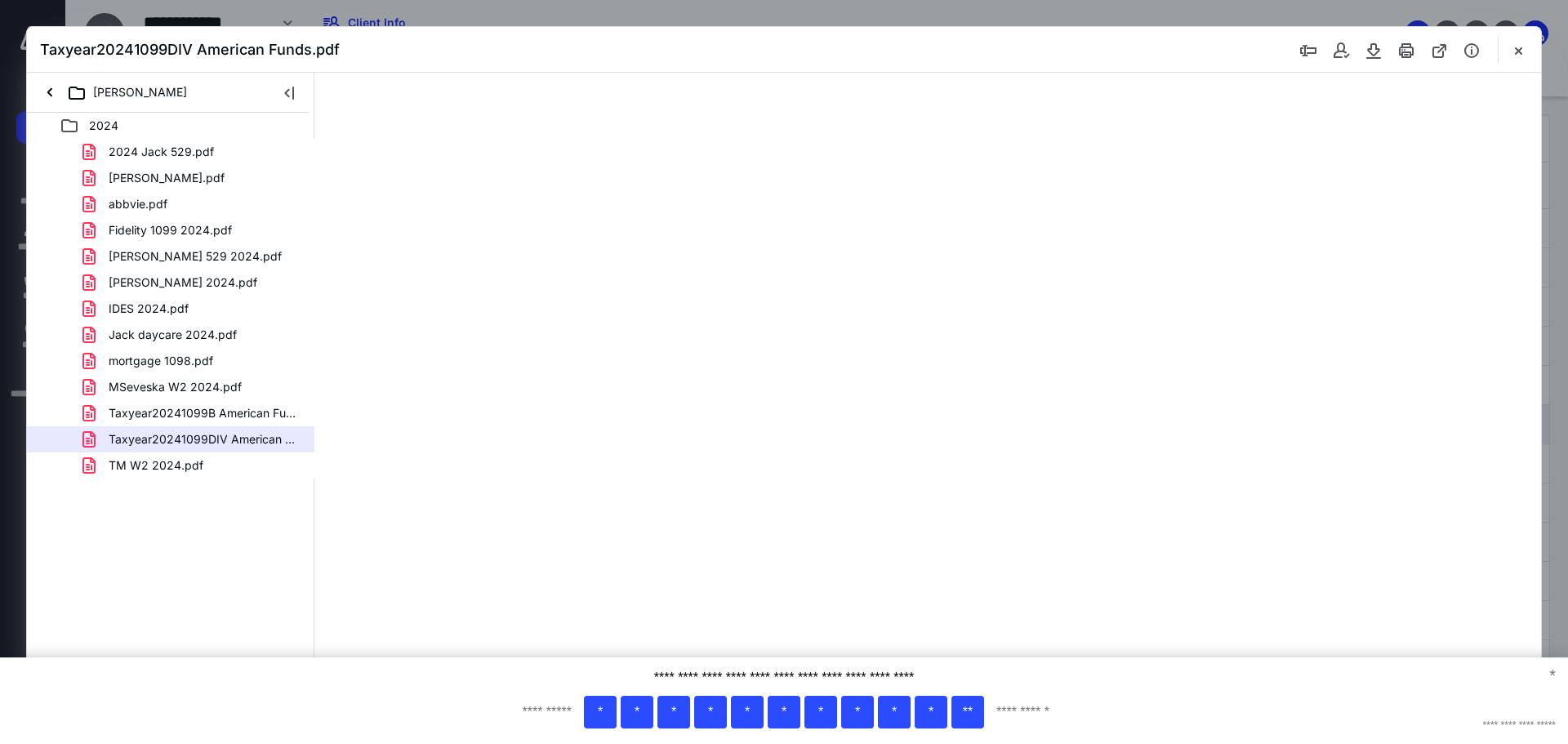 scroll, scrollTop: 33, scrollLeft: 0, axis: vertical 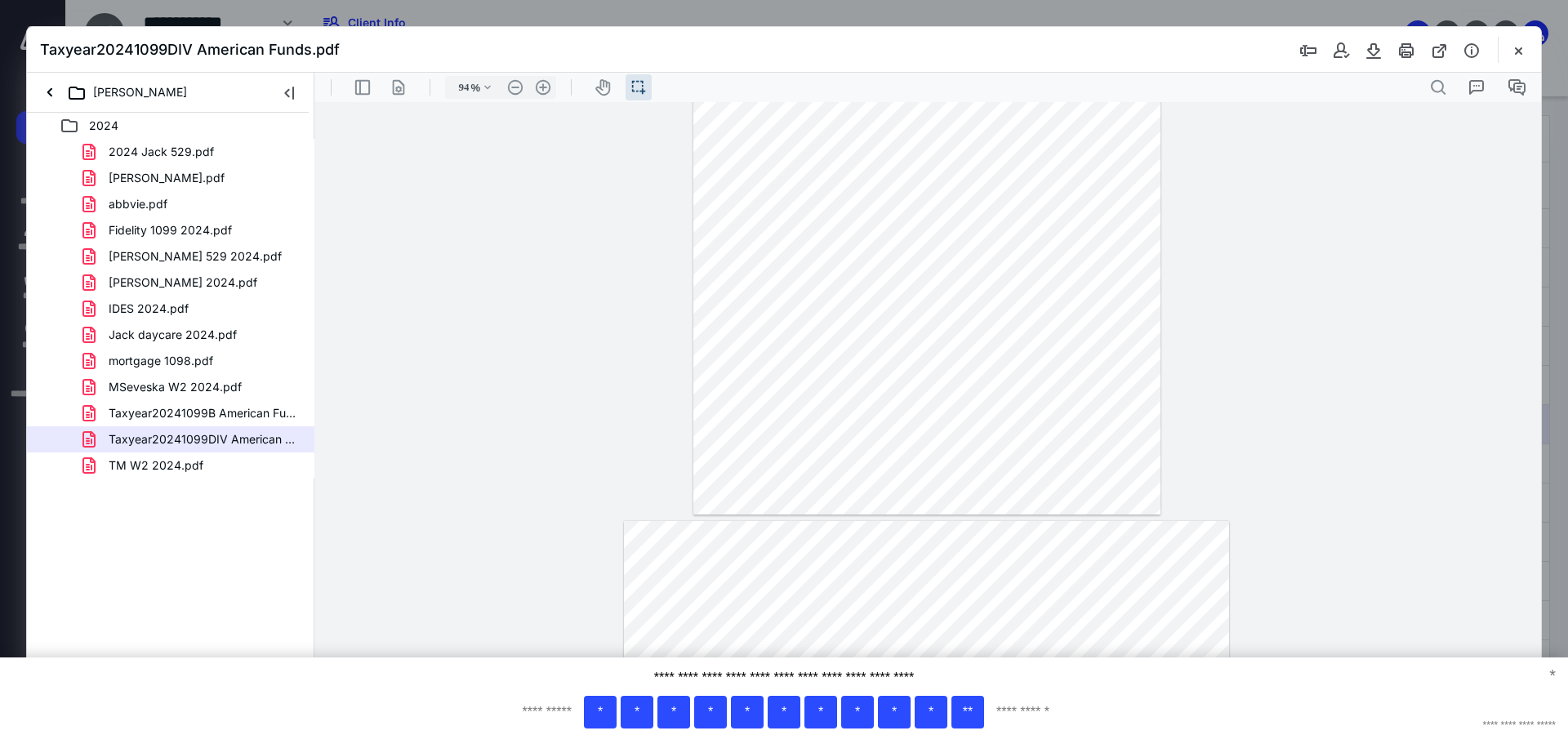 type on "*" 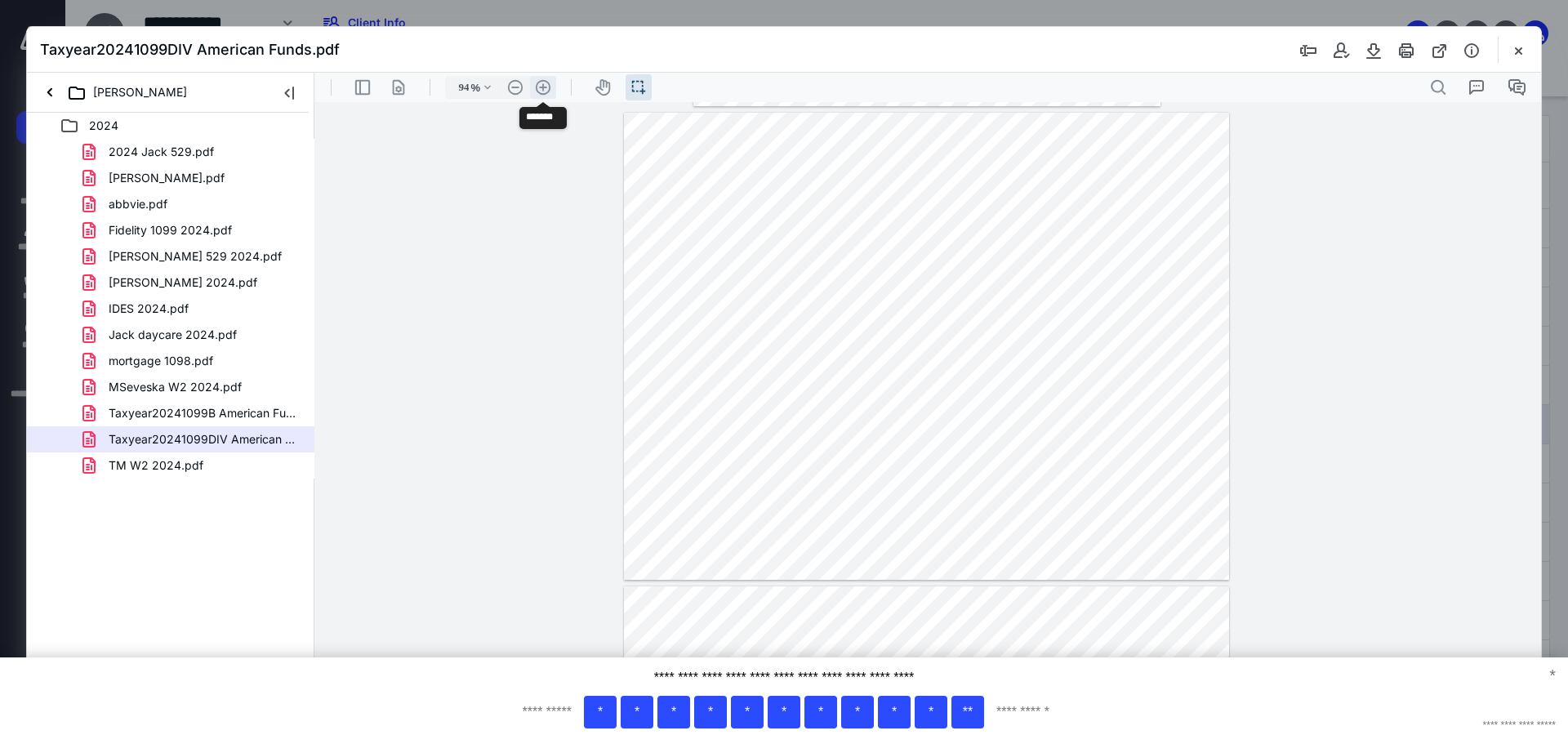 click on ".cls-1{fill:#abb0c4;} icon - header - zoom - in - line" at bounding box center (543, 87) 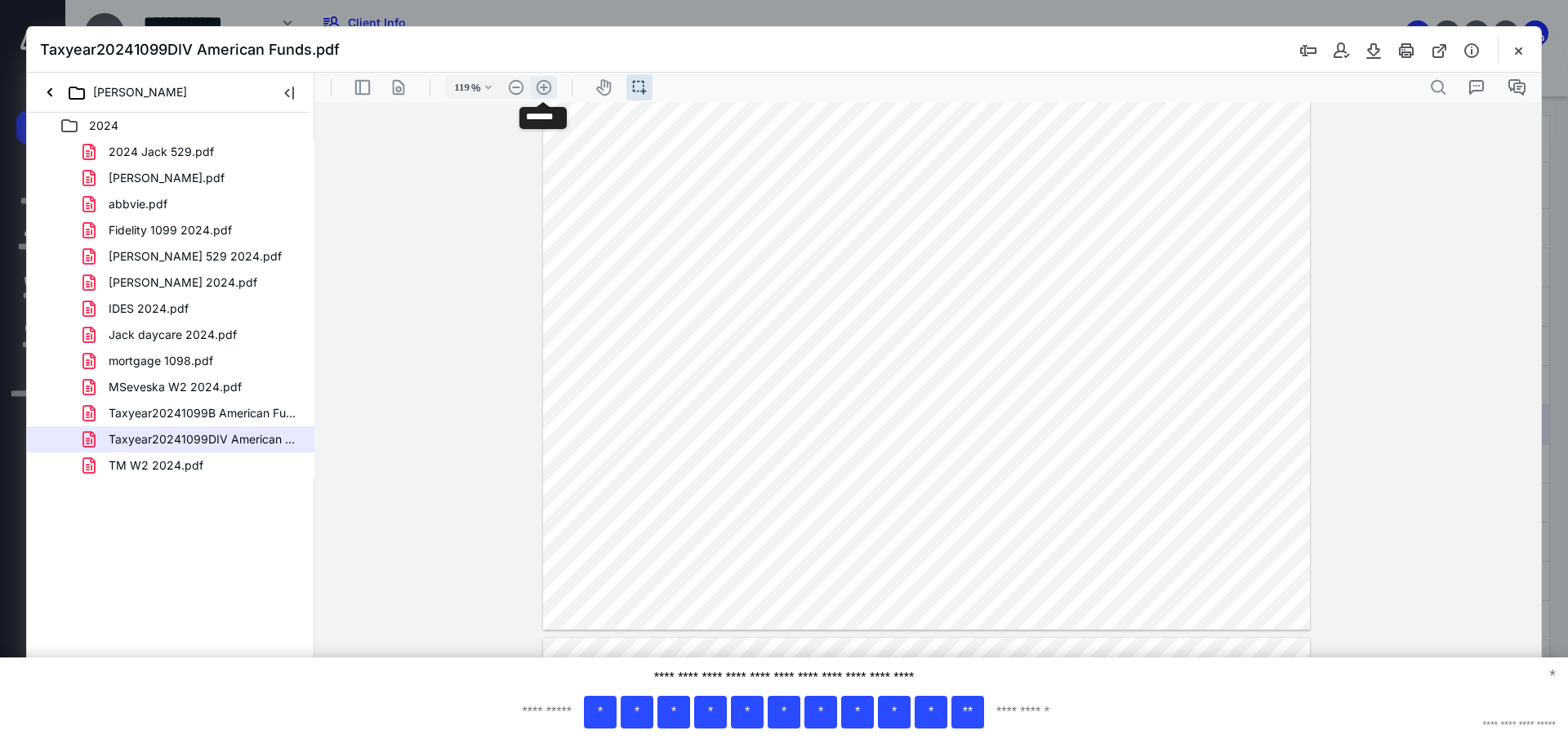 click on ".cls-1{fill:#abb0c4;} icon - header - zoom - in - line" at bounding box center (544, 87) 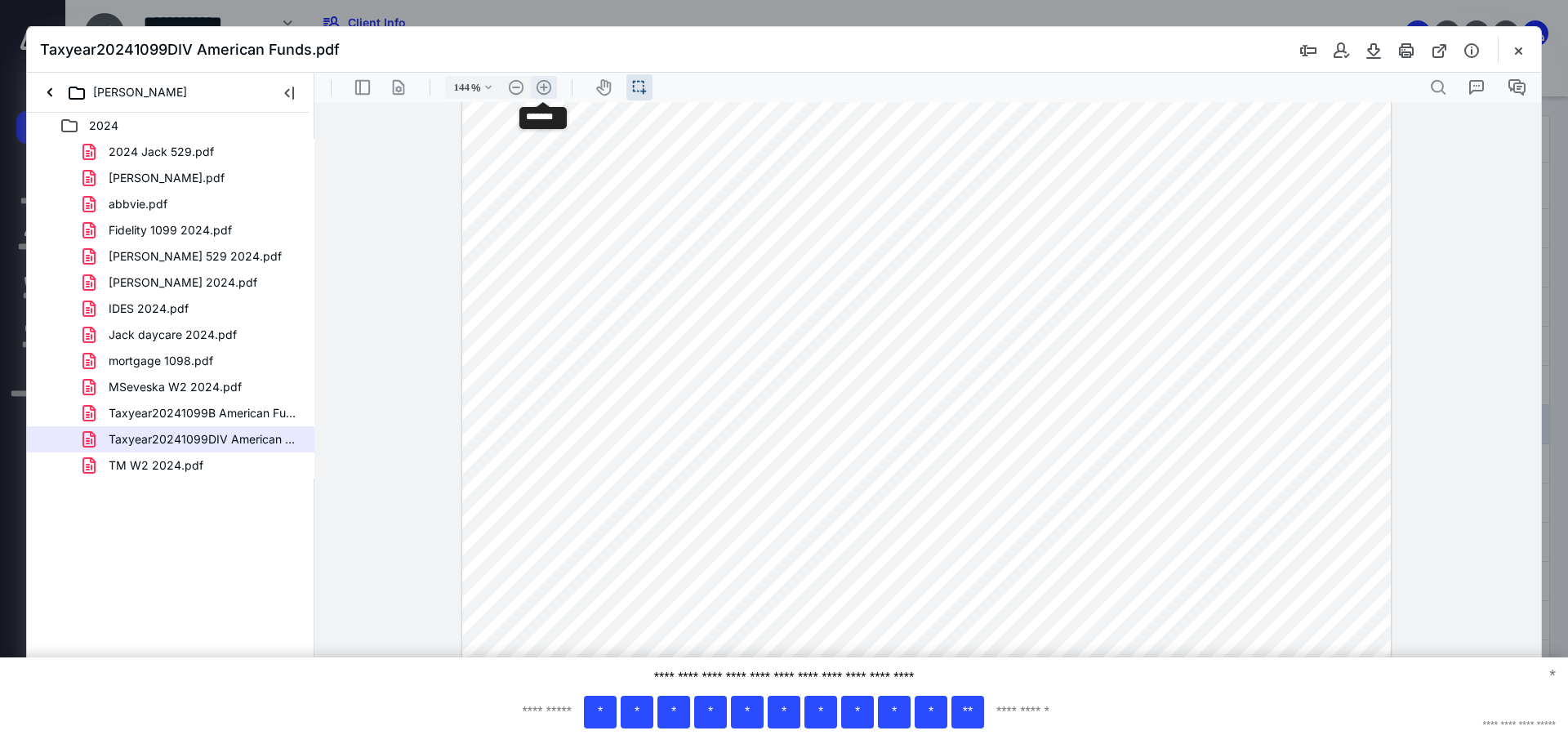 click on ".cls-1{fill:#abb0c4;} icon - header - zoom - in - line" at bounding box center [544, 87] 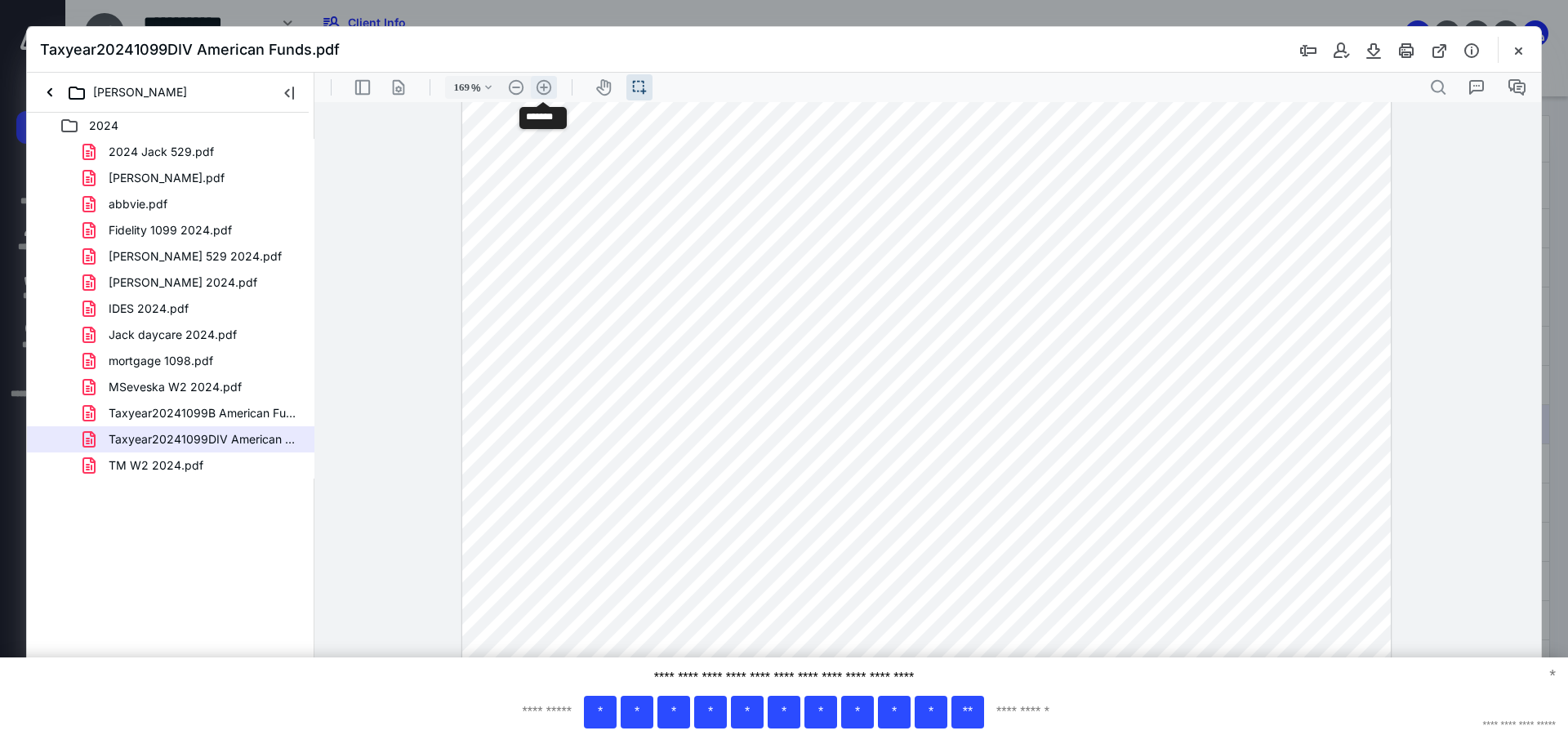 scroll, scrollTop: 1322, scrollLeft: 0, axis: vertical 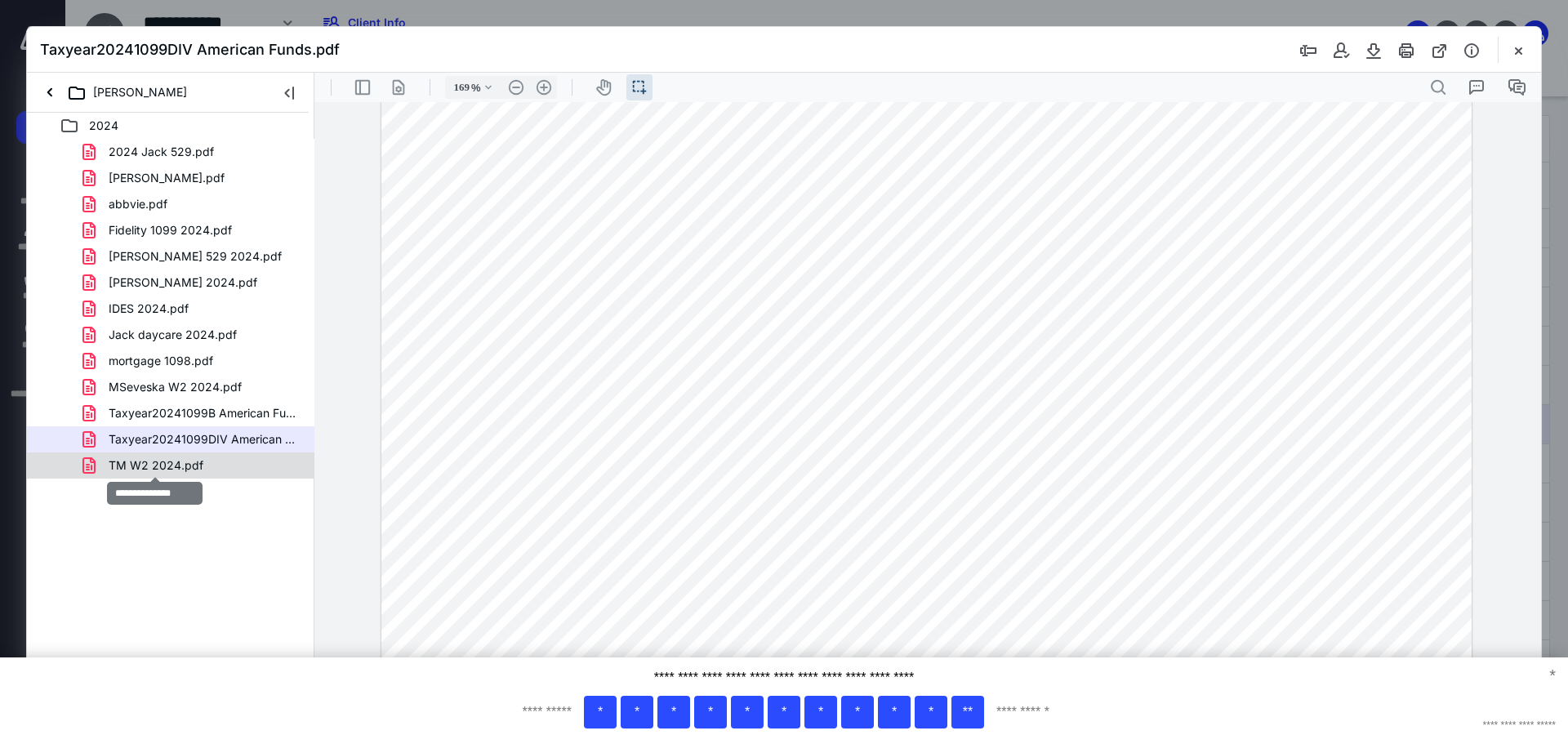 click on "TM W2 2024.pdf" at bounding box center [156, 466] 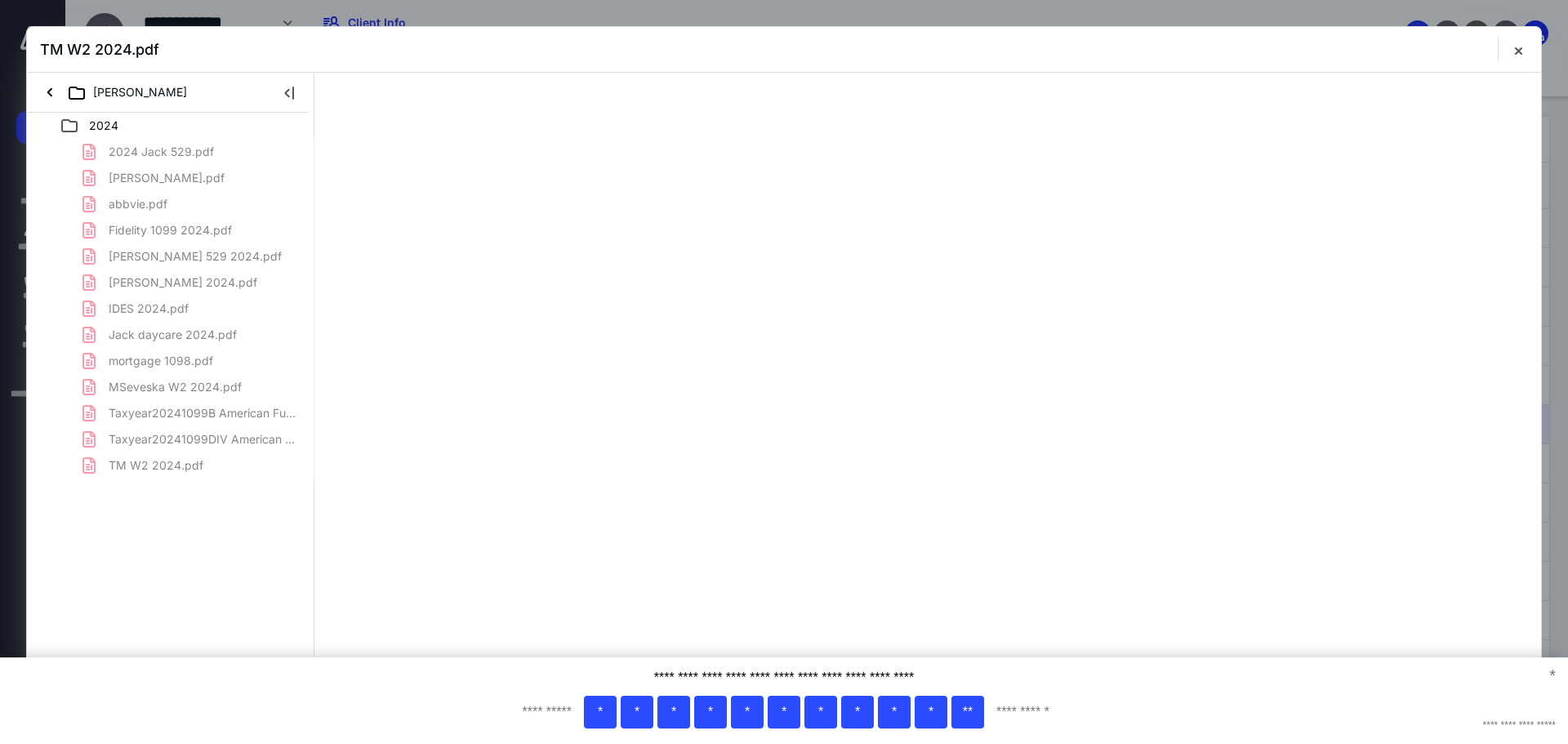 click on "2024 Jack 529.pdf abbott.pdf abbvie.pdf Fidelity 1099 2024.pdf Henry 529 2024.pdf Henry daycare 2024.pdf IDES 2024.pdf Jack daycare 2024.pdf mortgage 1098.pdf MSeveska W2 2024.pdf Taxyear20241099B American Funds.pdf Taxyear20241099DIV American Funds.pdf TM W2 2024.pdf" at bounding box center [171, 309] 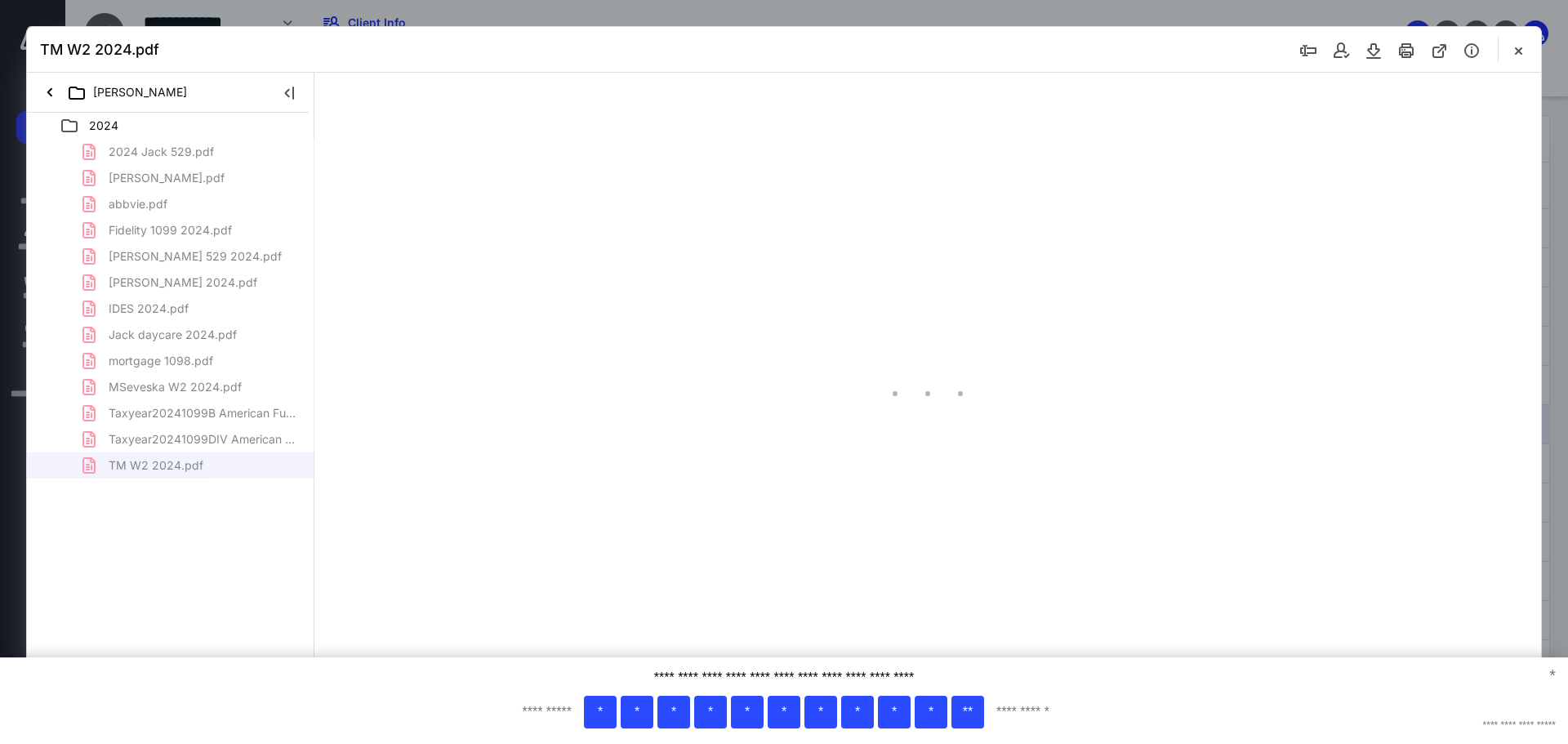 scroll, scrollTop: 33, scrollLeft: 0, axis: vertical 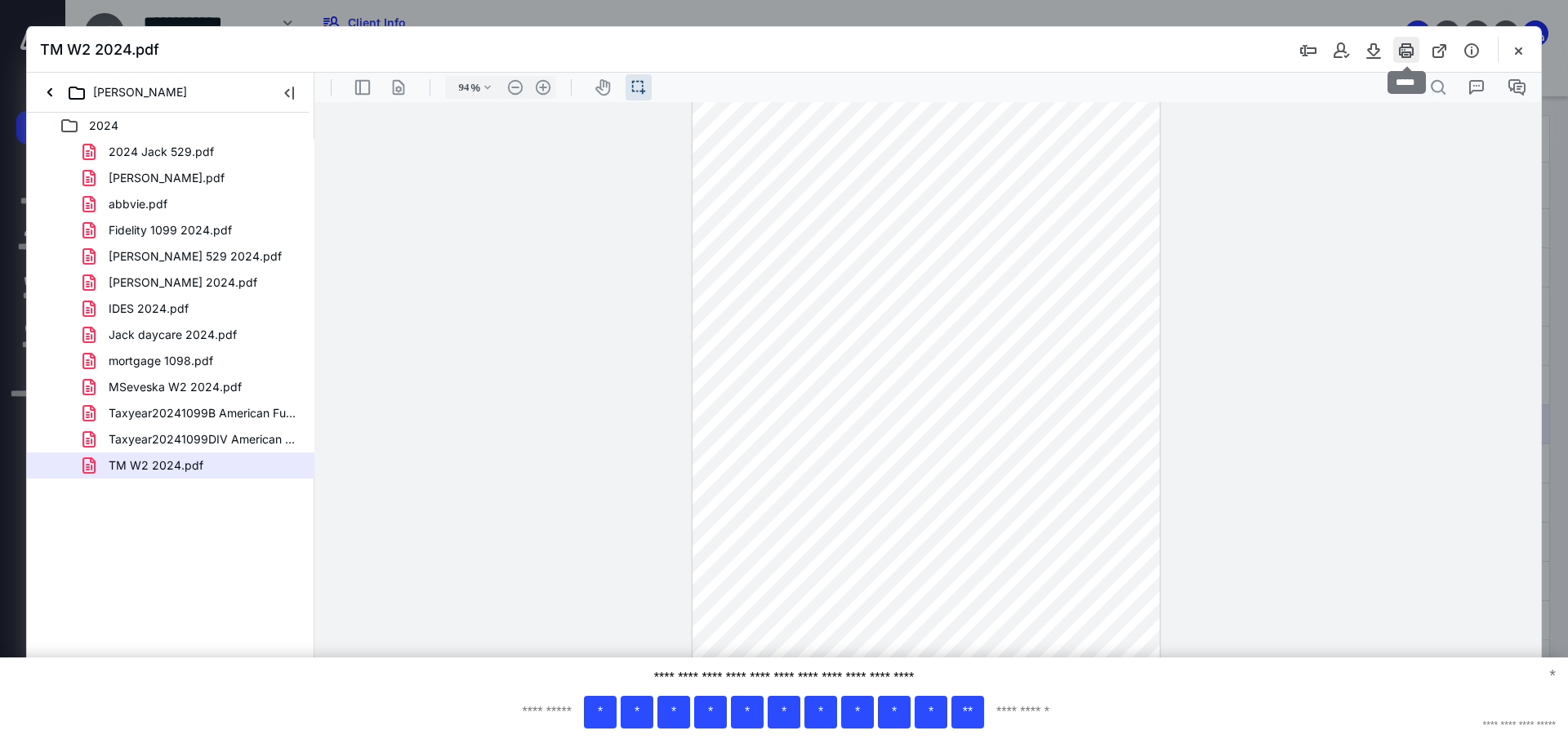 click at bounding box center [1406, 50] 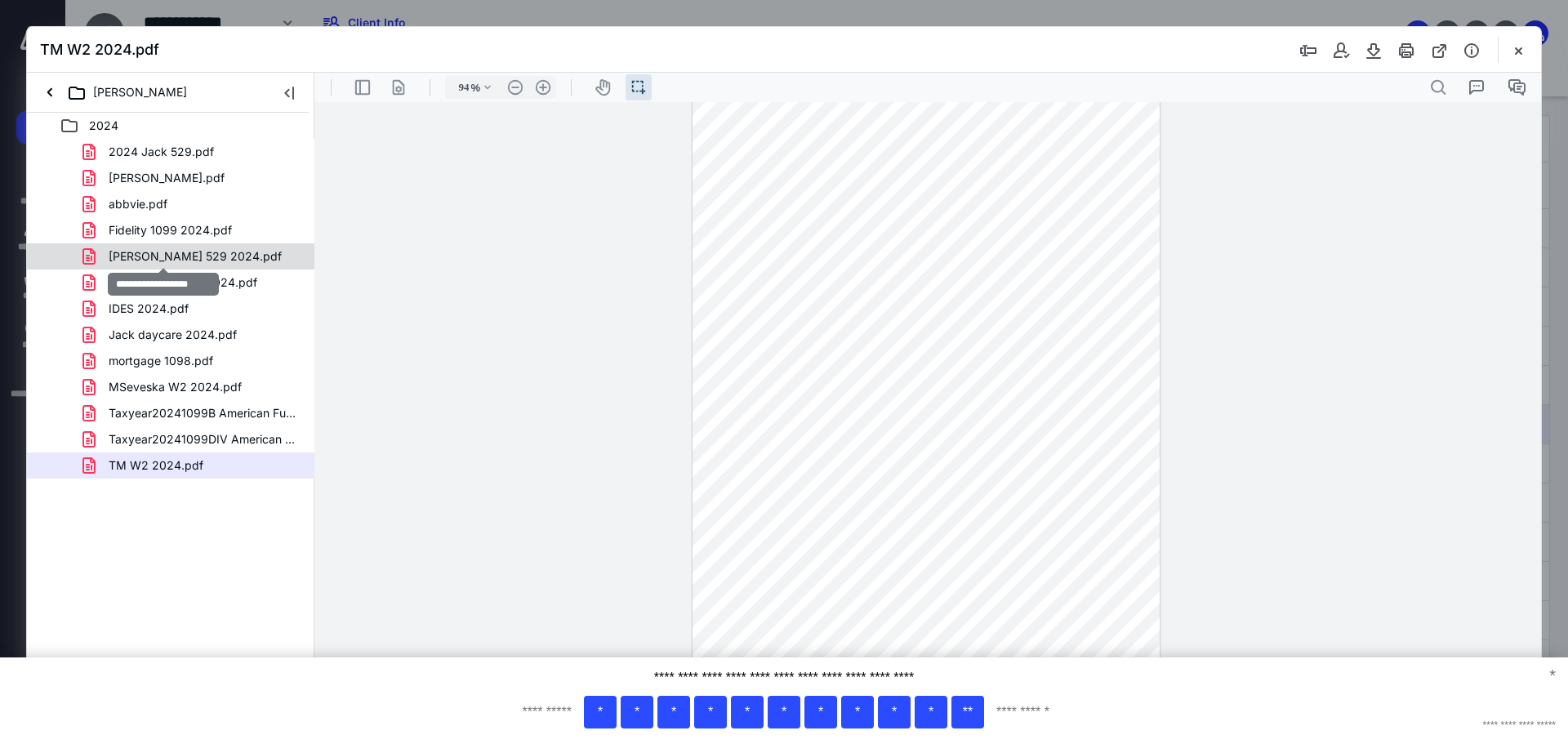 click on "Henry 529 2024.pdf" at bounding box center (195, 256) 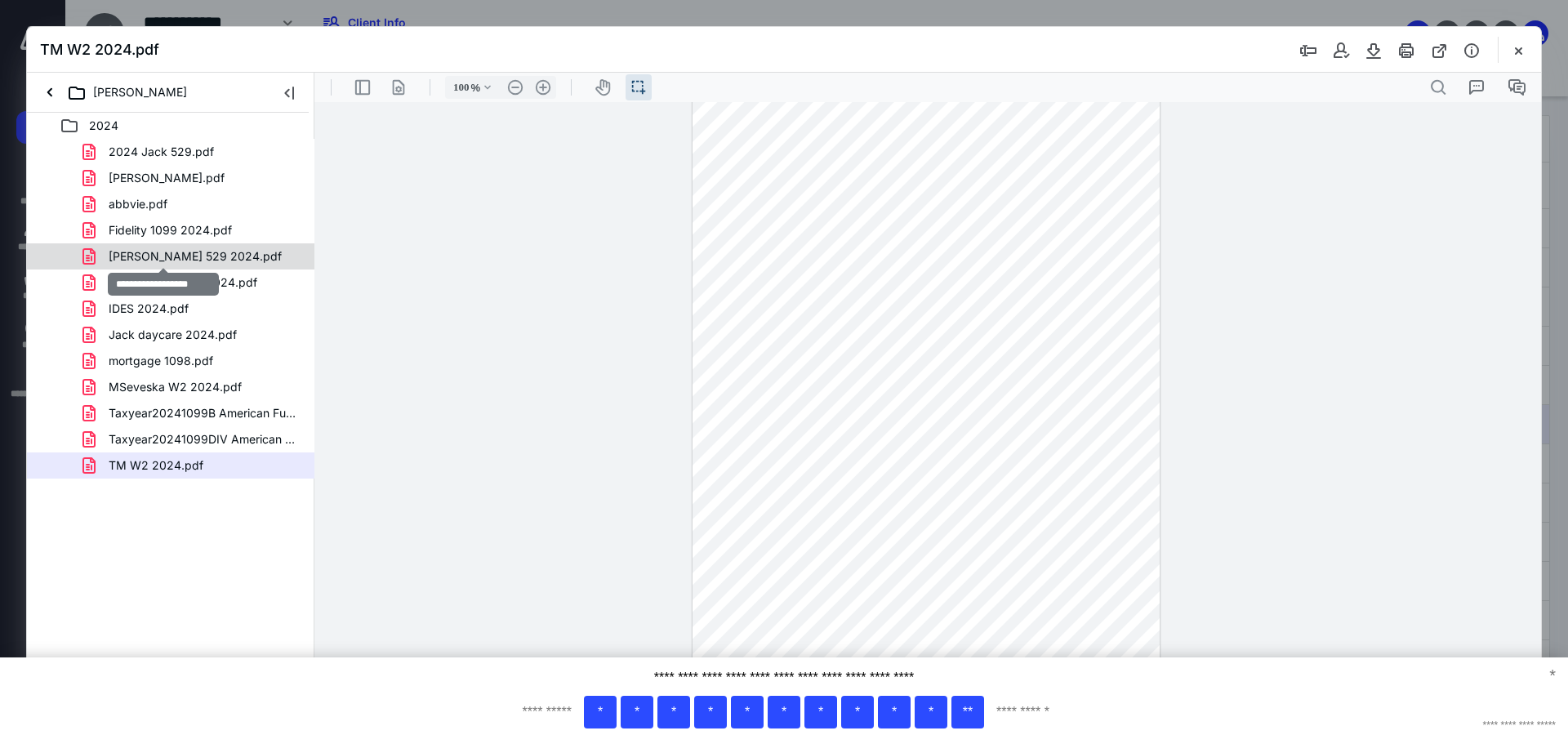 click on "2024 Jack 529.pdf abbott.pdf abbvie.pdf Fidelity 1099 2024.pdf Henry 529 2024.pdf Henry daycare 2024.pdf IDES 2024.pdf Jack daycare 2024.pdf mortgage 1098.pdf MSeveska W2 2024.pdf Taxyear20241099B American Funds.pdf Taxyear20241099DIV American Funds.pdf TM W2 2024.pdf" at bounding box center [171, 309] 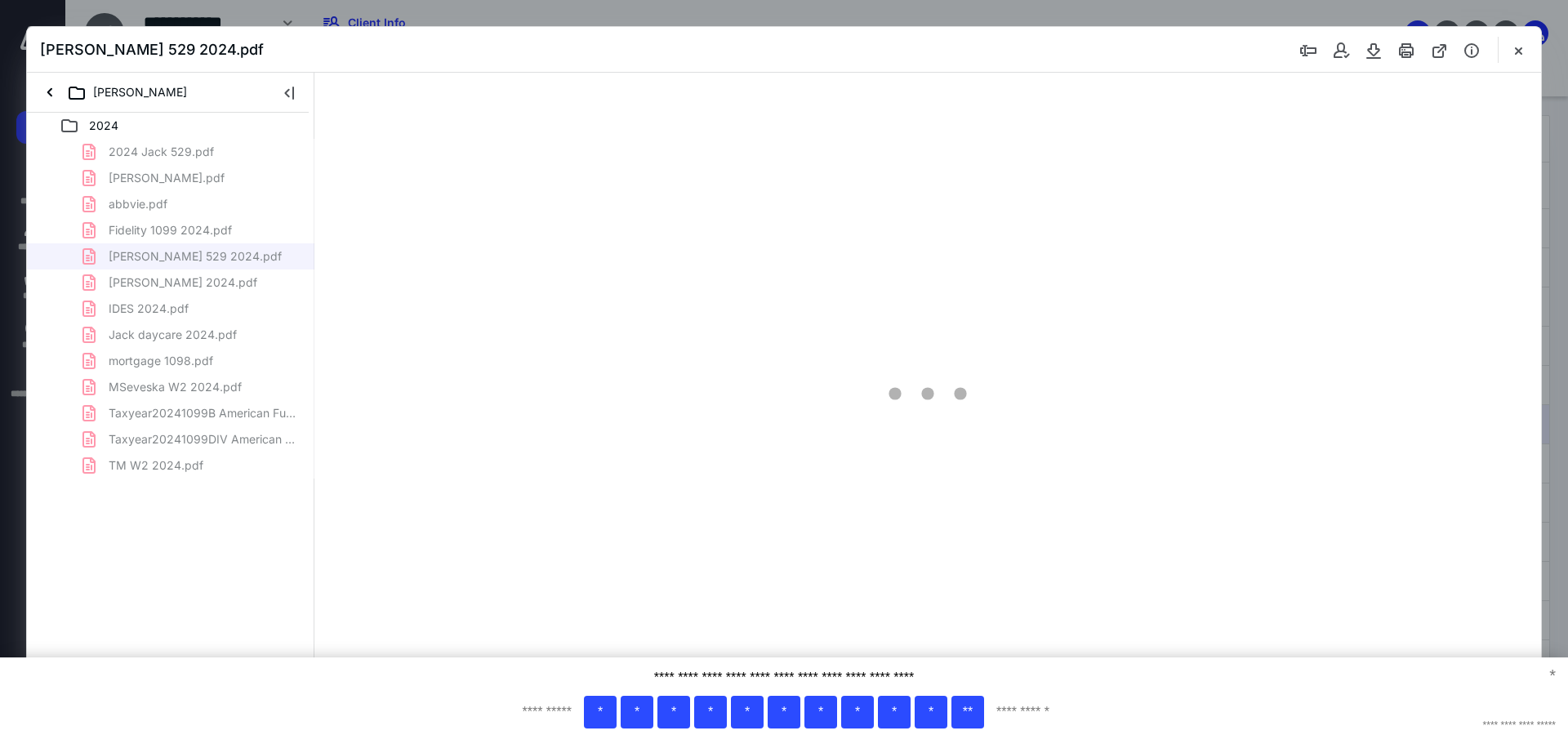 type on "94" 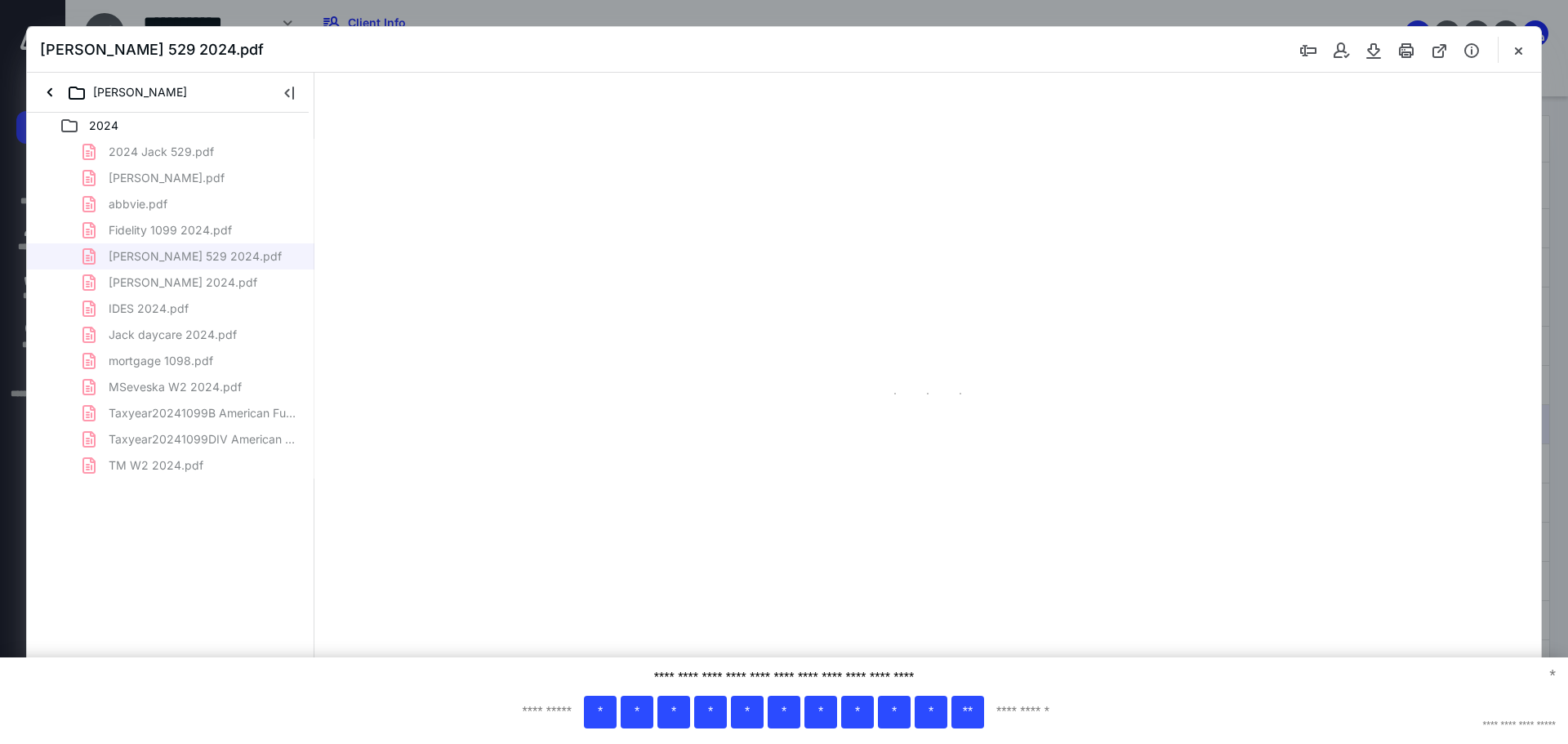 scroll, scrollTop: 0, scrollLeft: 0, axis: both 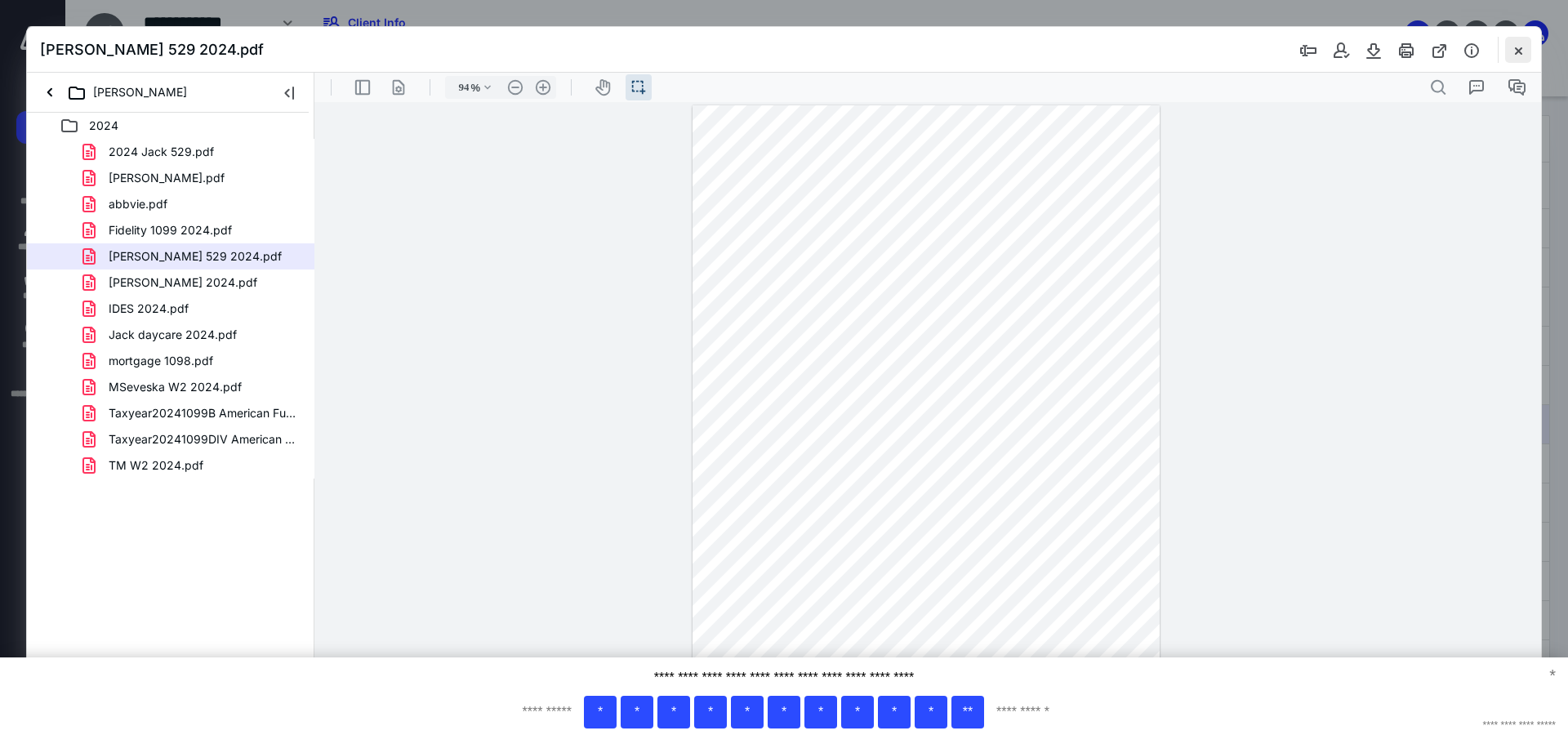 click at bounding box center [1518, 50] 